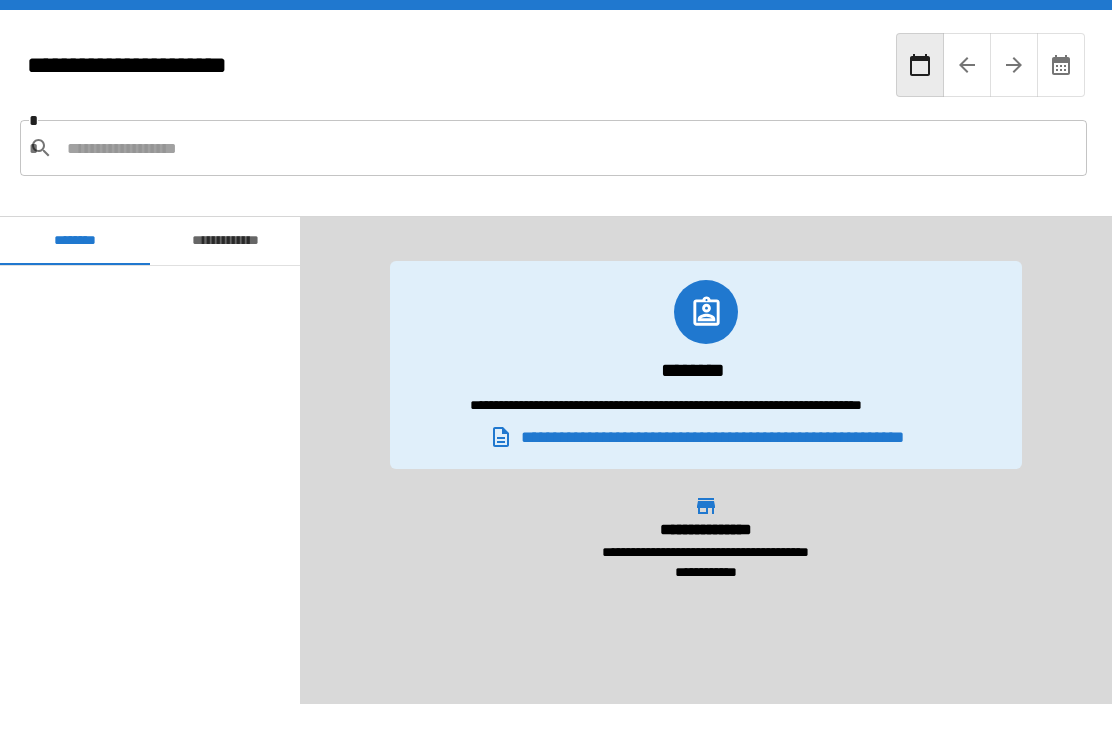 scroll, scrollTop: 64, scrollLeft: 0, axis: vertical 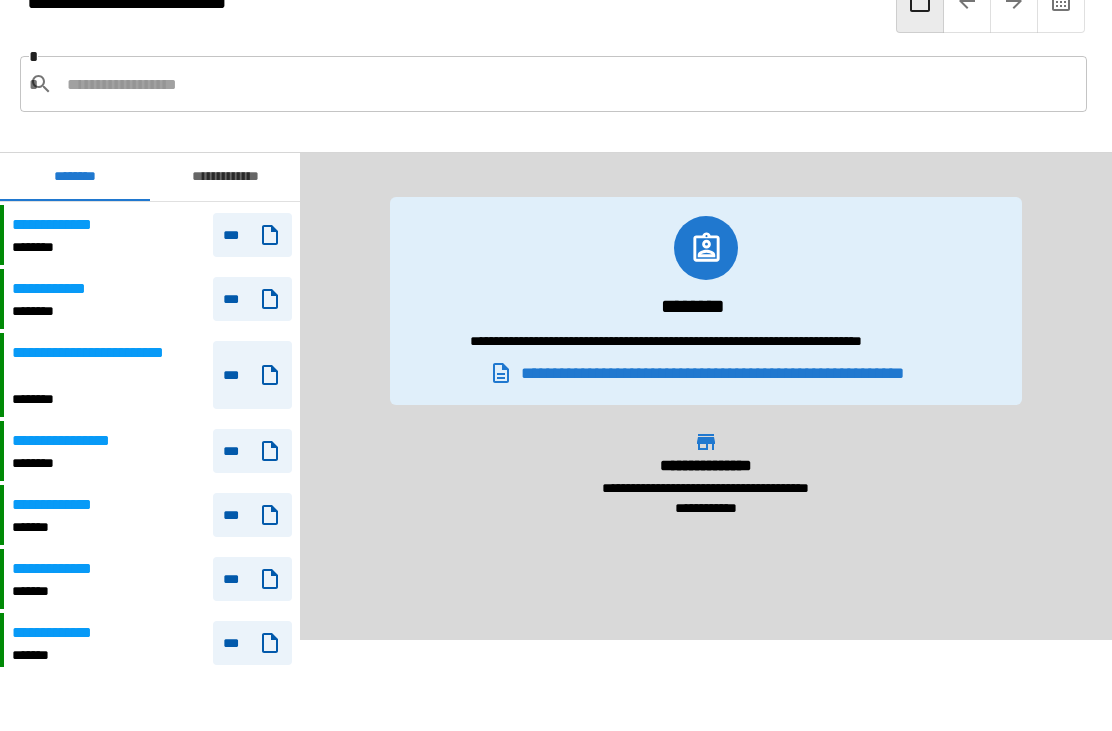 click 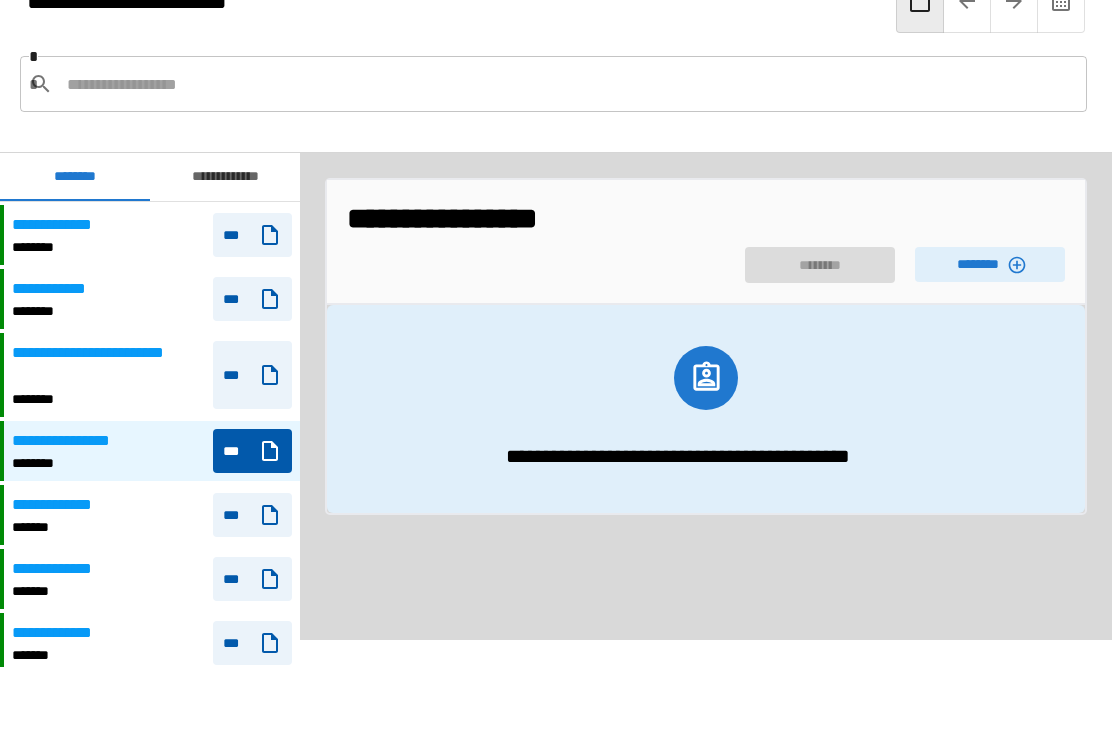 click on "********" at bounding box center [990, 264] 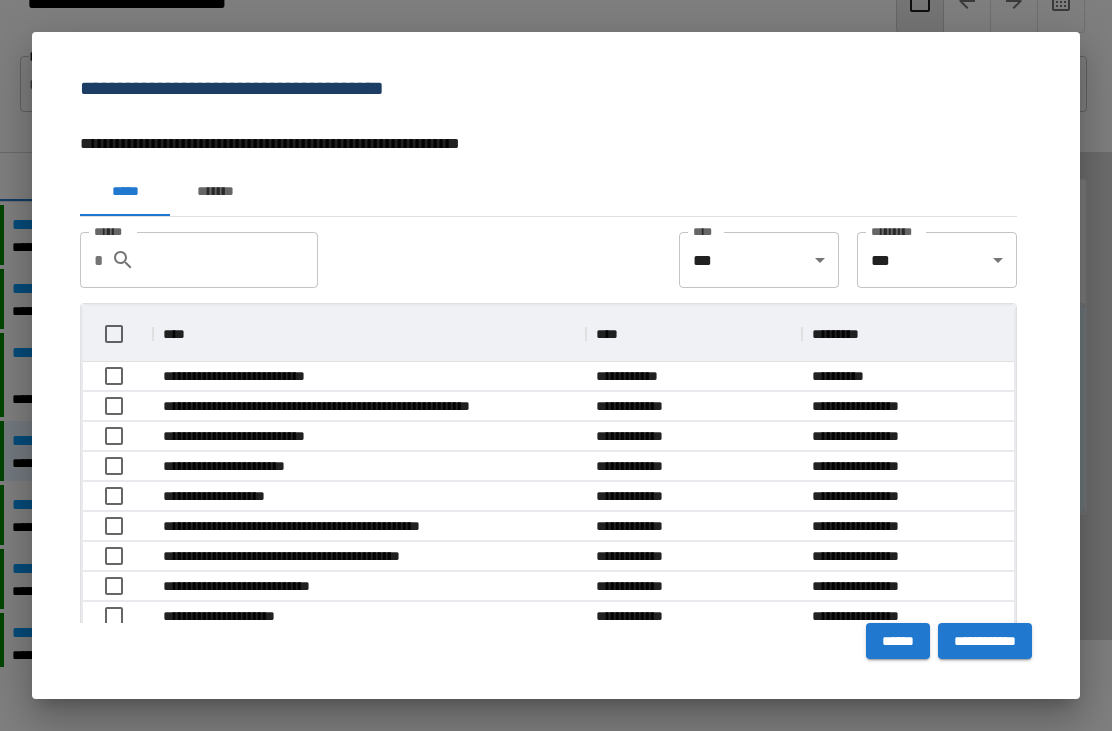 scroll, scrollTop: 356, scrollLeft: 931, axis: both 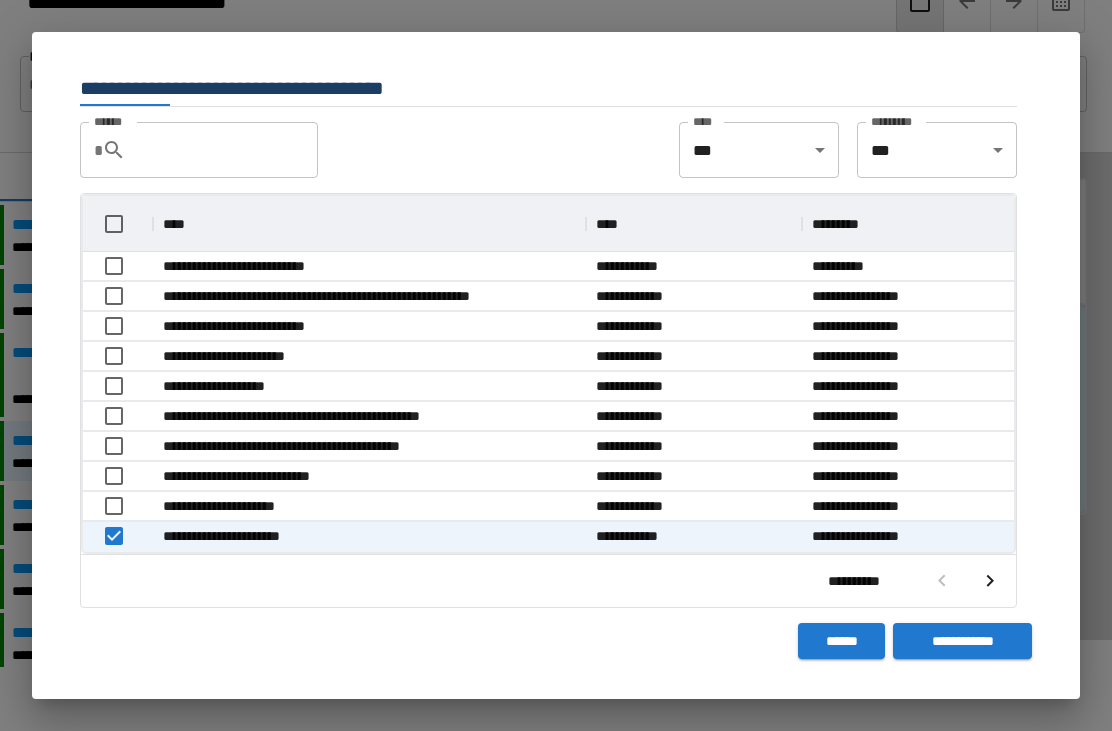 click on "**********" at bounding box center (962, 641) 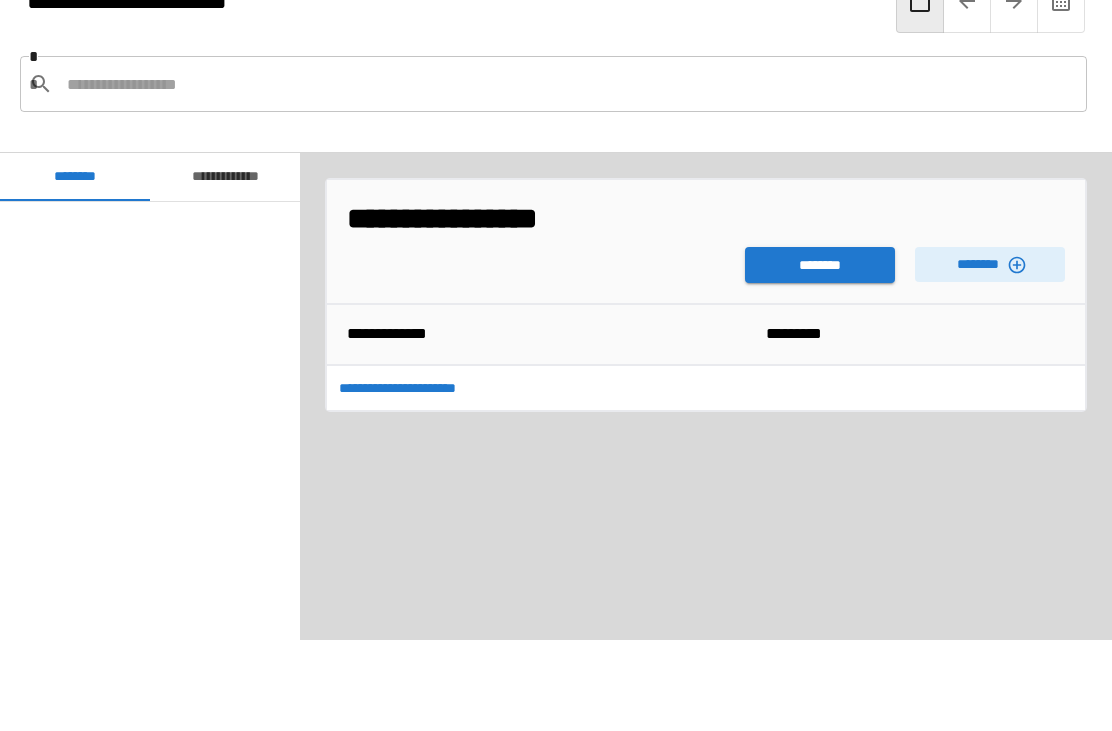 scroll, scrollTop: 1020, scrollLeft: 0, axis: vertical 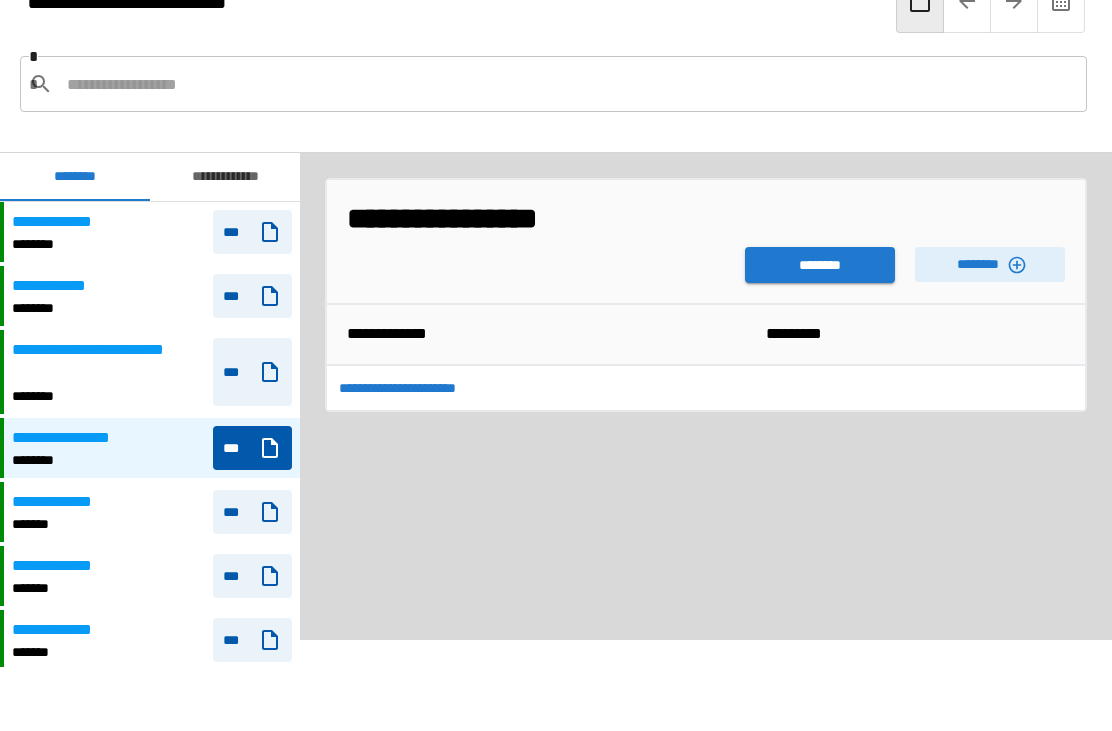click on "********" at bounding box center (820, 265) 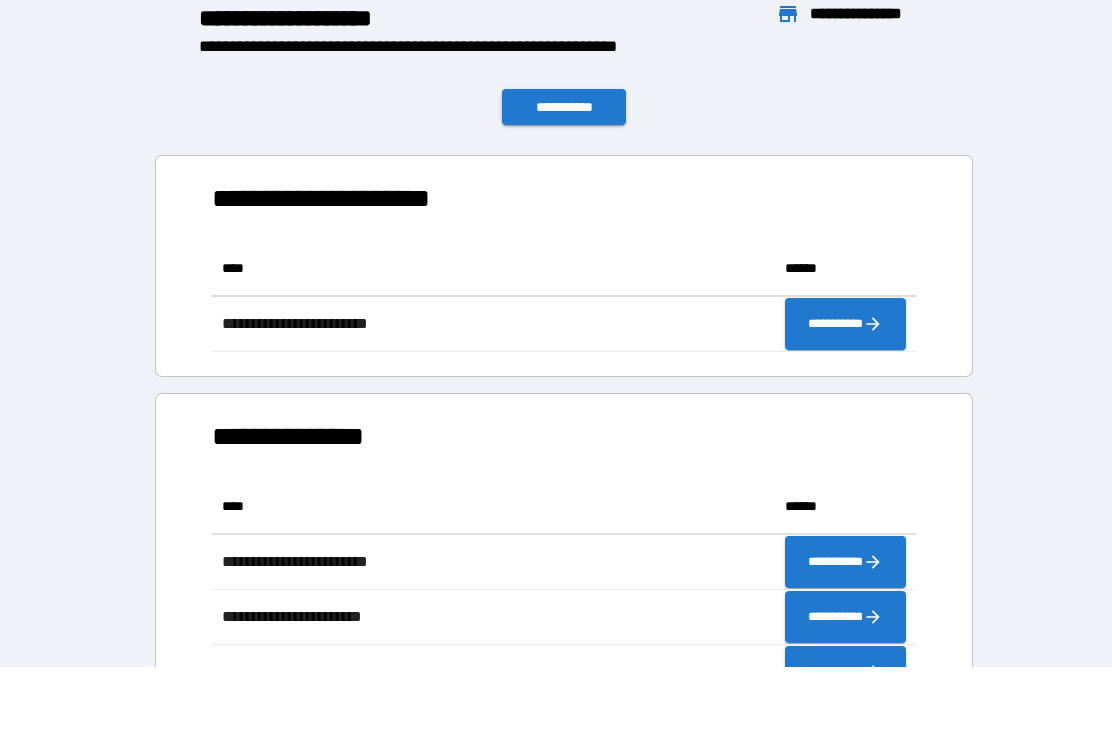 scroll, scrollTop: 111, scrollLeft: 704, axis: both 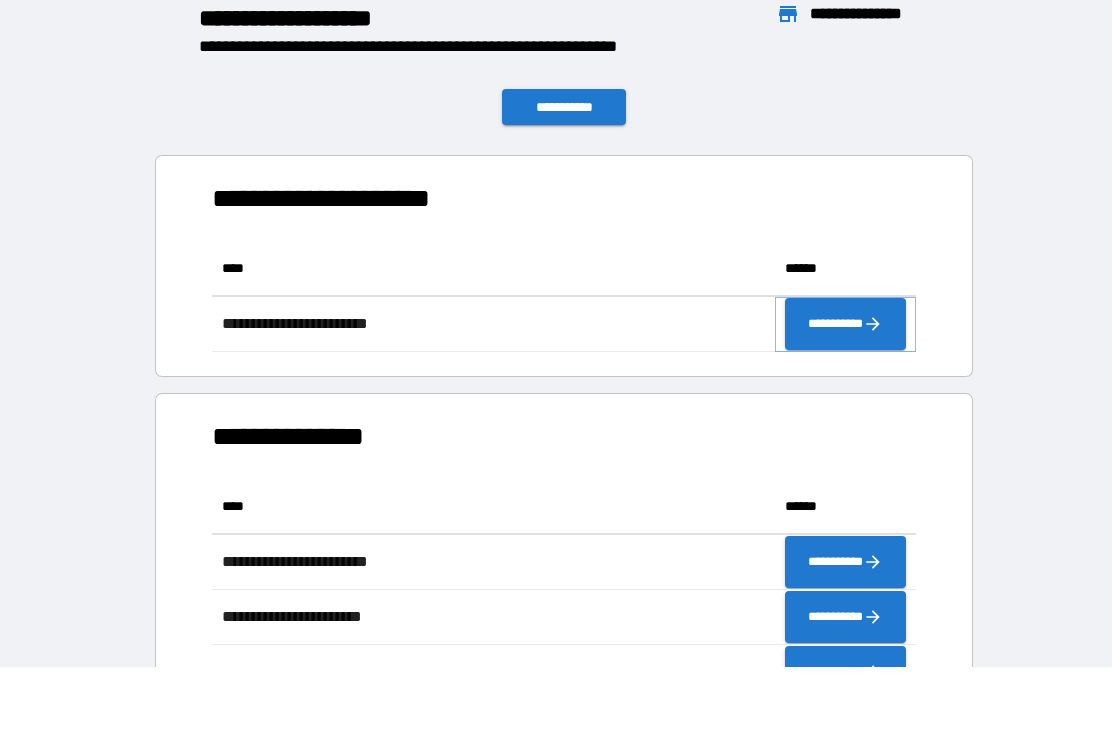 click on "**********" at bounding box center [845, 324] 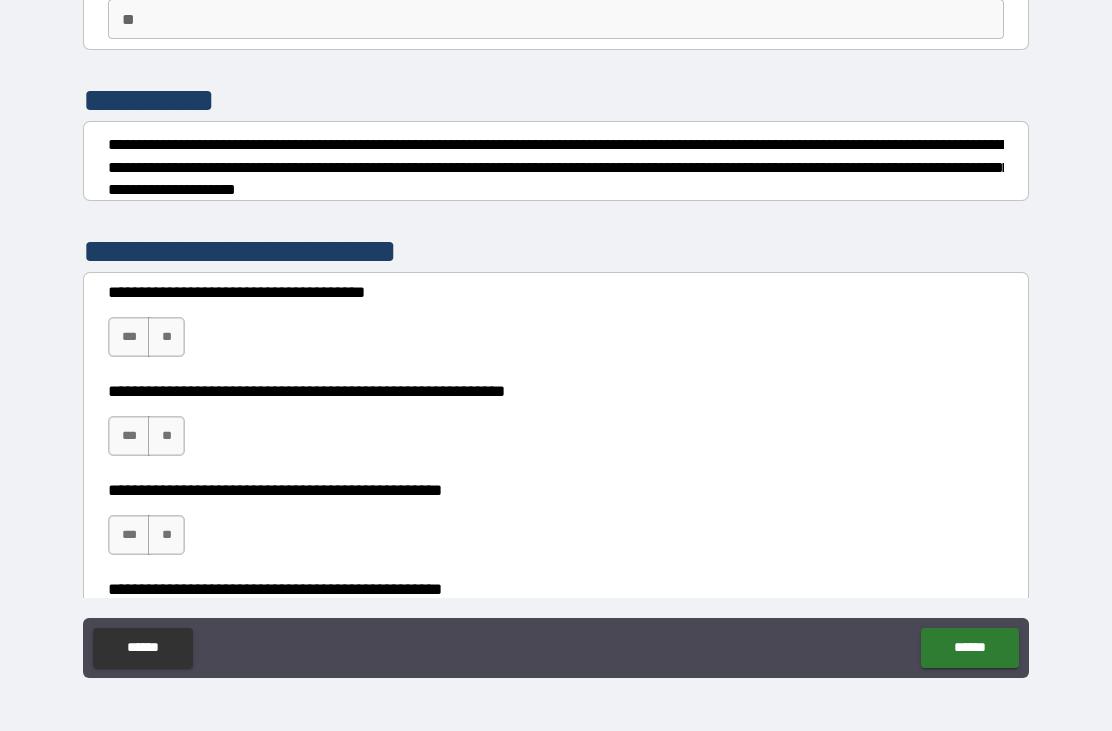 scroll, scrollTop: 184, scrollLeft: 0, axis: vertical 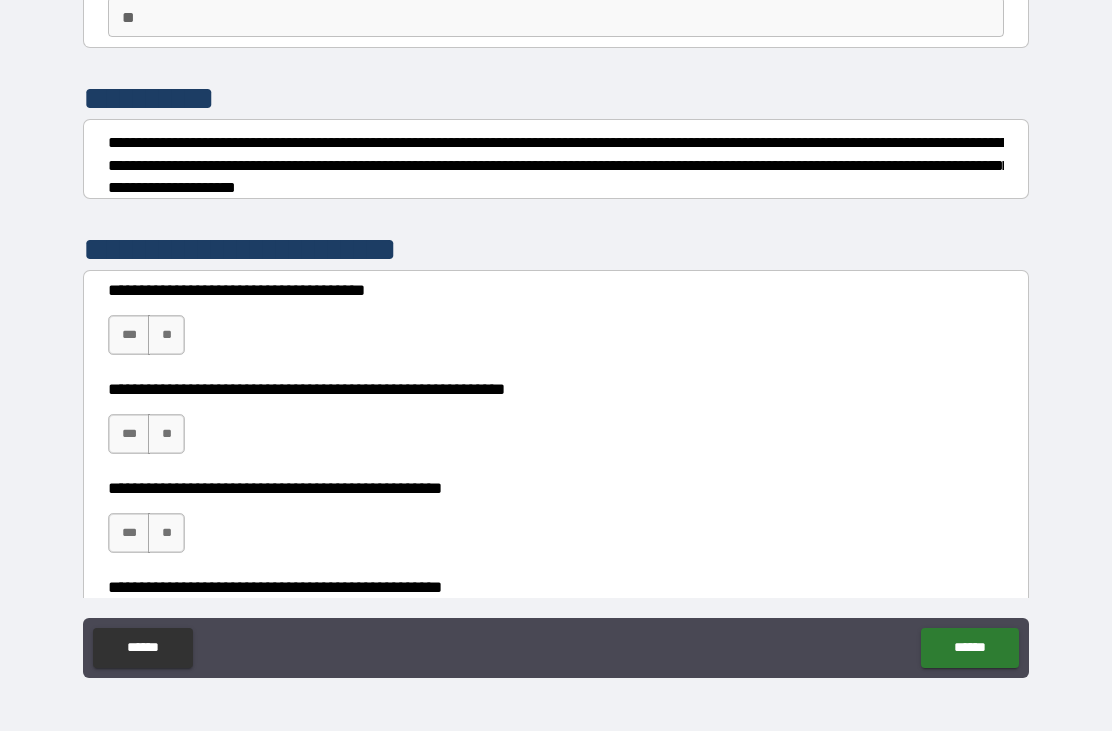 click on "**" at bounding box center (166, 335) 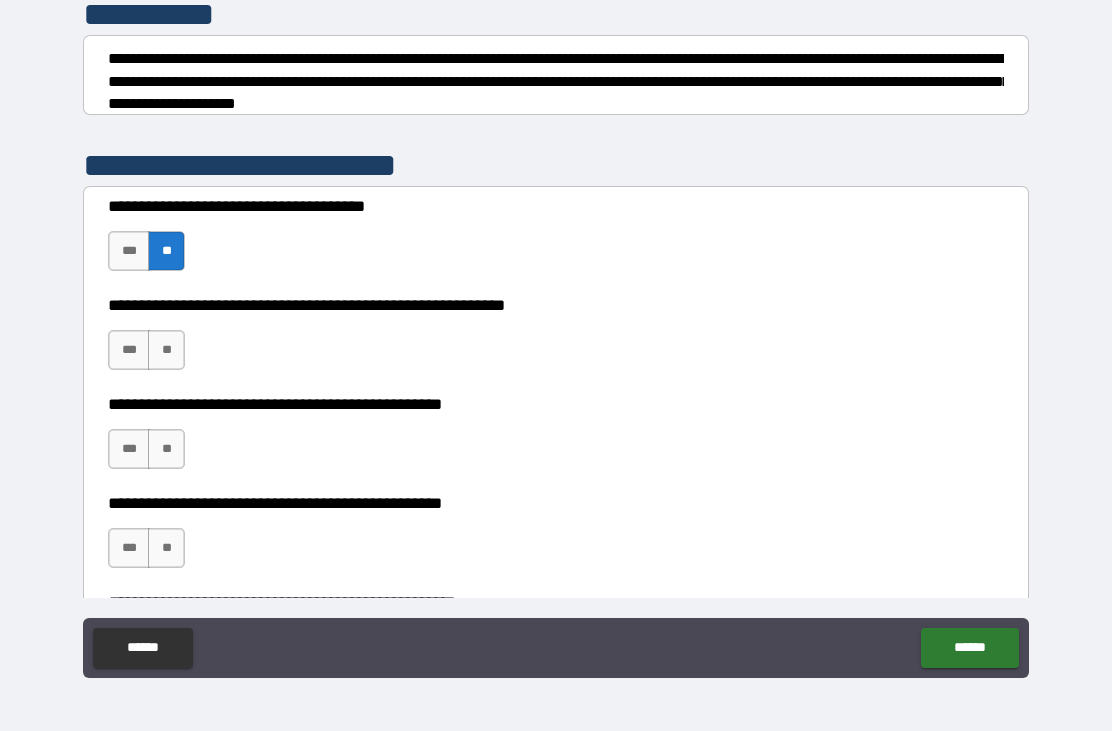 scroll, scrollTop: 284, scrollLeft: 0, axis: vertical 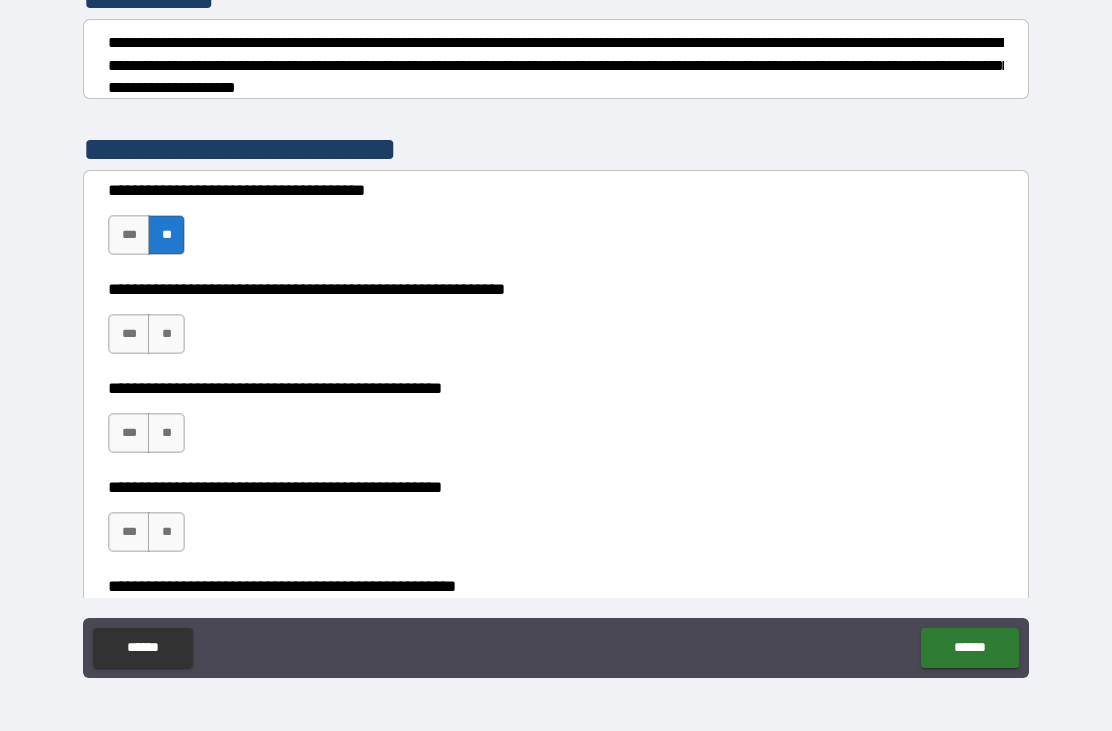 click on "**" at bounding box center (166, 334) 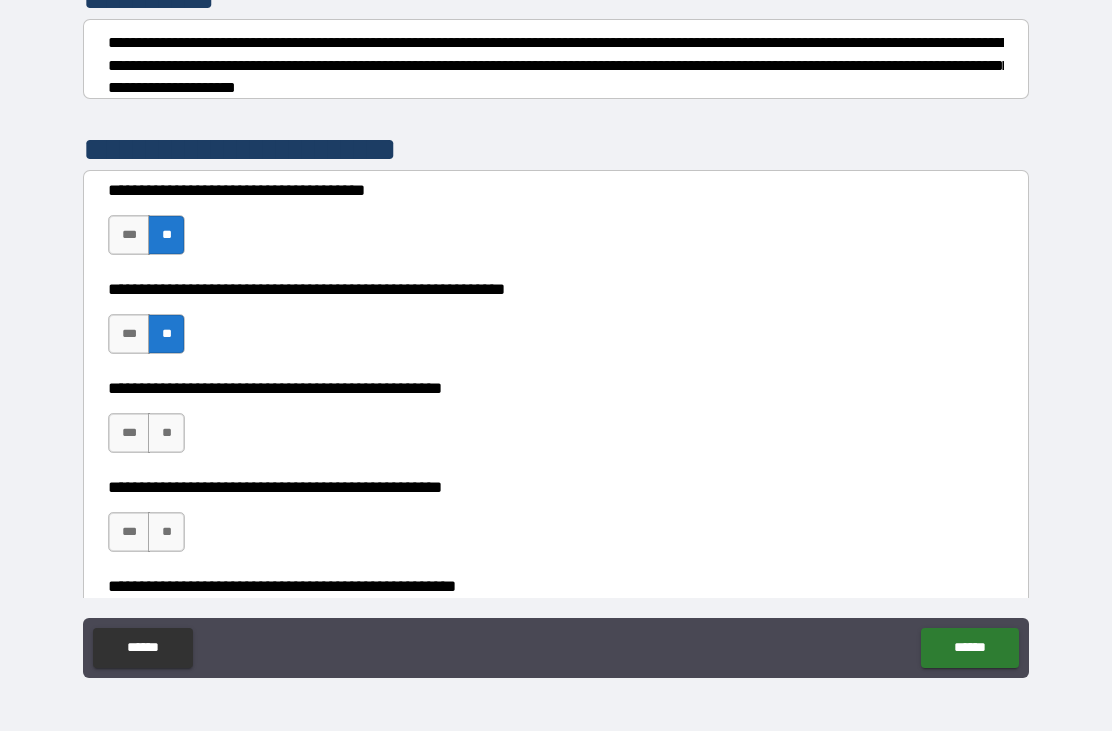 click on "**" at bounding box center [166, 433] 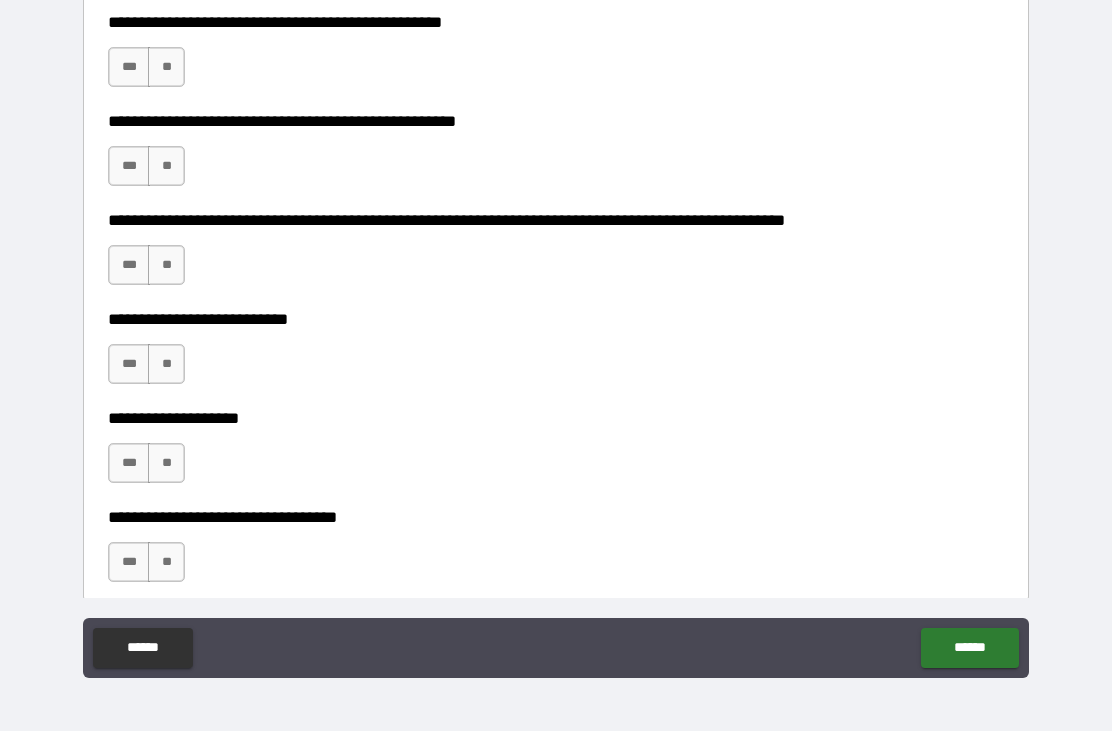 scroll, scrollTop: 753, scrollLeft: 0, axis: vertical 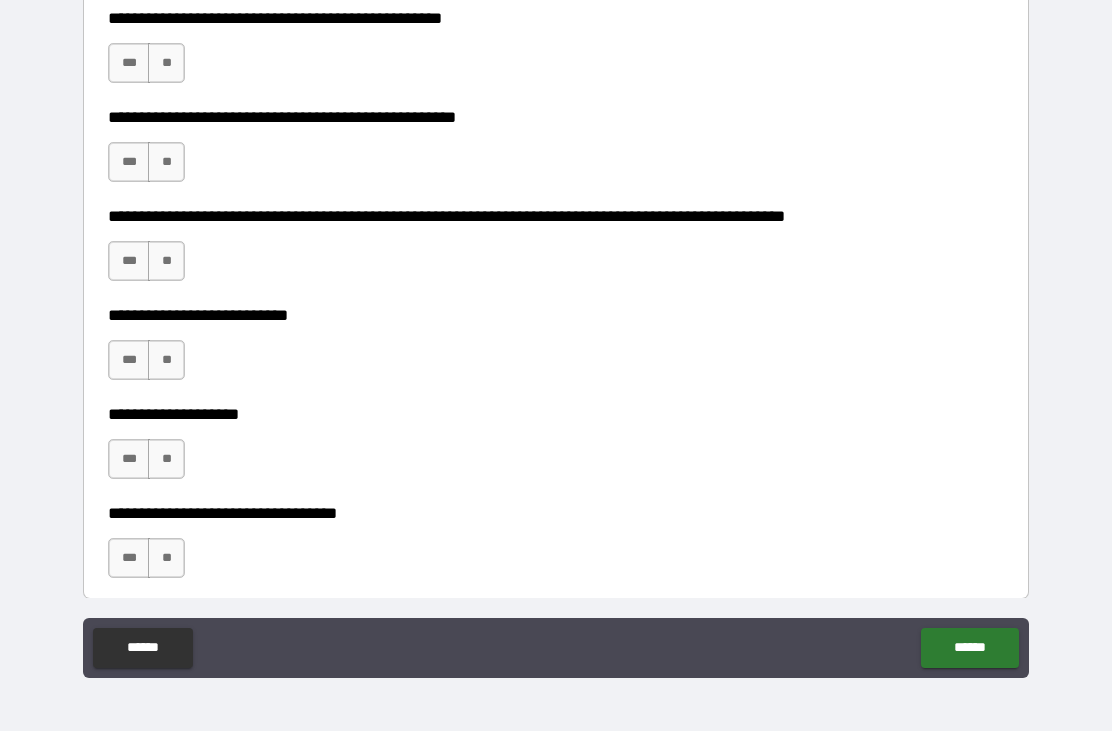 click on "***" at bounding box center (129, 63) 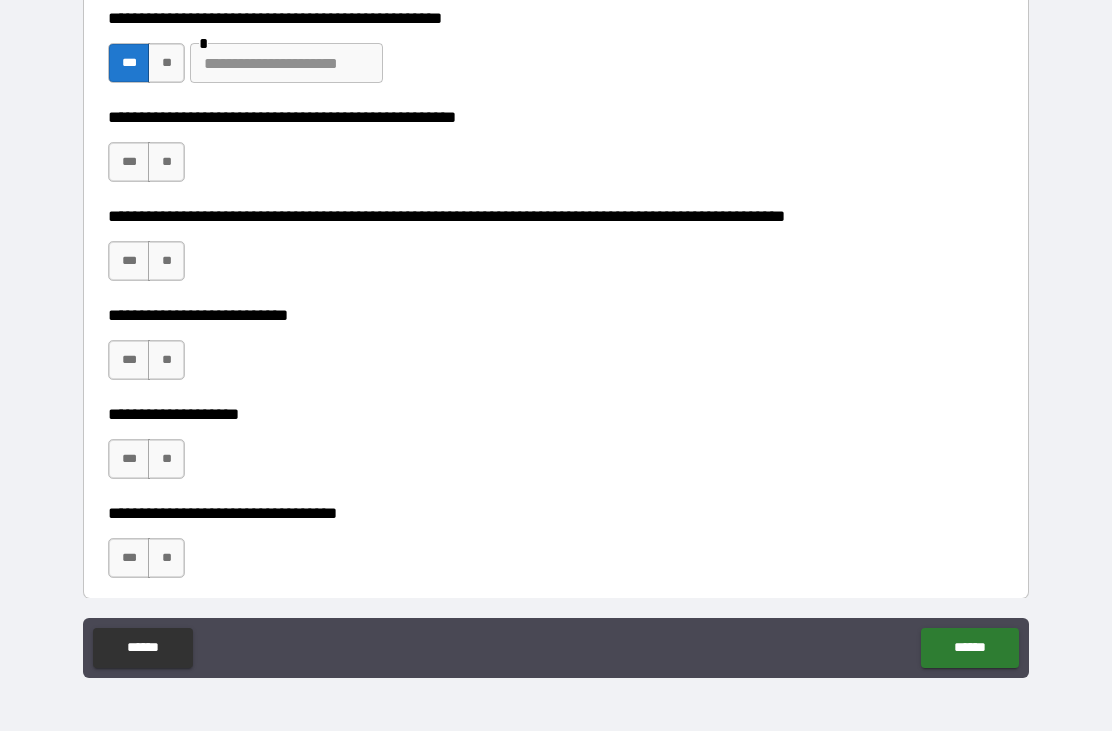 click at bounding box center [286, 63] 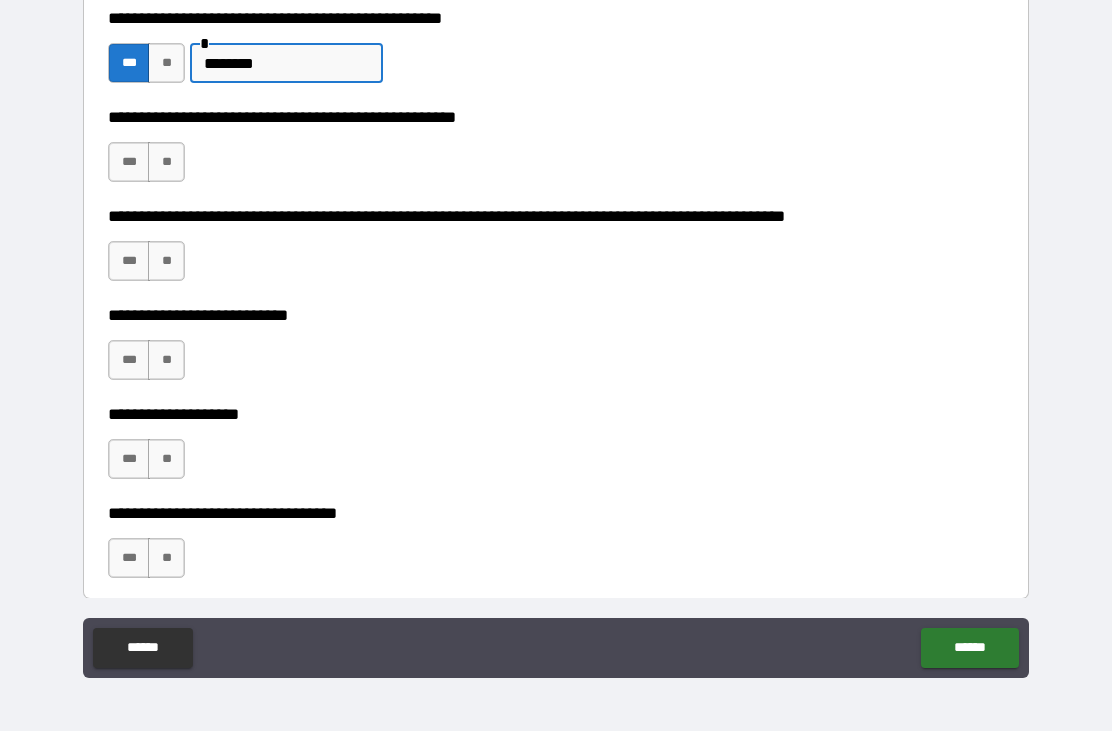 type on "********" 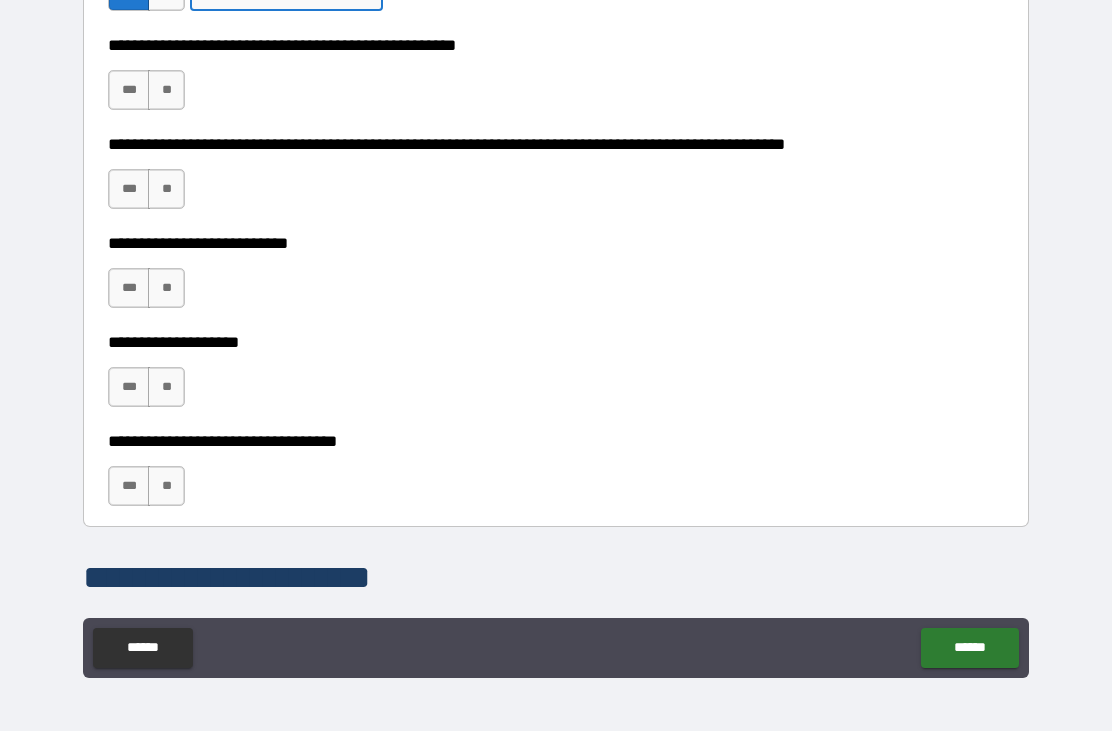 scroll, scrollTop: 831, scrollLeft: 0, axis: vertical 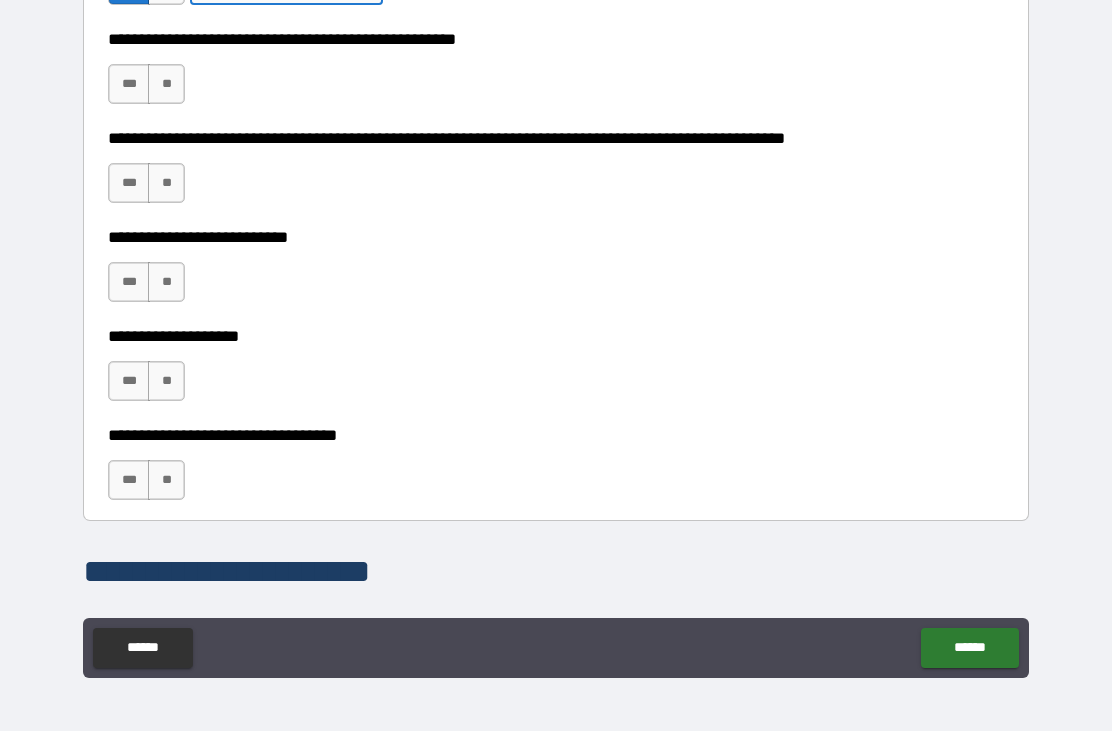 click on "**" at bounding box center [166, 84] 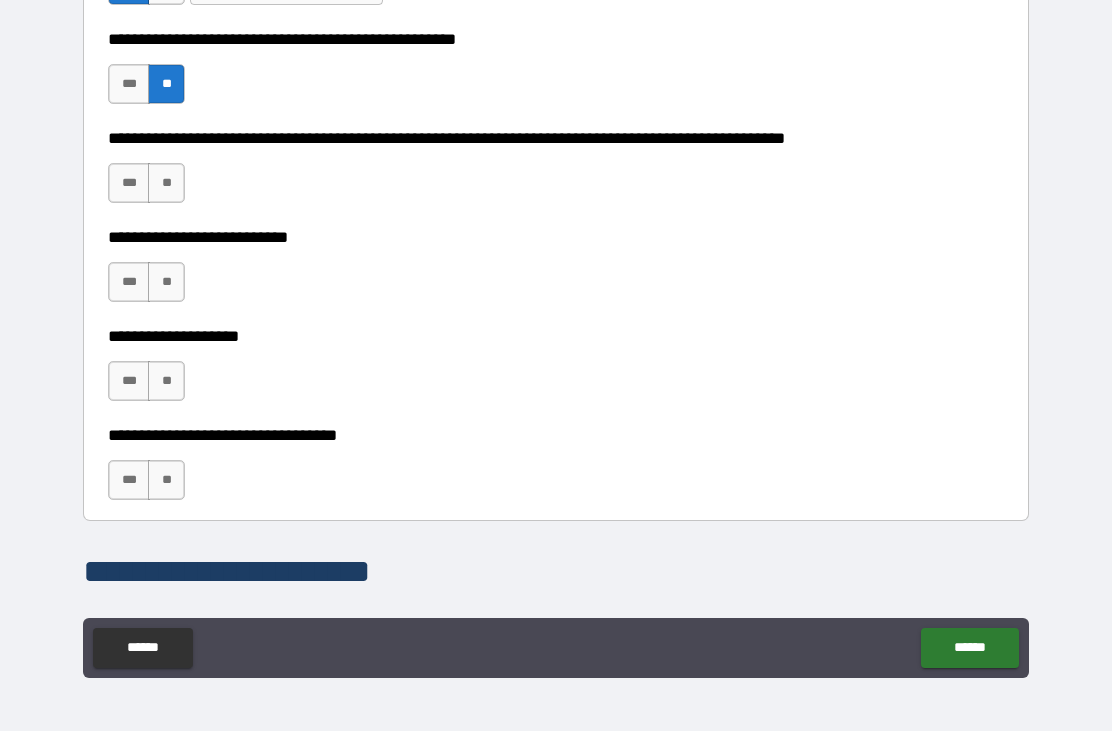 click on "**" at bounding box center [166, 183] 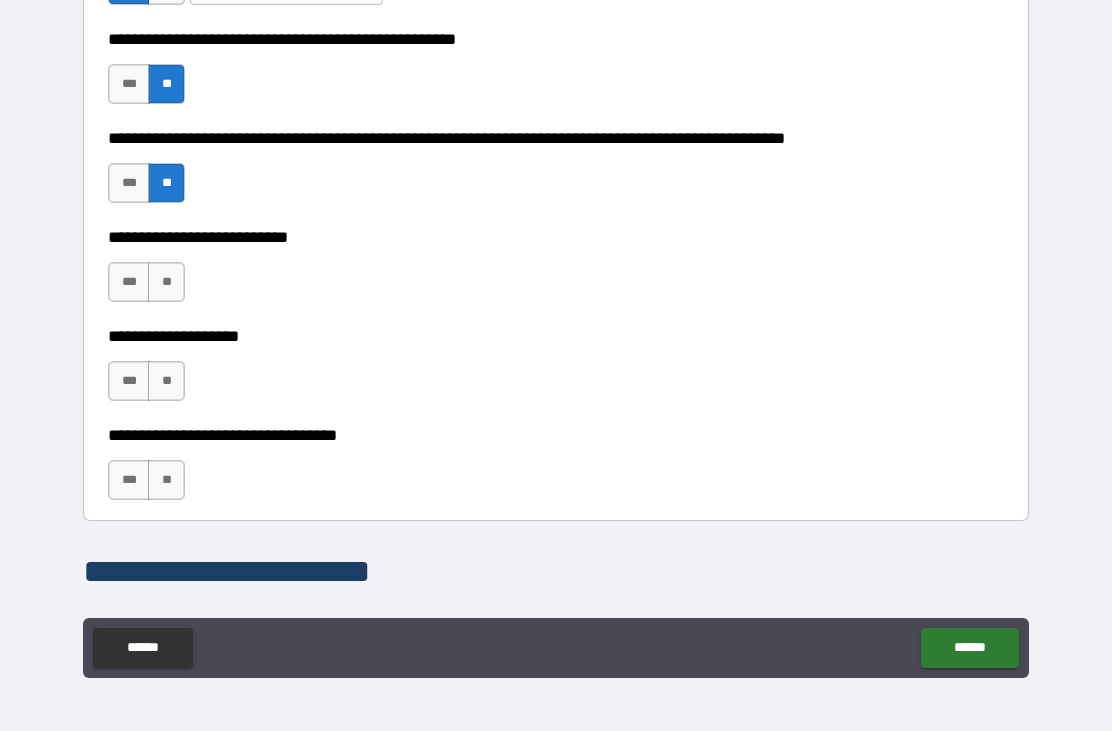 click on "**" at bounding box center (166, 282) 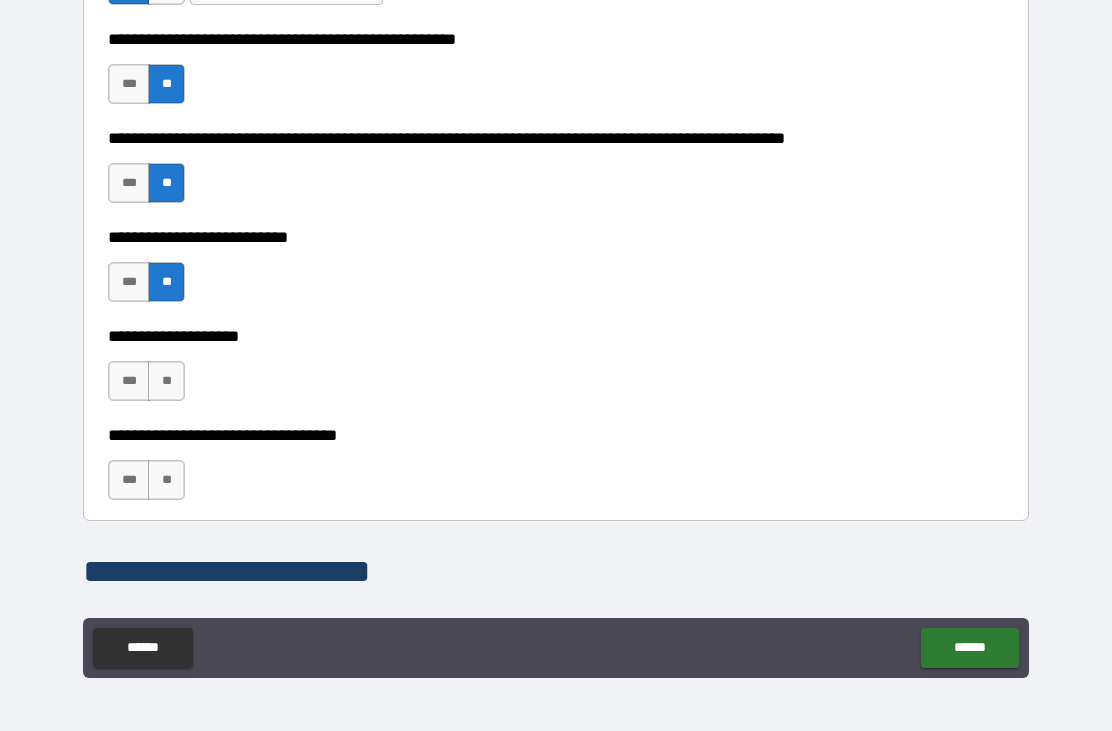 click on "**********" at bounding box center [556, 371] 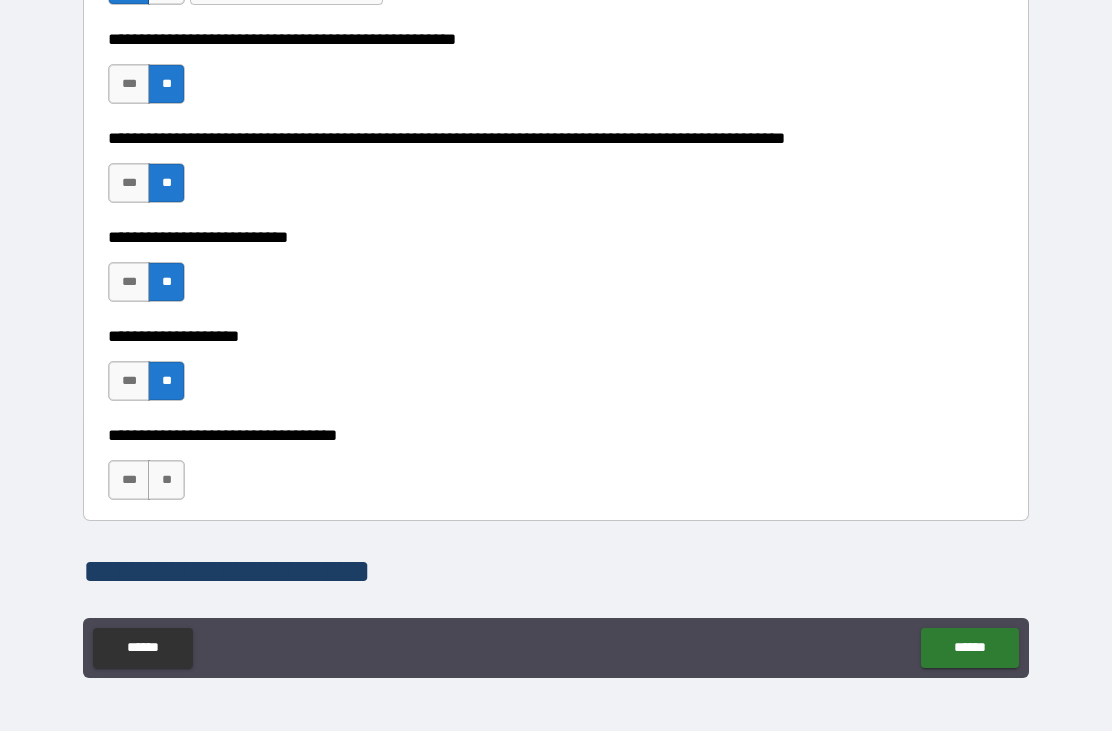 click on "**" at bounding box center [166, 480] 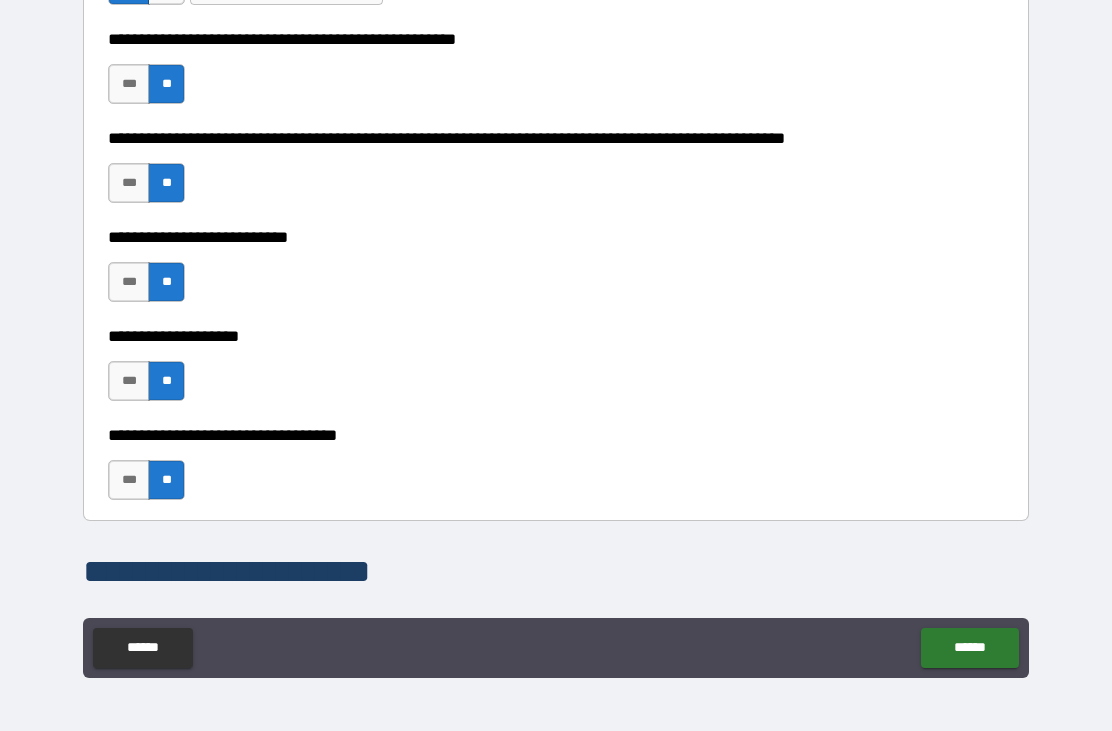 click on "******" at bounding box center (969, 648) 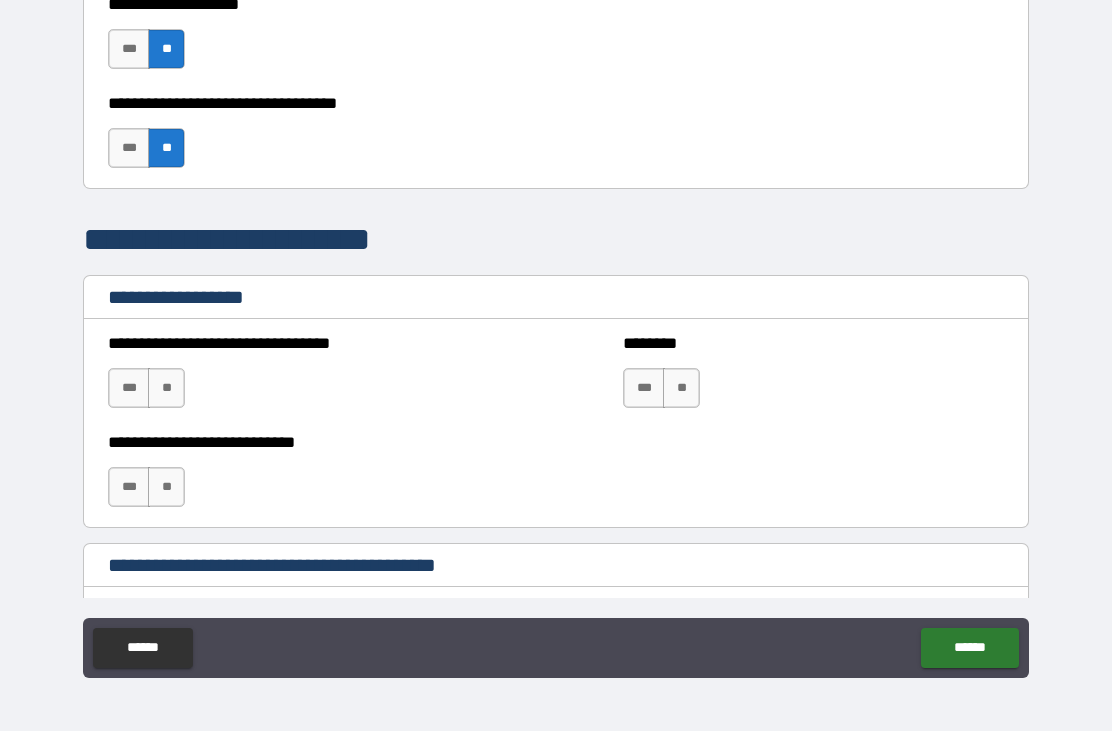 scroll, scrollTop: 1184, scrollLeft: 0, axis: vertical 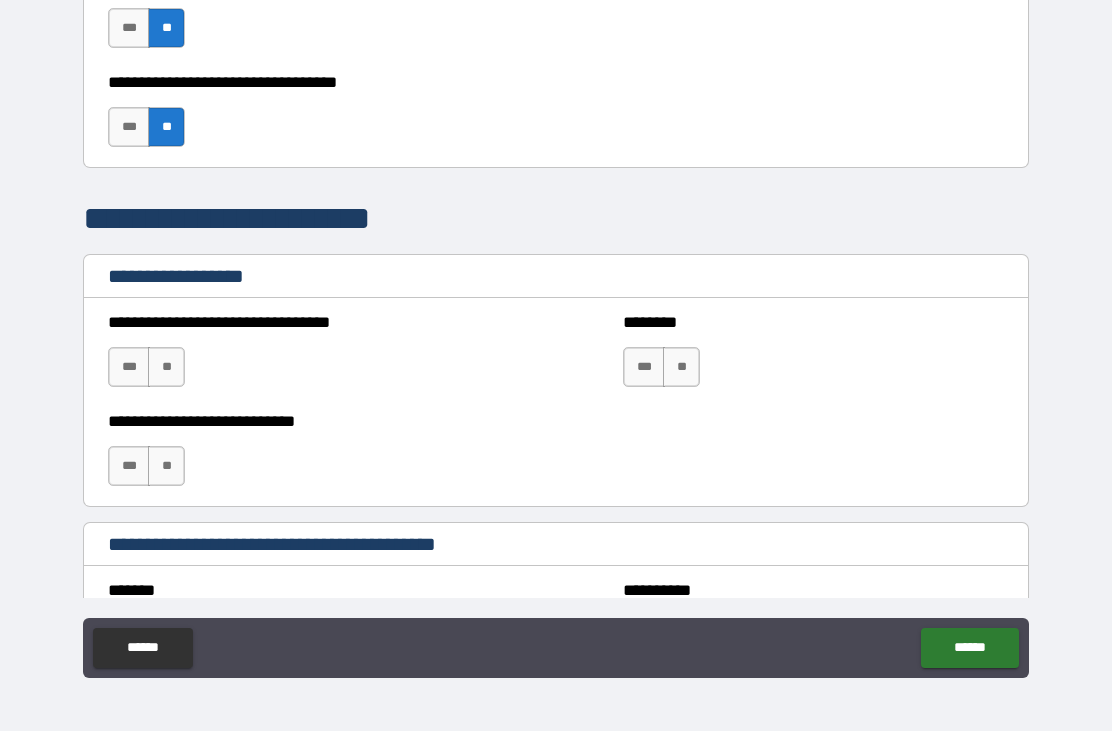 click on "**" at bounding box center [166, 367] 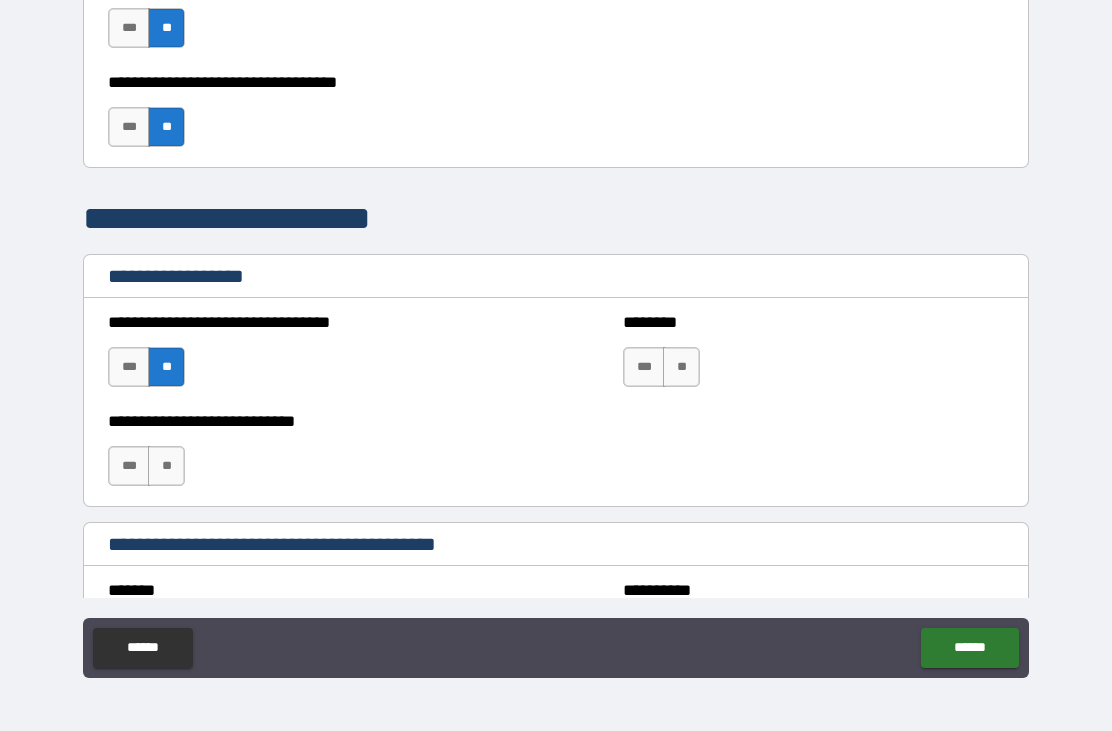 click on "***" at bounding box center [129, 466] 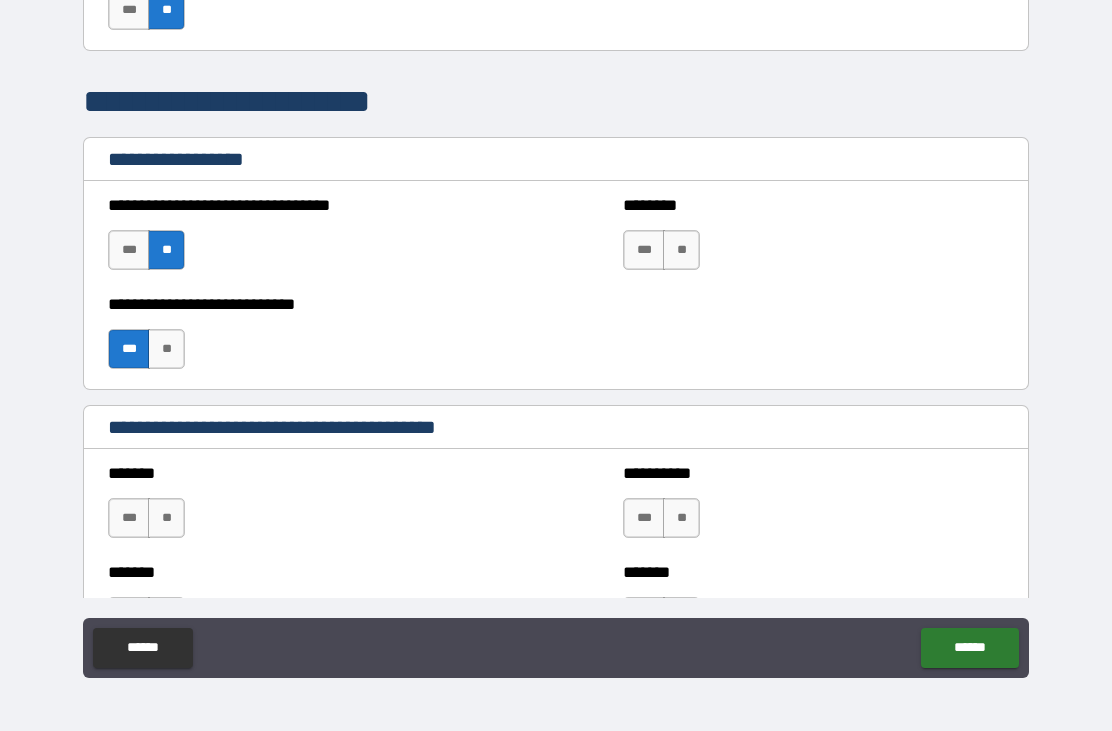 scroll, scrollTop: 1302, scrollLeft: 0, axis: vertical 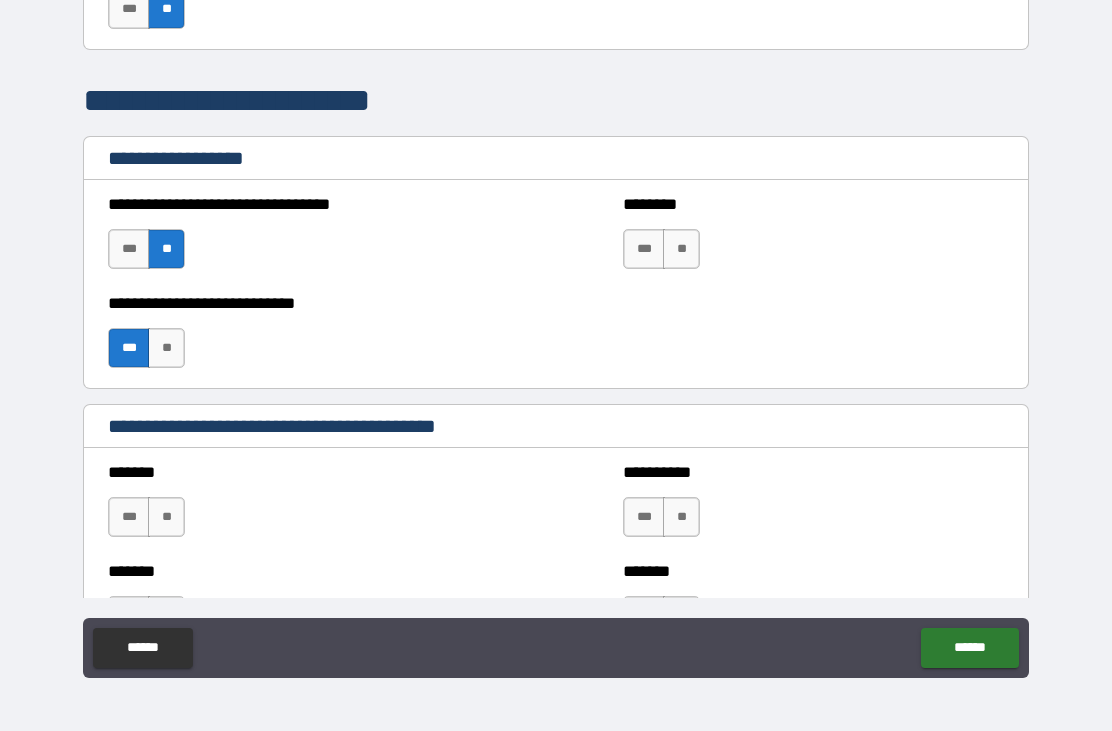click on "**" at bounding box center [681, 249] 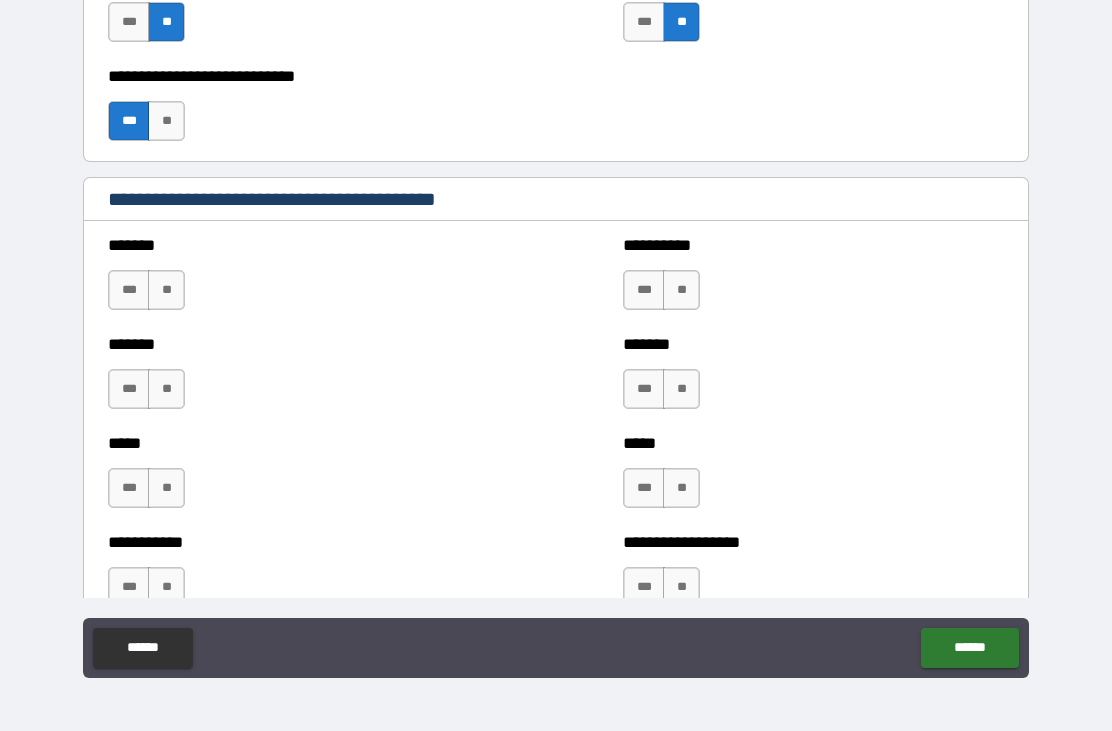 scroll, scrollTop: 1535, scrollLeft: 0, axis: vertical 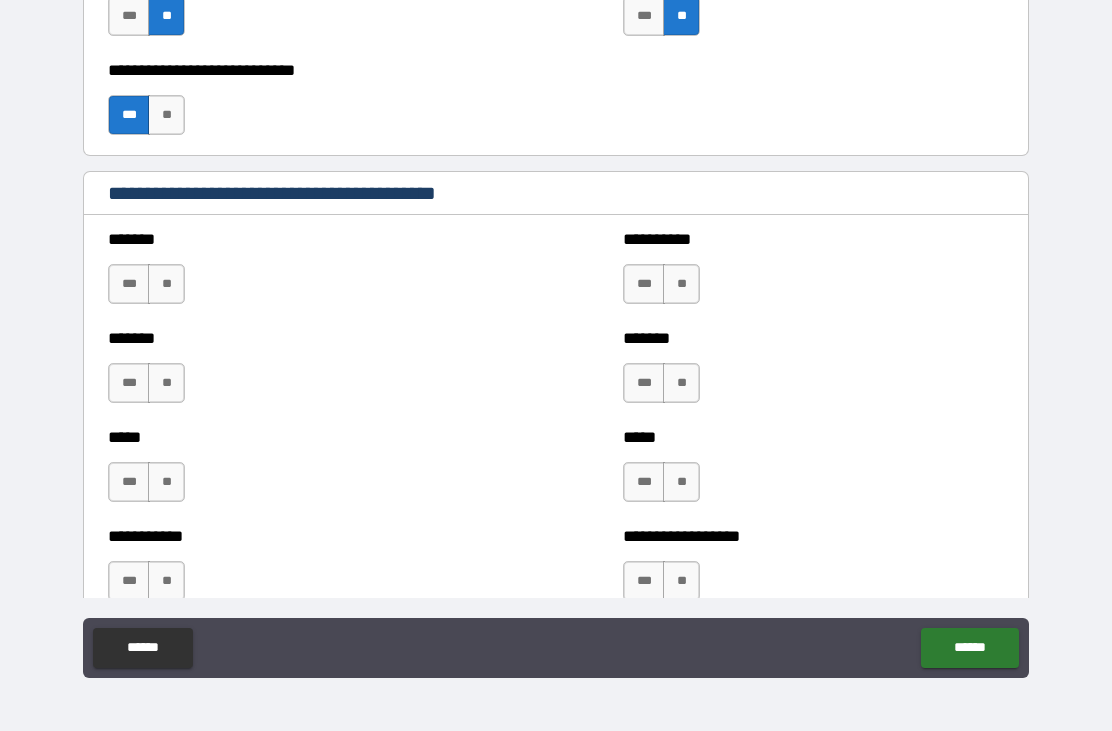 click on "**" at bounding box center (166, 284) 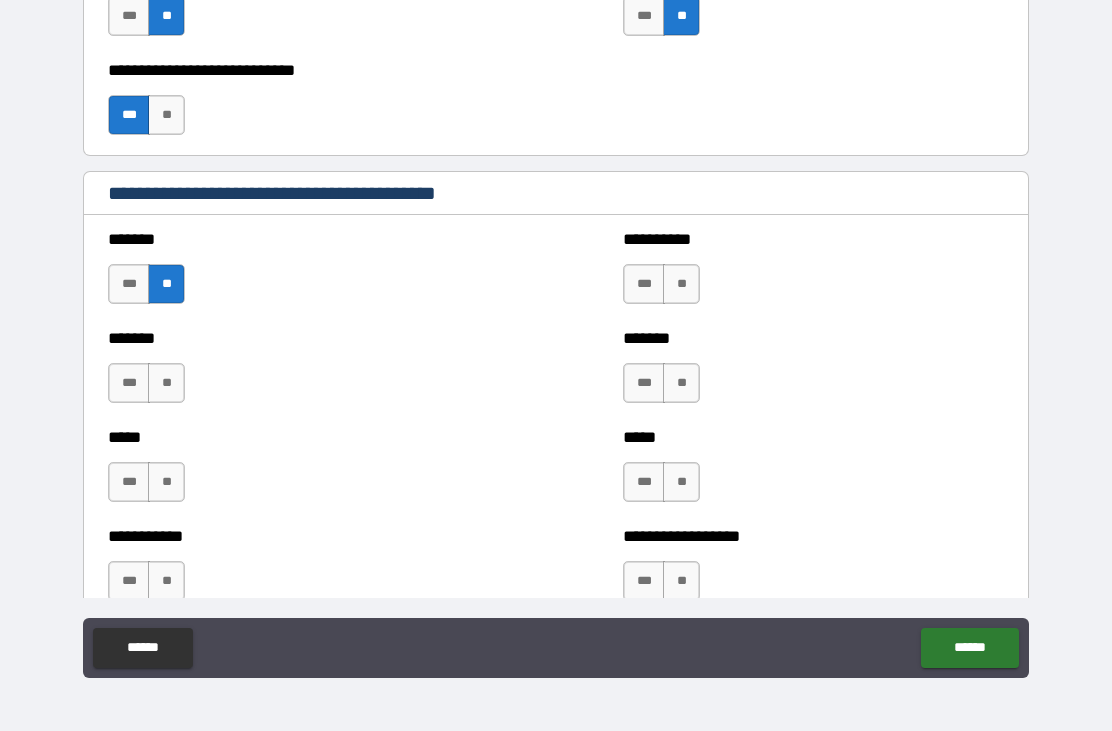 click on "**" at bounding box center [166, 383] 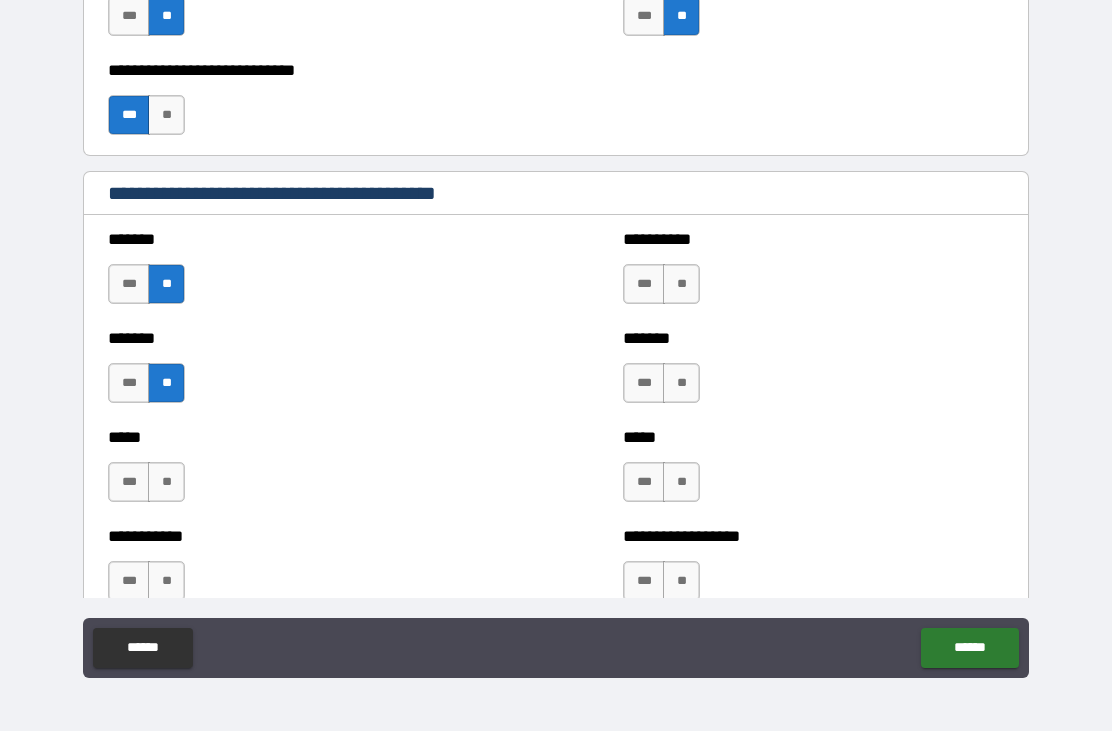 click on "**" at bounding box center (166, 482) 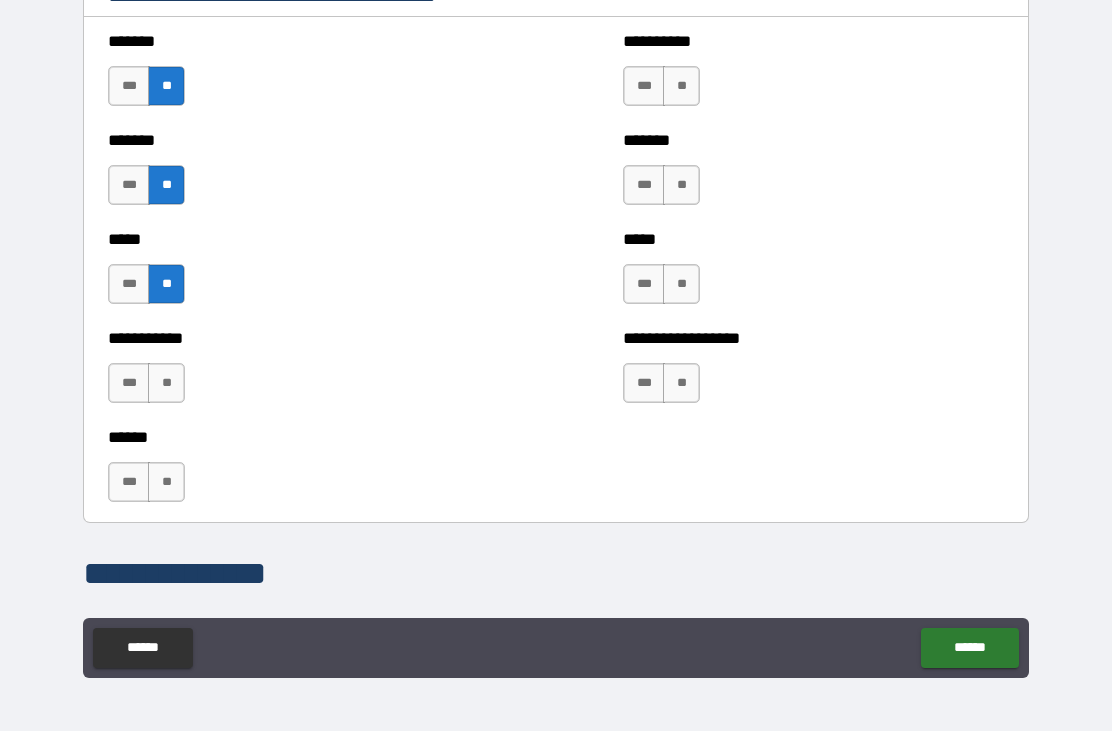 scroll, scrollTop: 1745, scrollLeft: 0, axis: vertical 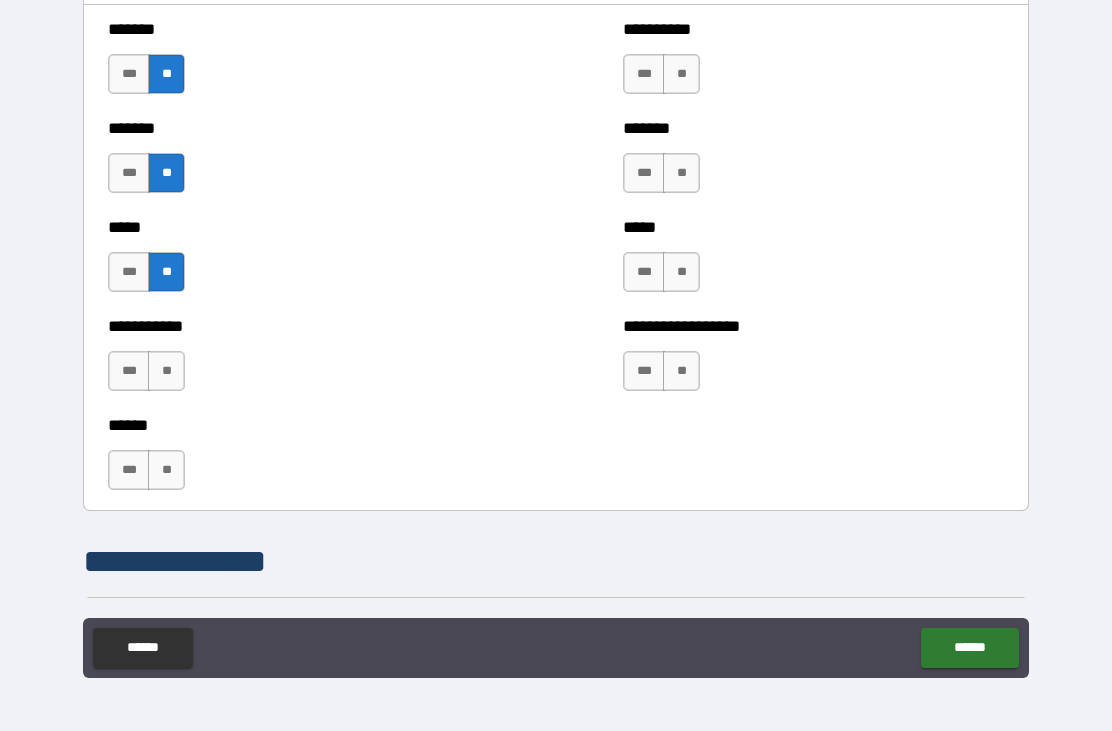 click on "**" at bounding box center (166, 371) 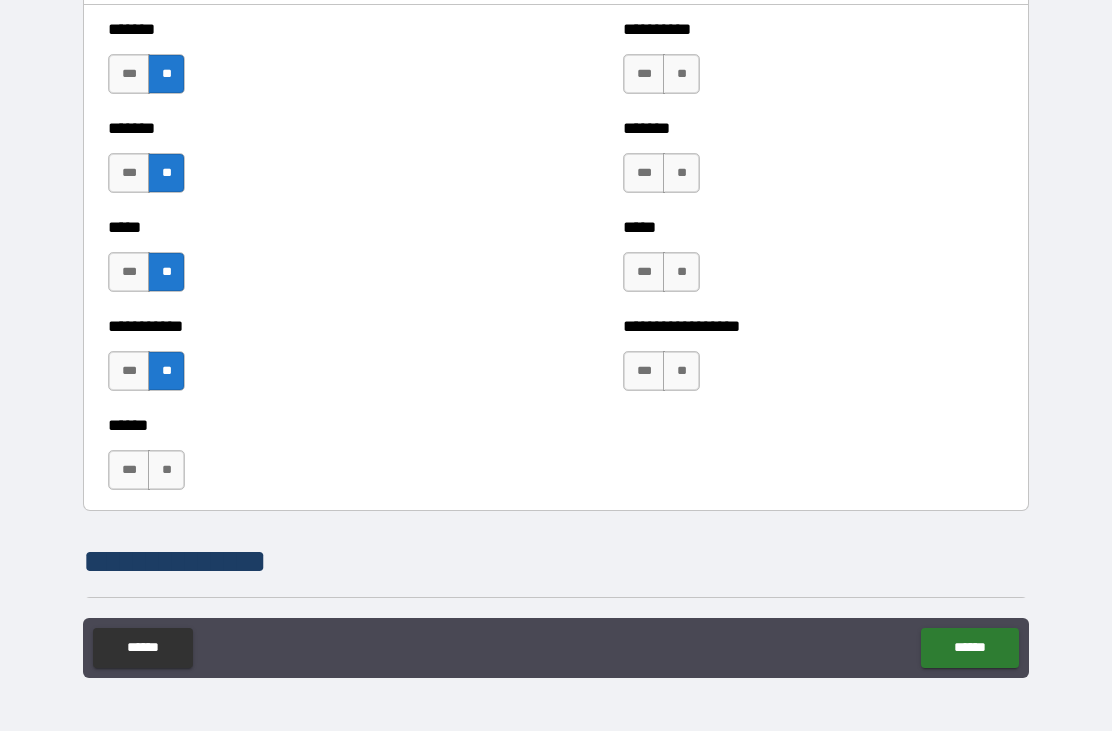 click on "**" at bounding box center [681, 74] 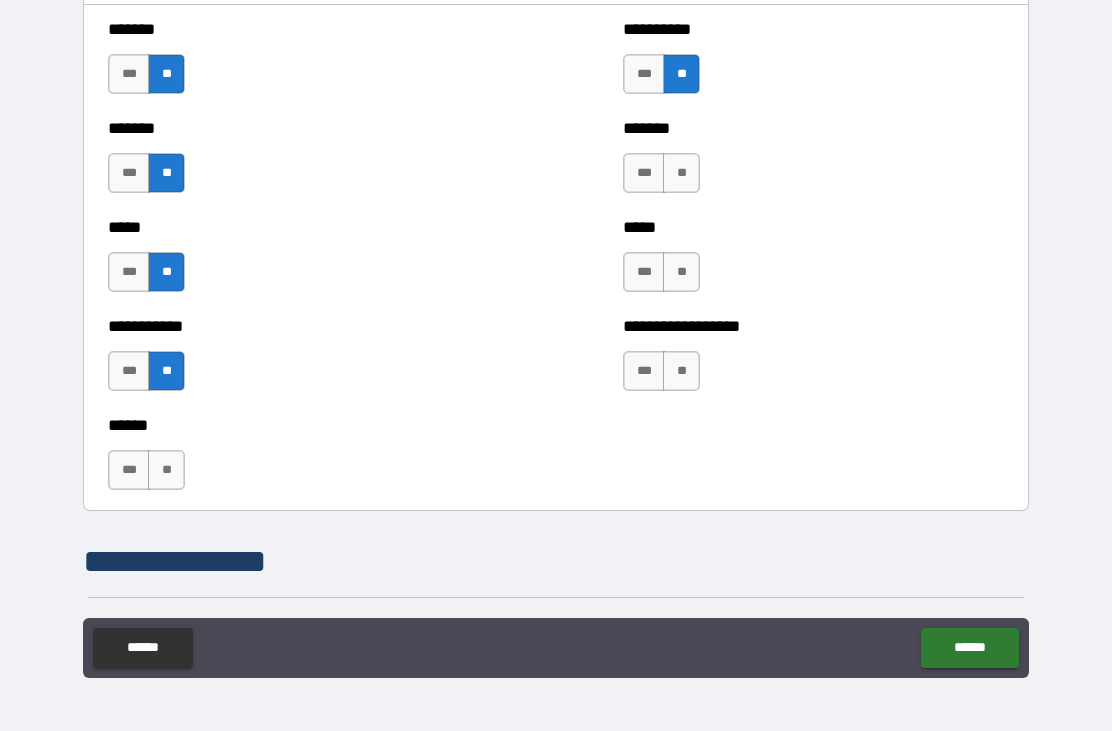 click on "**" at bounding box center [681, 173] 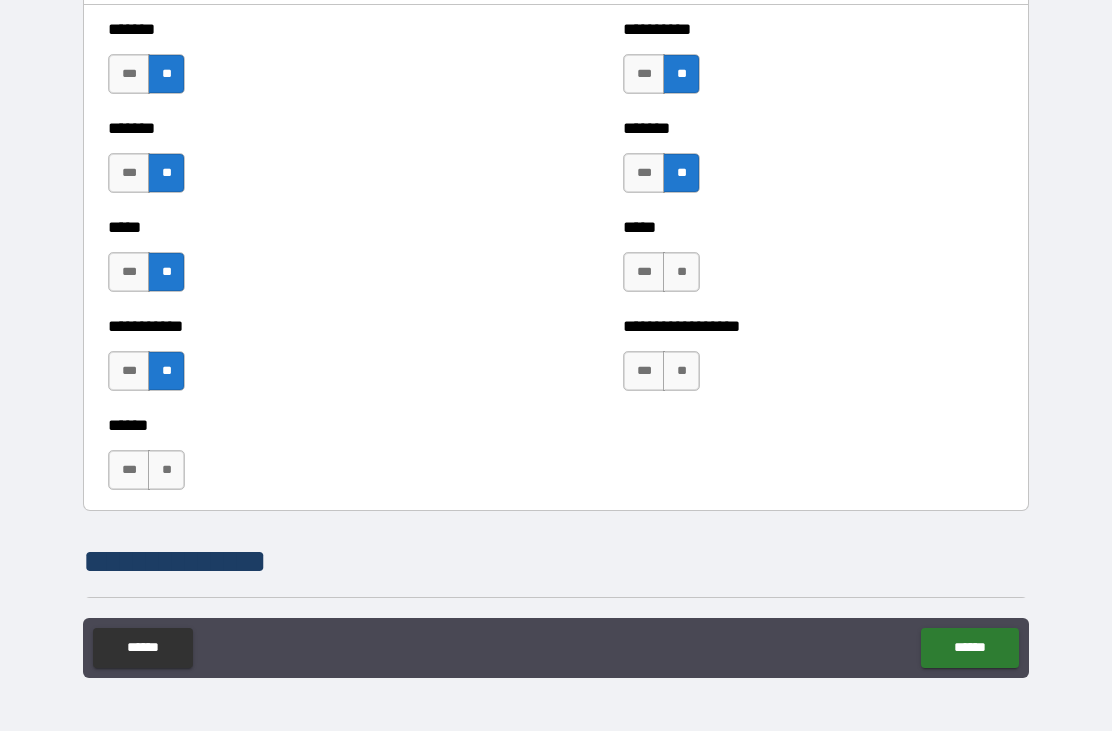 click on "**" at bounding box center (681, 272) 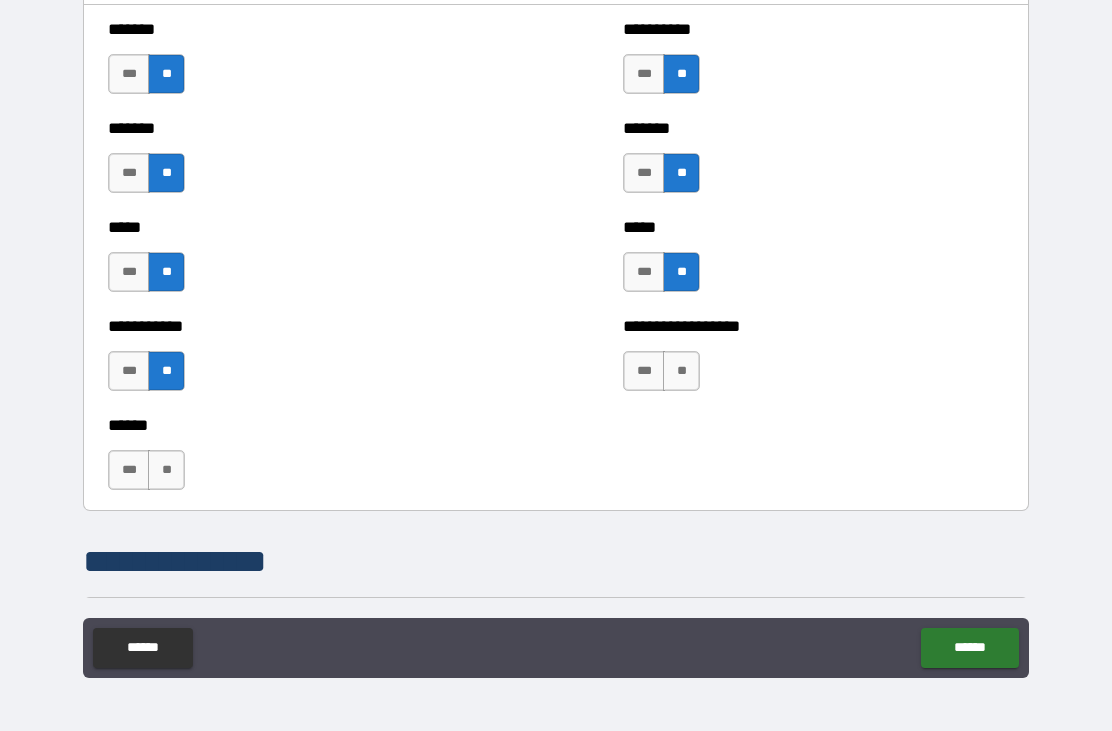 click on "**" at bounding box center (681, 371) 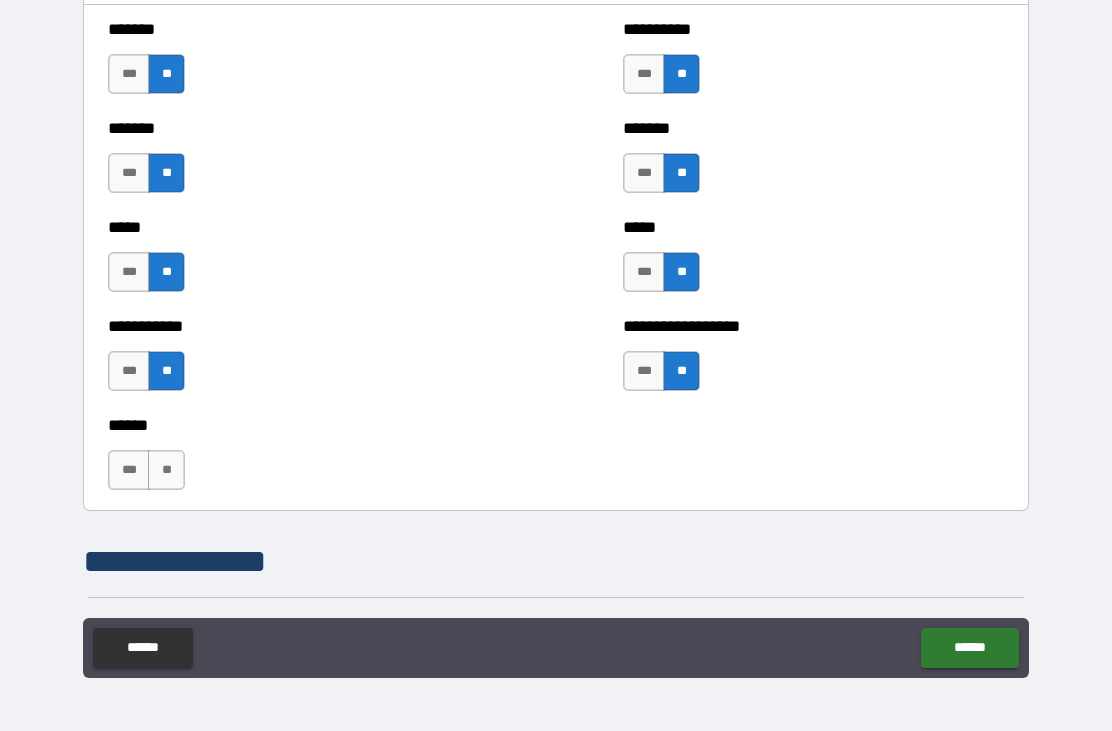 click on "**" at bounding box center (166, 470) 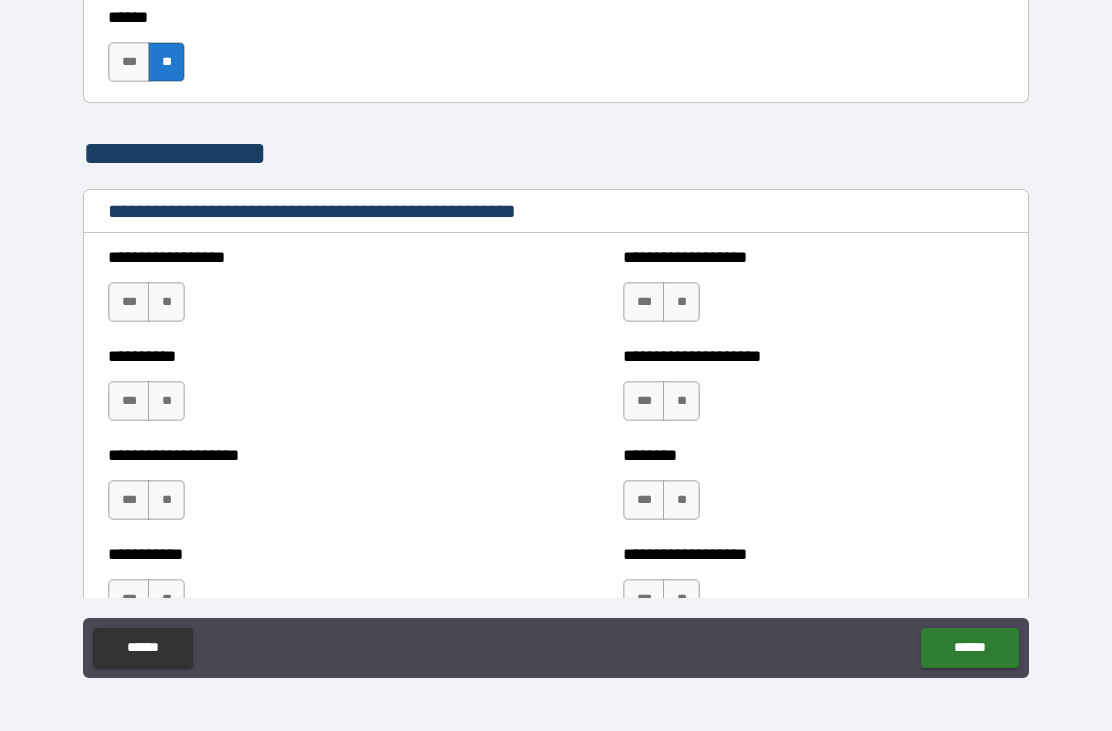 scroll, scrollTop: 2160, scrollLeft: 0, axis: vertical 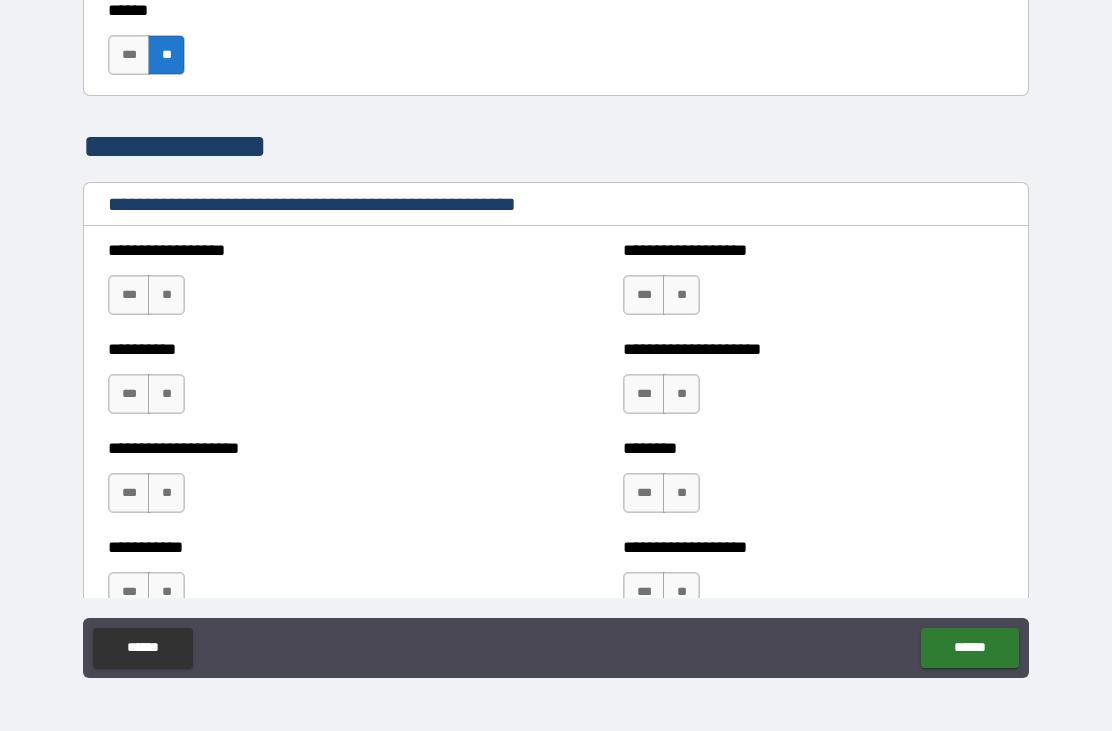 click on "**" at bounding box center [166, 295] 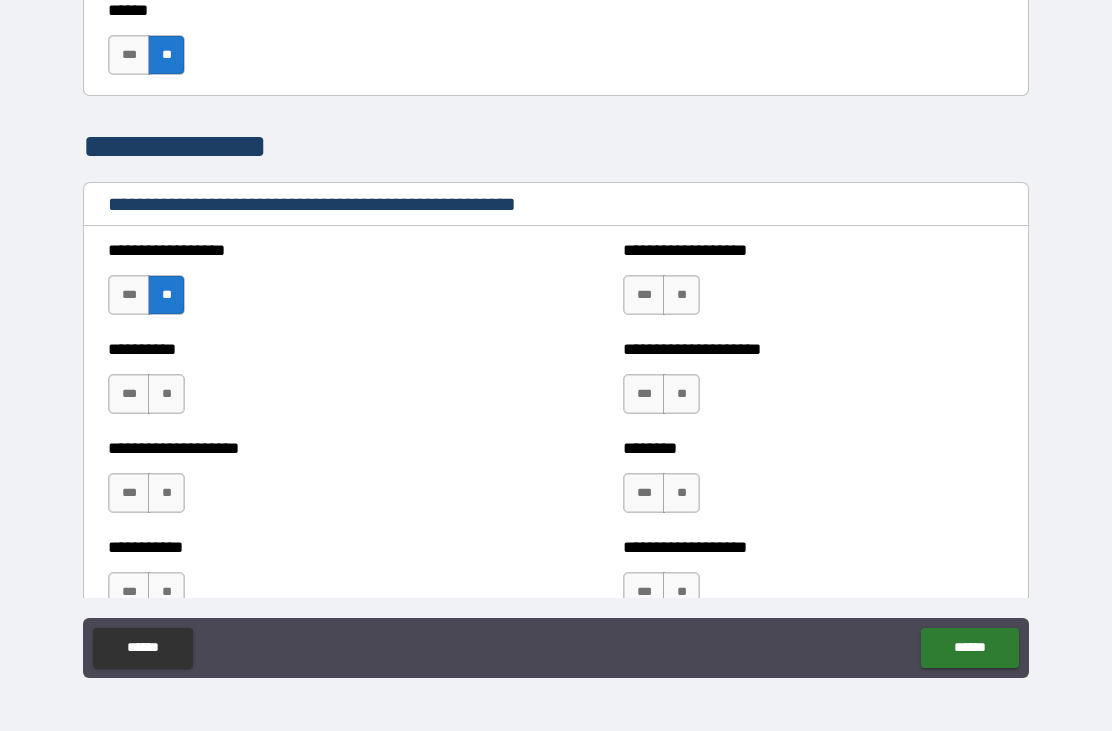 click on "**" at bounding box center (166, 394) 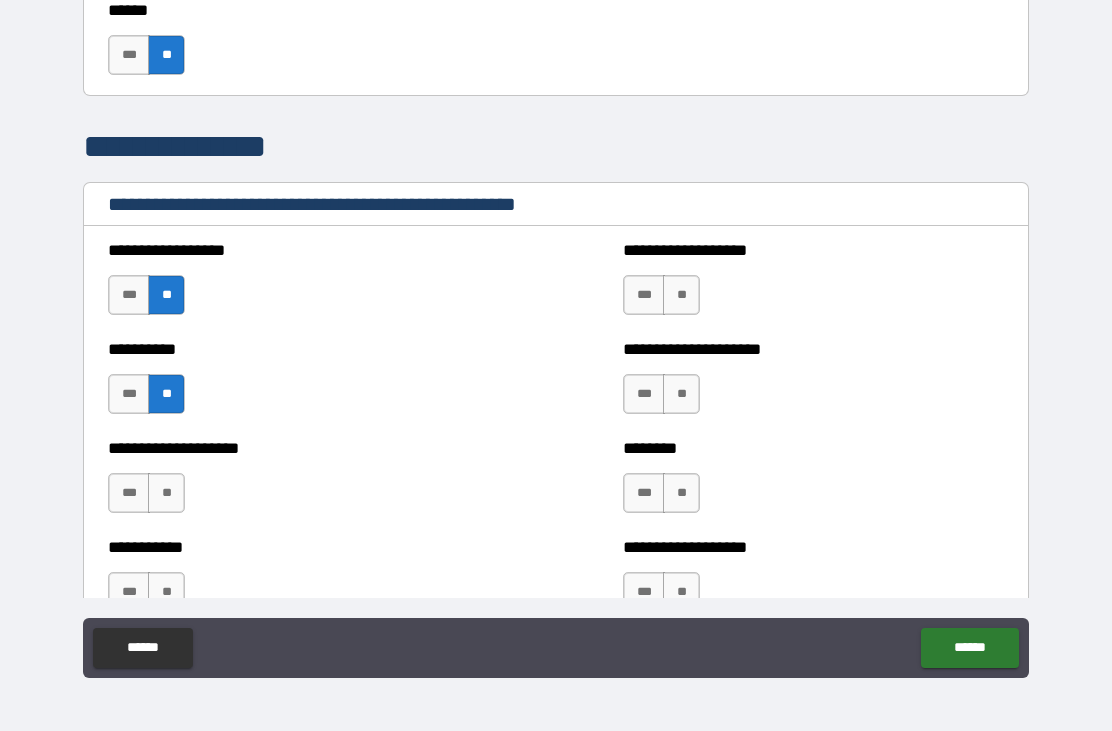 click on "**" at bounding box center (166, 493) 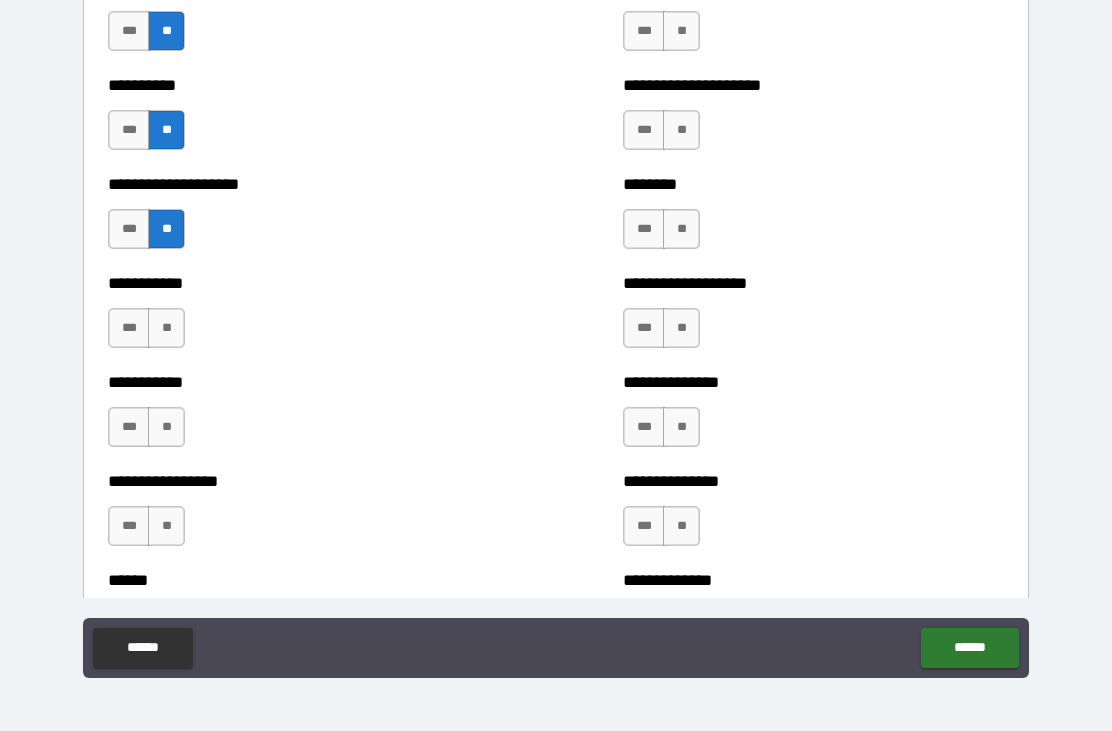 scroll, scrollTop: 2428, scrollLeft: 0, axis: vertical 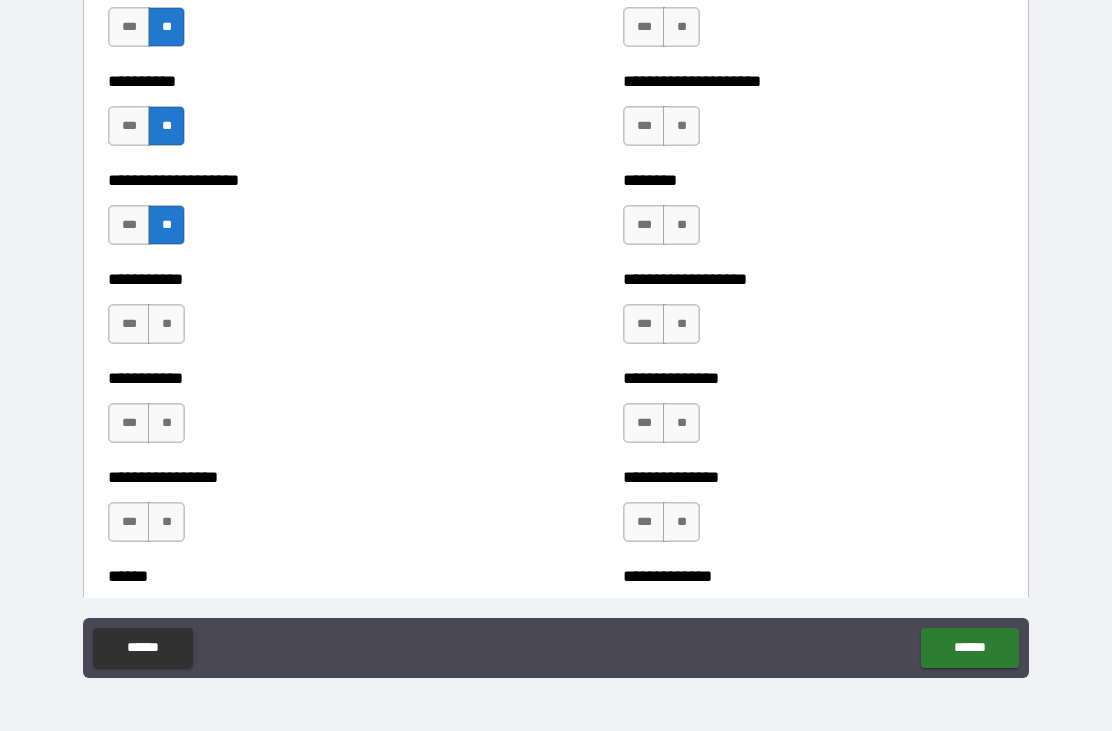 click on "**" at bounding box center (166, 324) 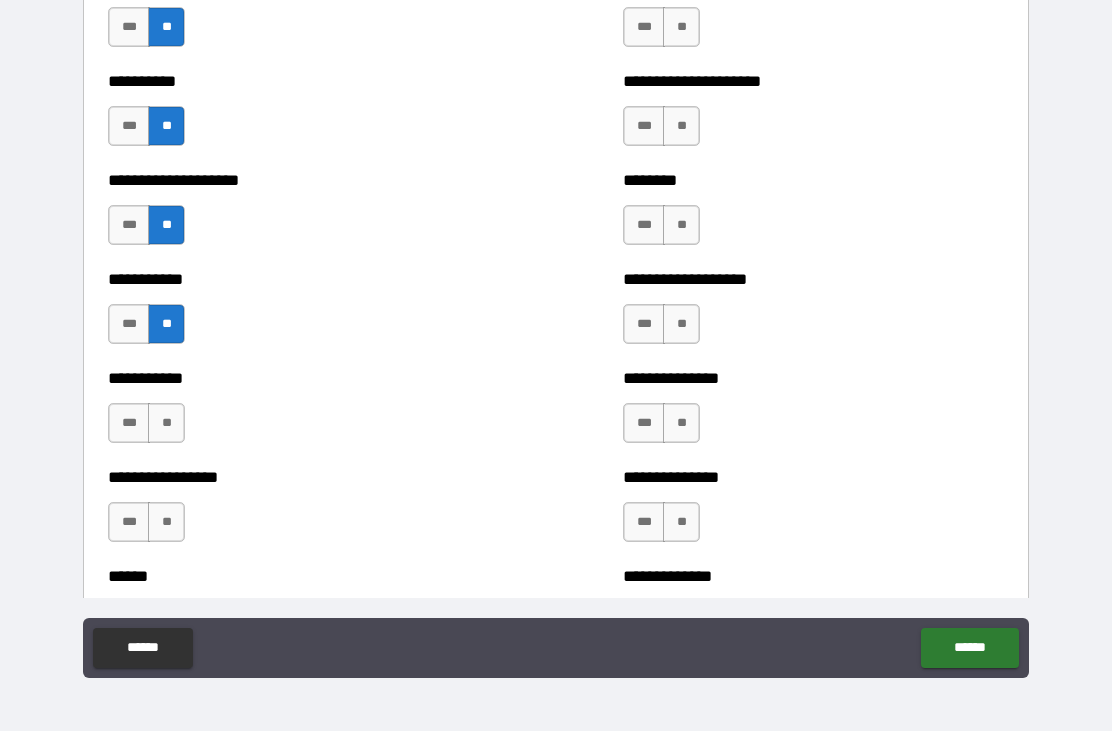 click on "**" at bounding box center [166, 423] 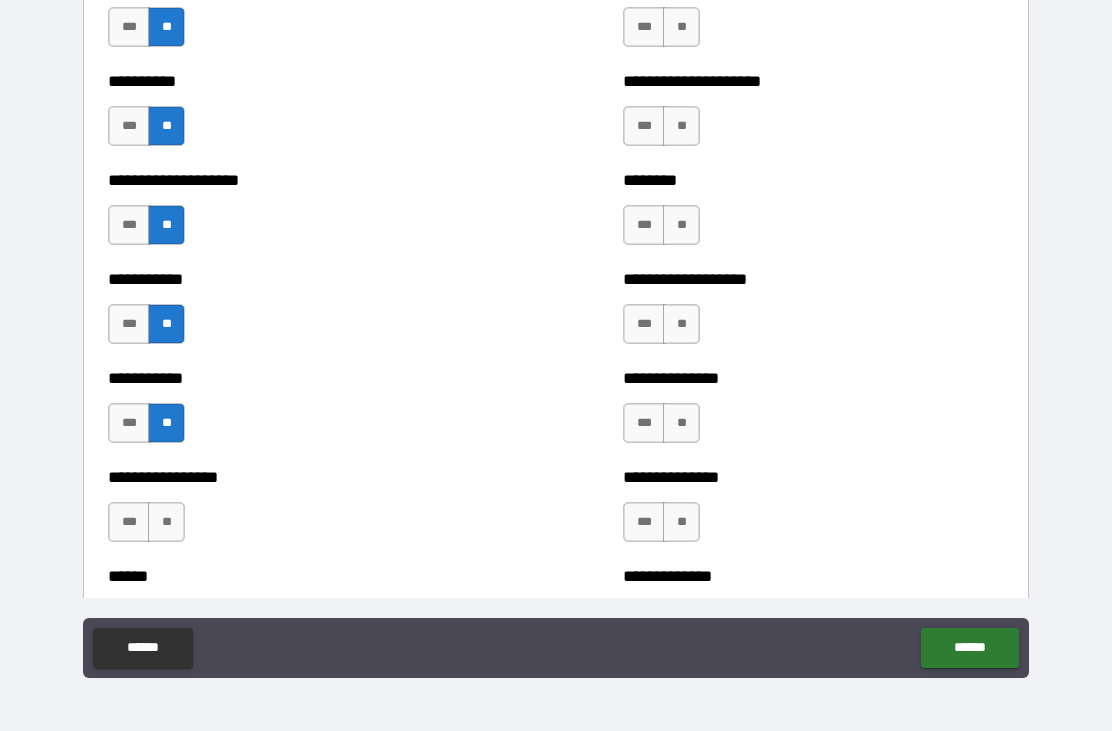 click on "**" at bounding box center (166, 522) 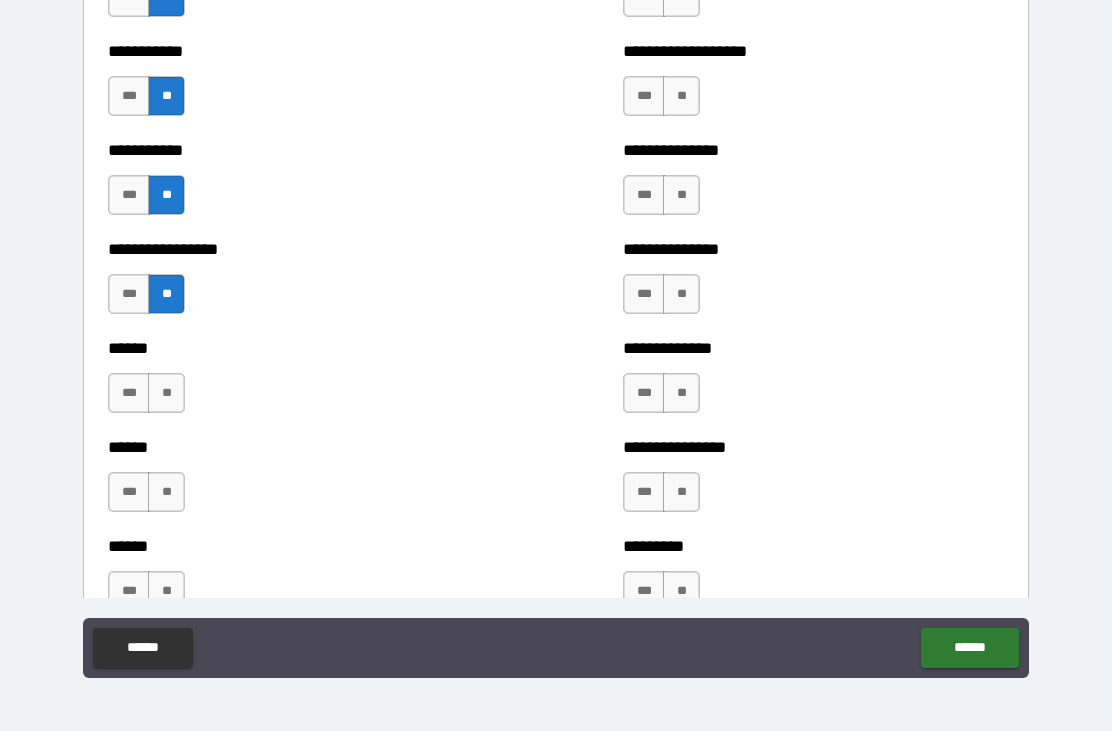 scroll, scrollTop: 2668, scrollLeft: 0, axis: vertical 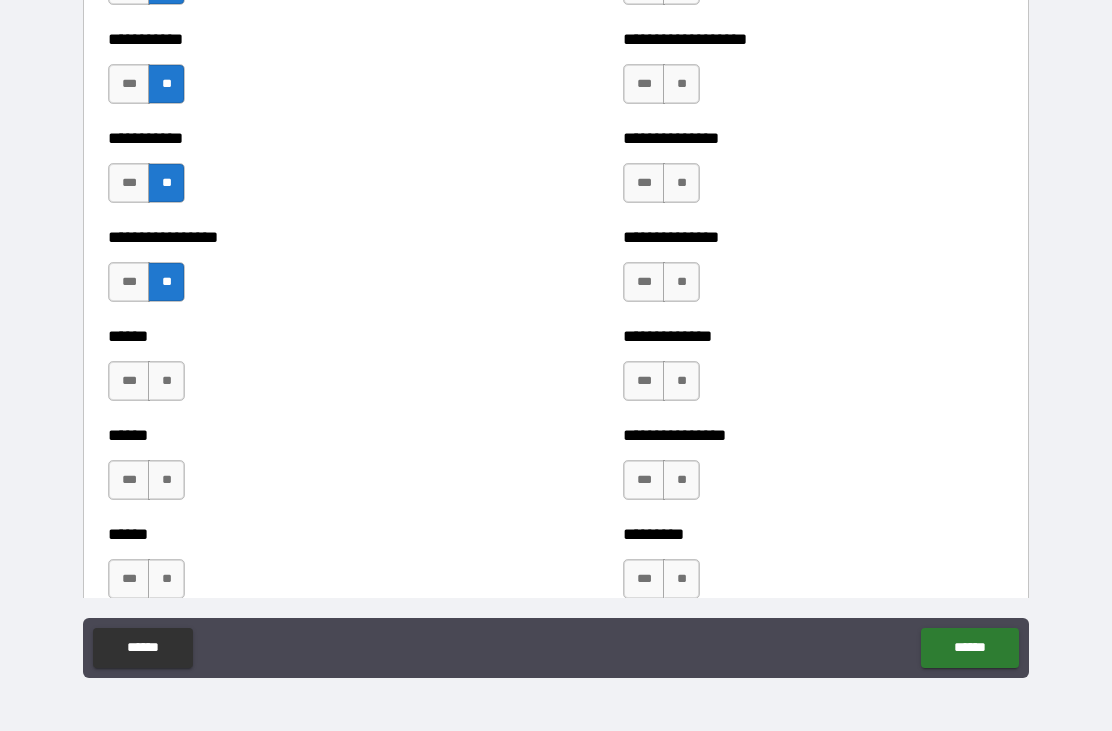 click on "**" at bounding box center (166, 381) 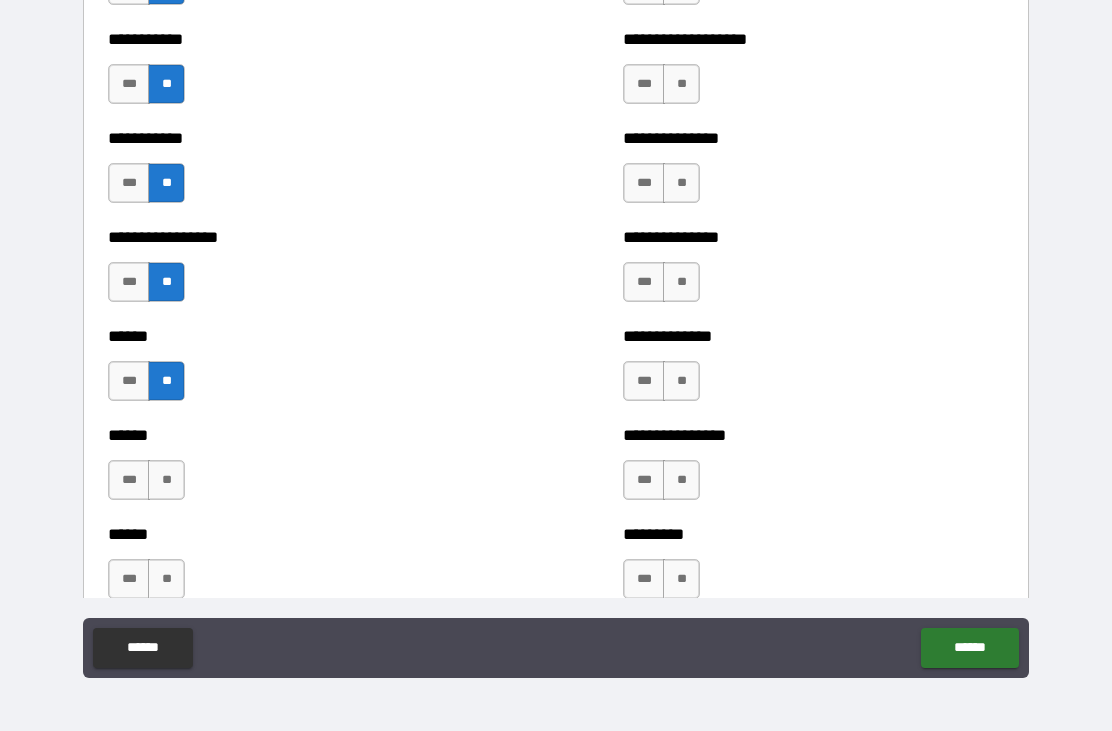 click on "**" at bounding box center [166, 480] 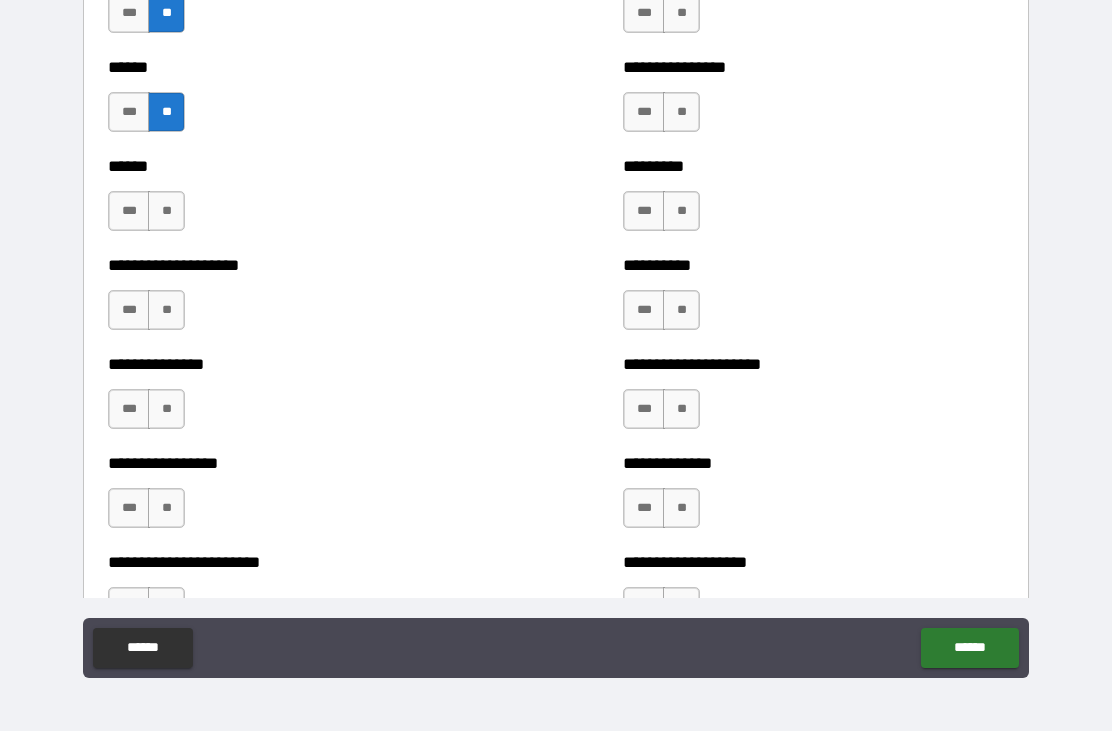 scroll, scrollTop: 3049, scrollLeft: 0, axis: vertical 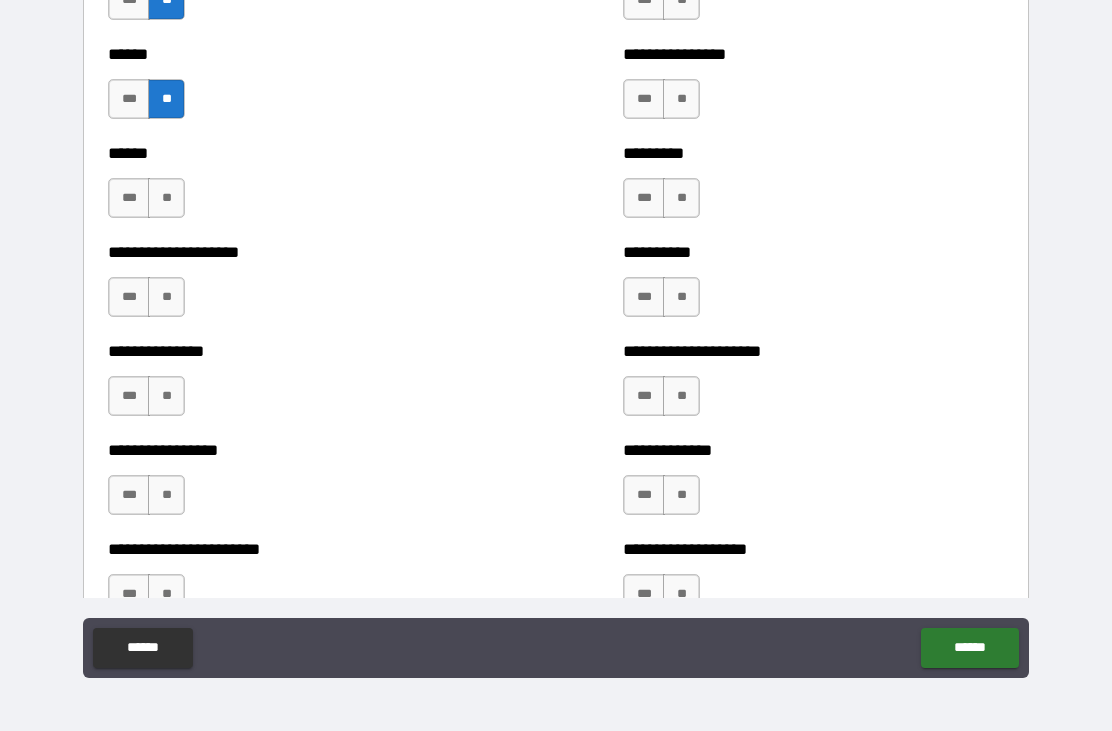 click on "**" at bounding box center (166, 198) 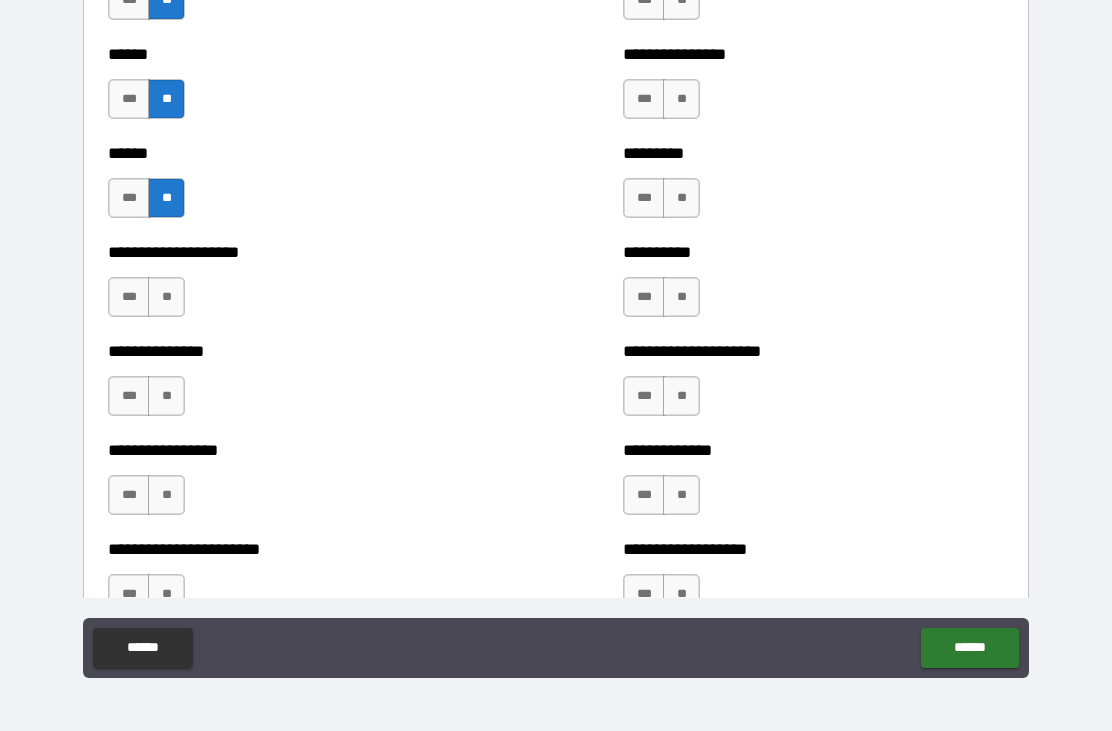 click on "**" at bounding box center (166, 297) 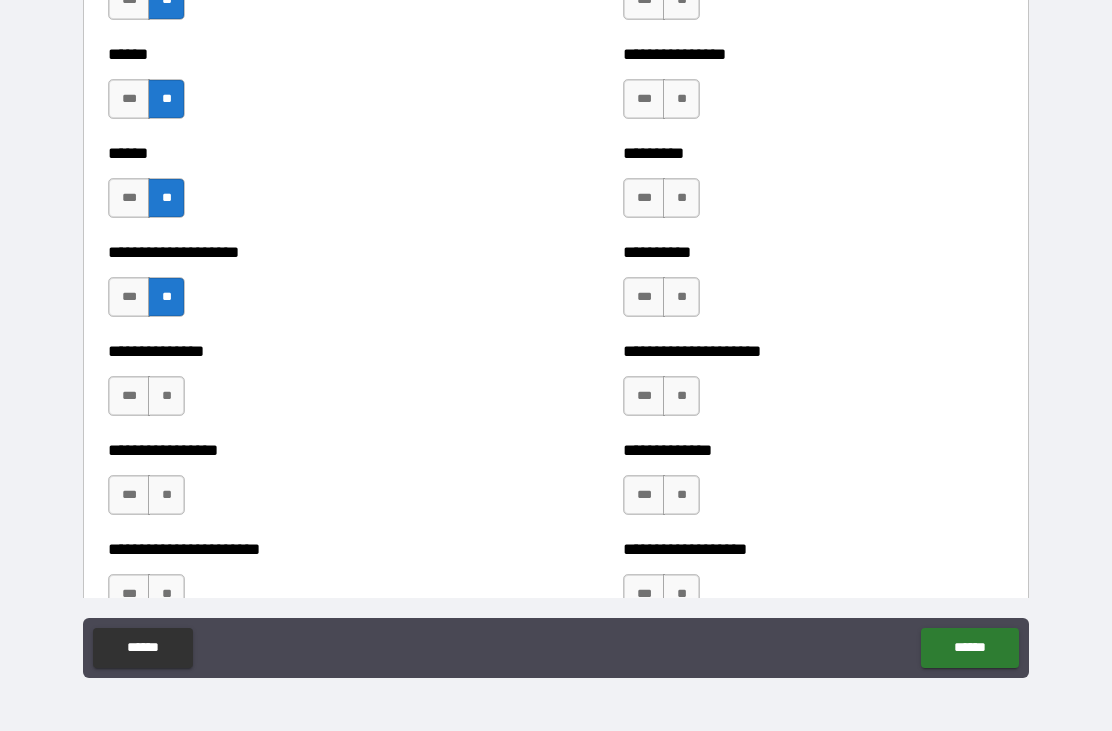 click on "**" at bounding box center (166, 396) 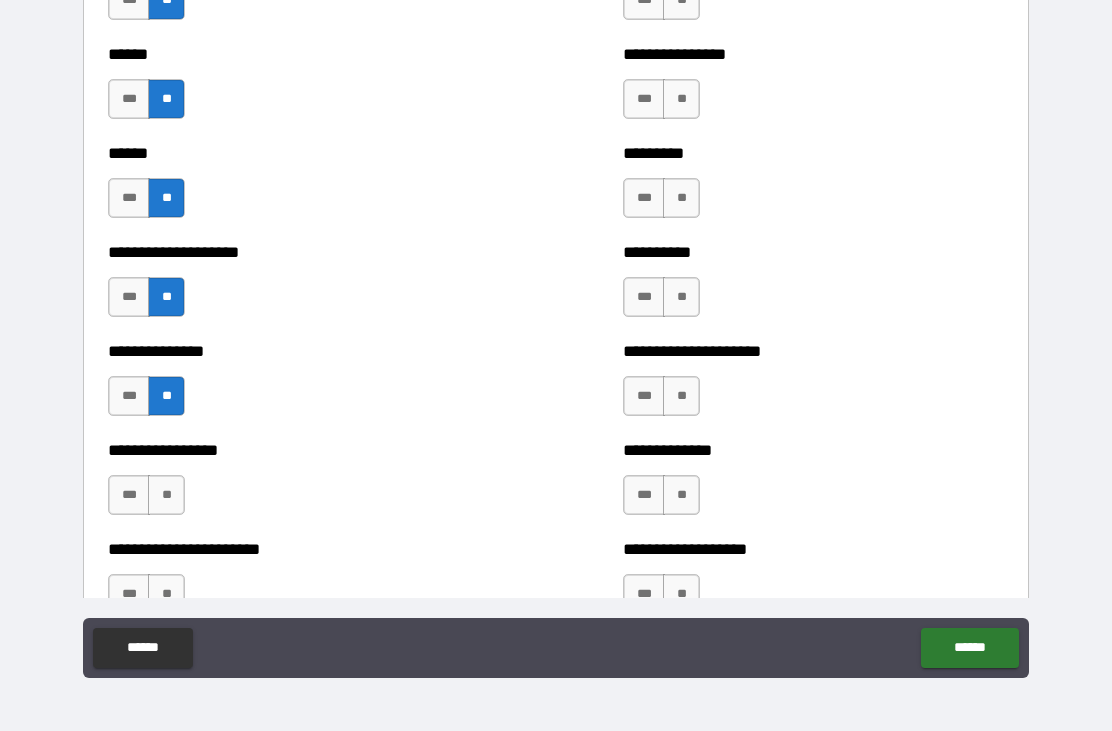 click on "**" at bounding box center (166, 495) 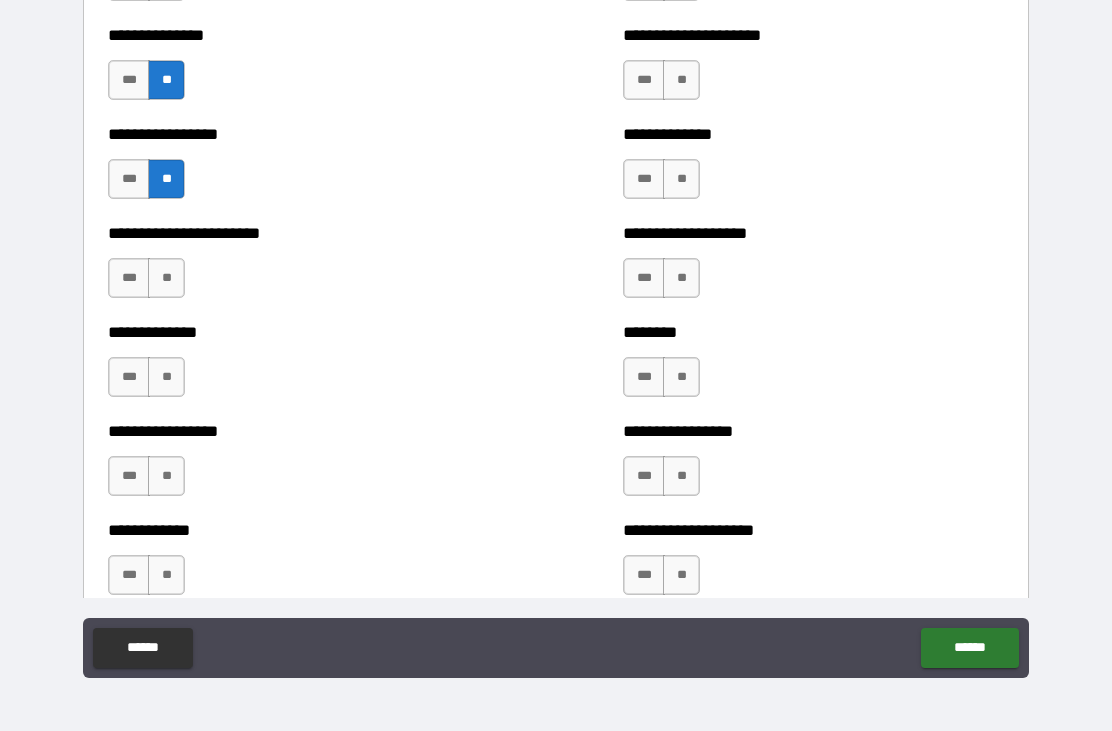 scroll, scrollTop: 3366, scrollLeft: 0, axis: vertical 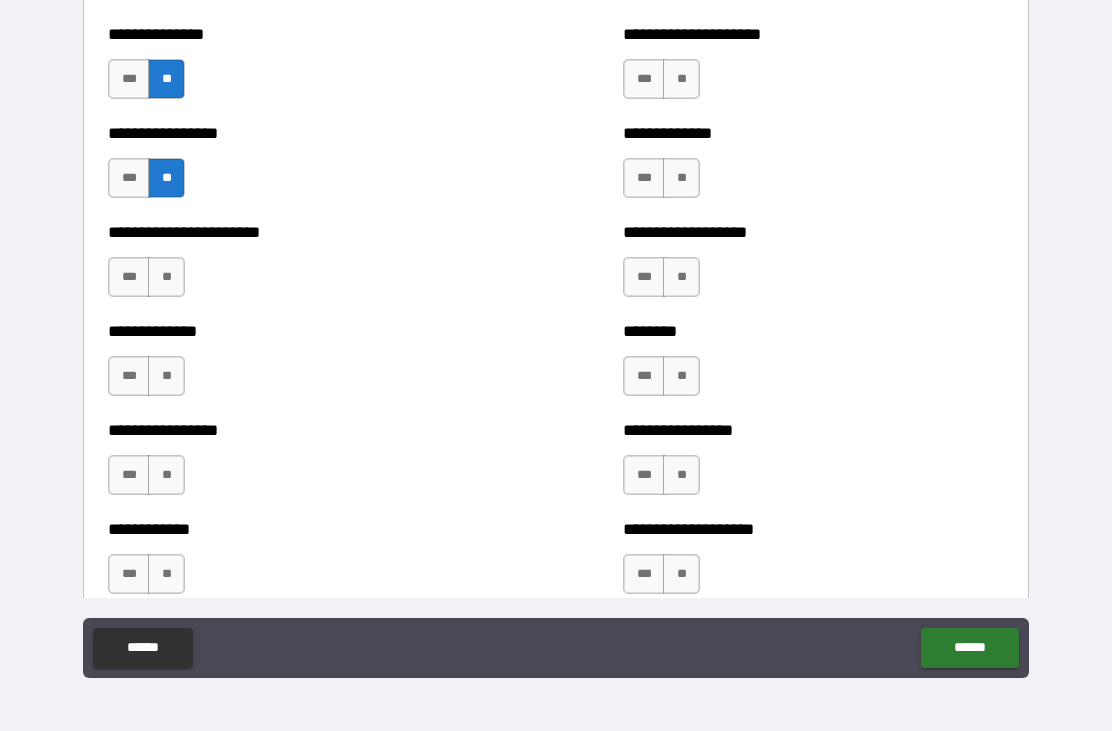 click on "**" at bounding box center [166, 277] 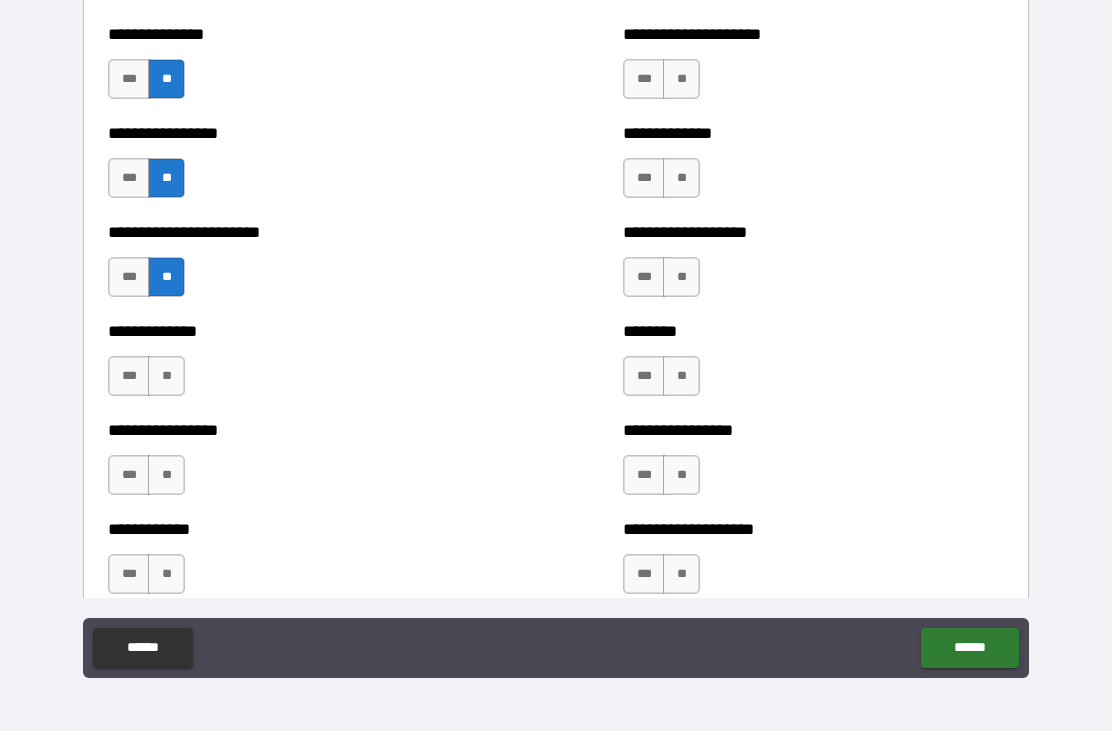 click on "**" at bounding box center [166, 376] 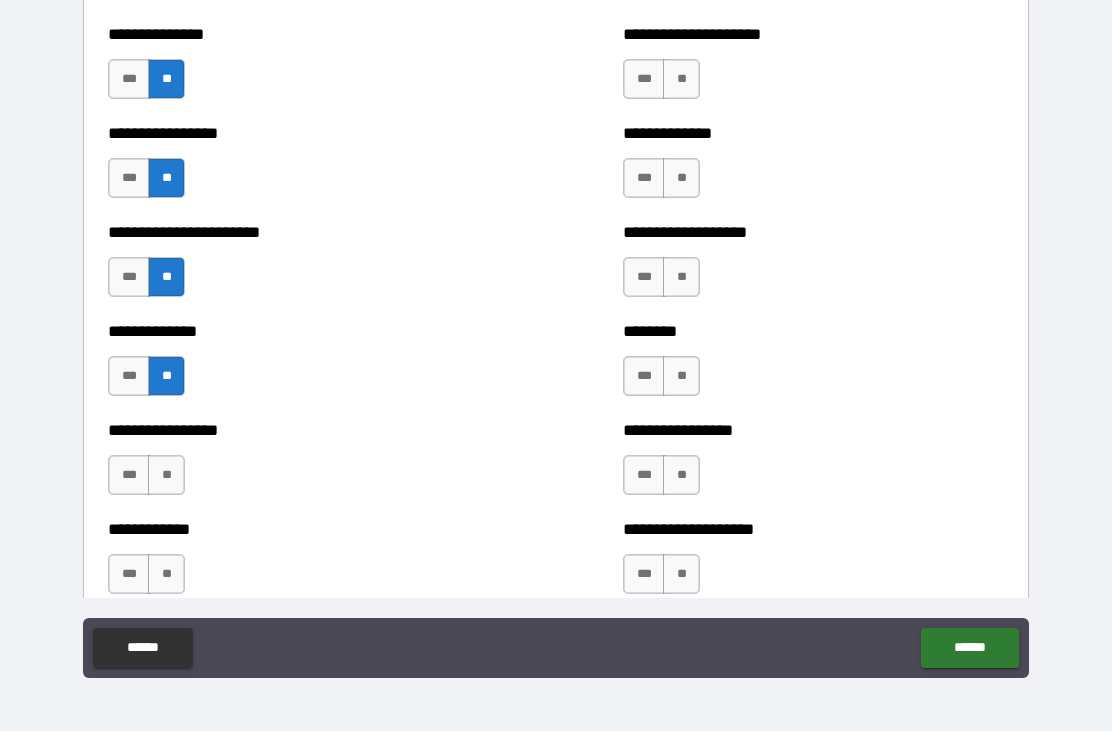 click on "**" at bounding box center (166, 475) 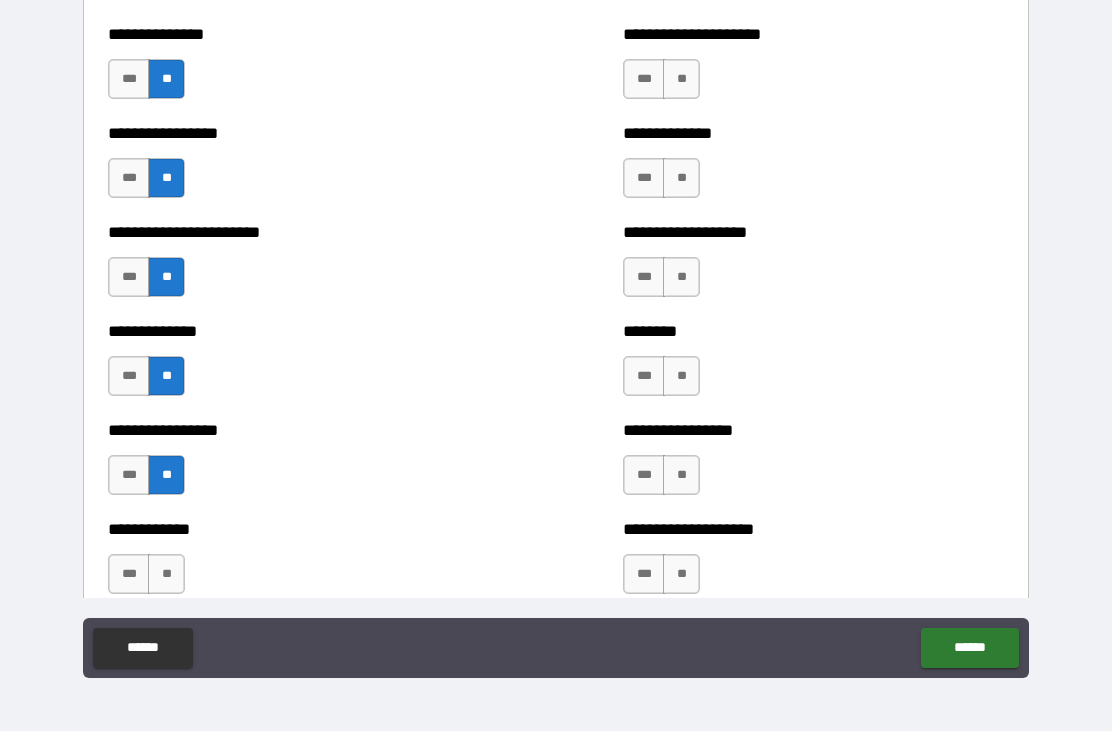 click on "**" at bounding box center (166, 574) 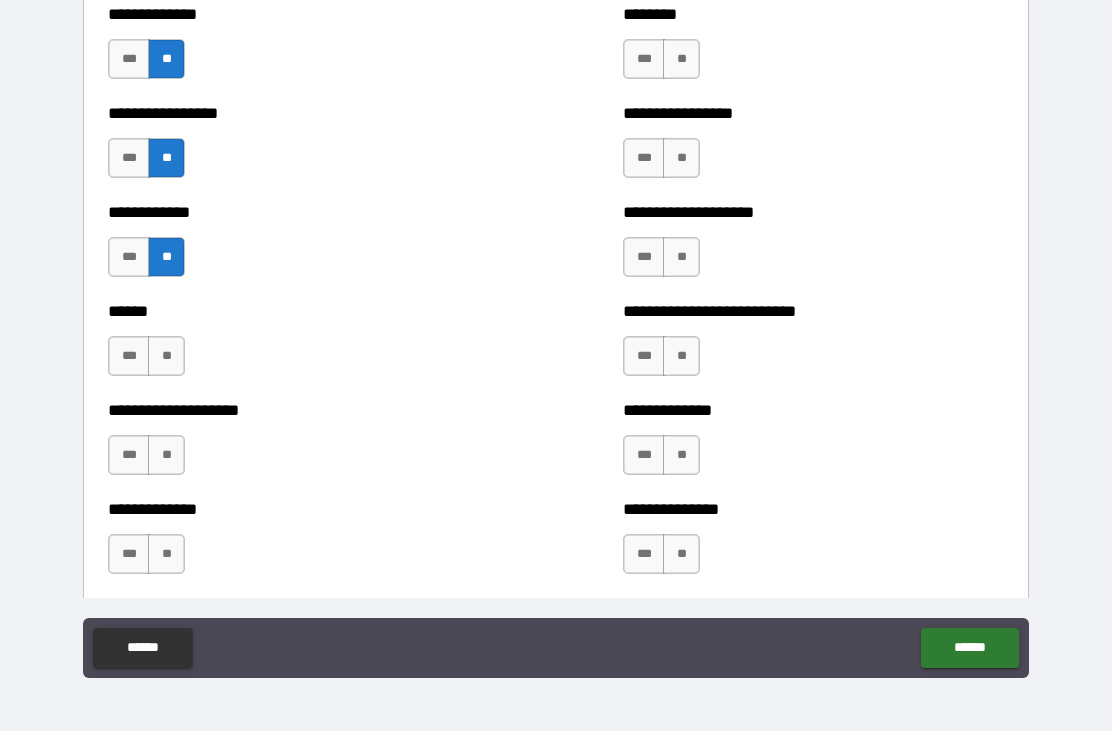 scroll, scrollTop: 3687, scrollLeft: 0, axis: vertical 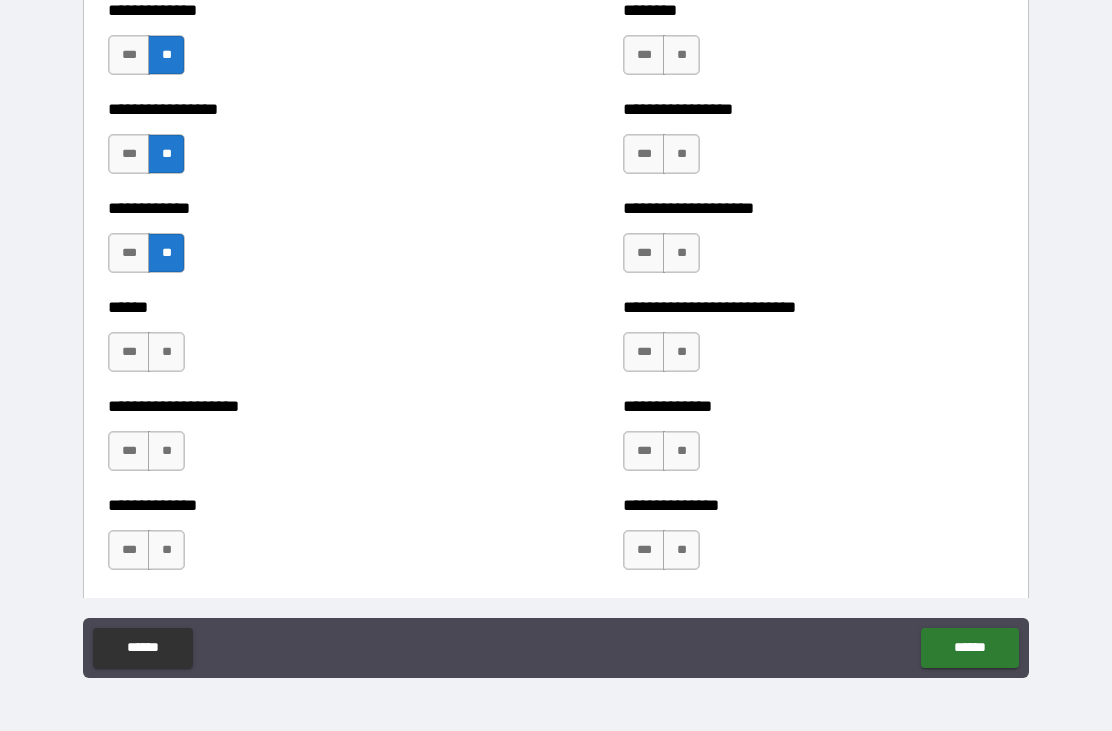 click on "**" at bounding box center (166, 352) 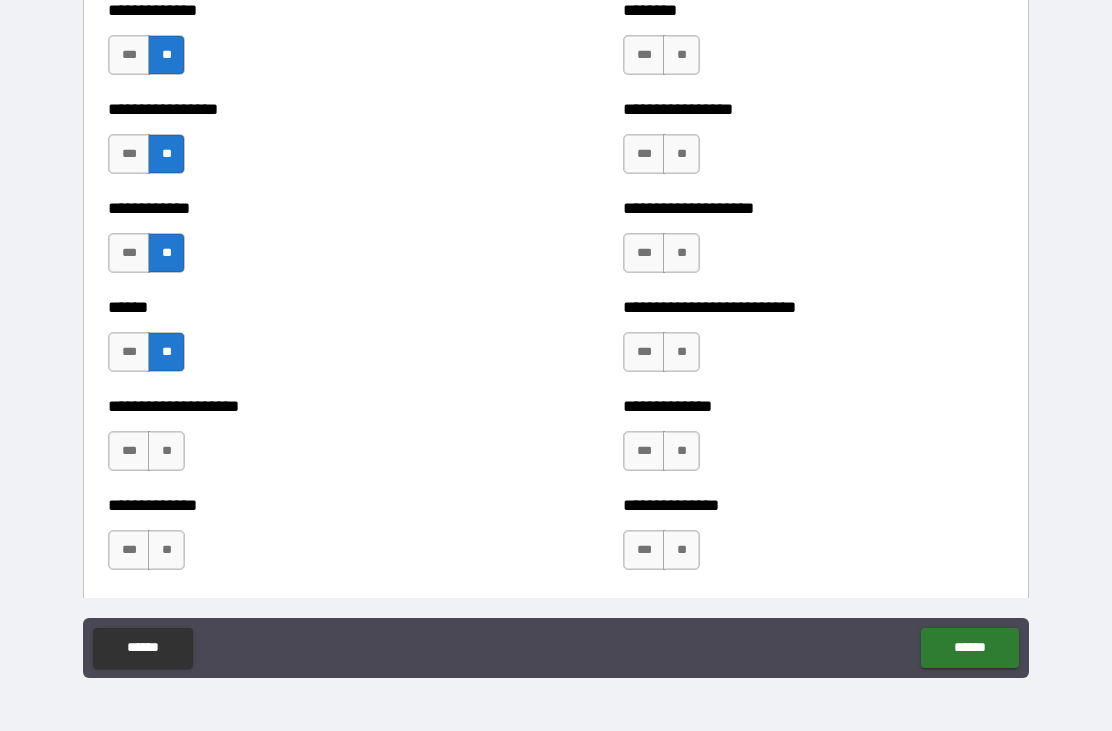 click on "**" at bounding box center (166, 451) 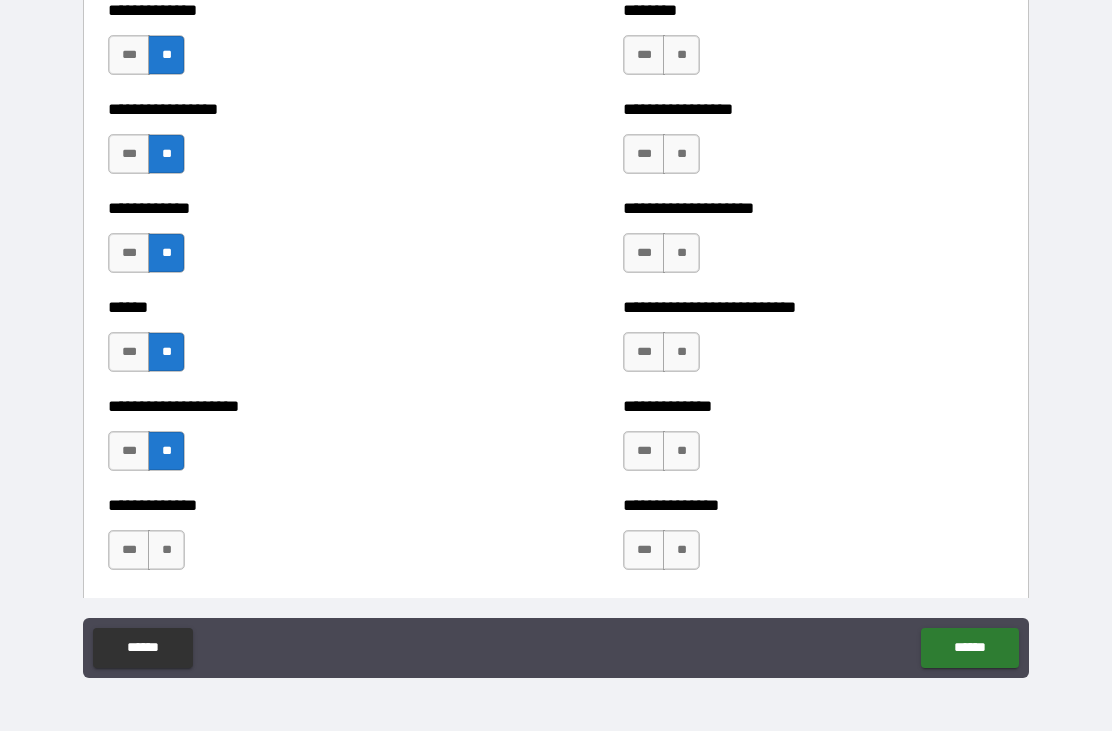 click on "*** **" at bounding box center [149, 555] 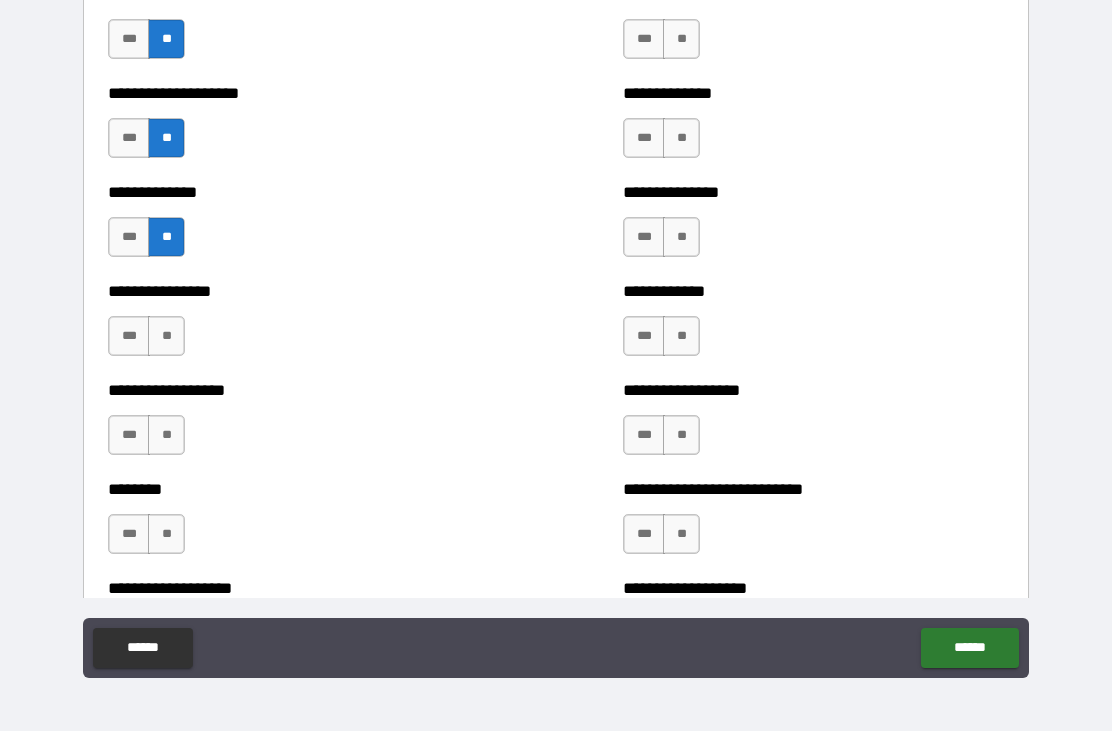 scroll, scrollTop: 4024, scrollLeft: 0, axis: vertical 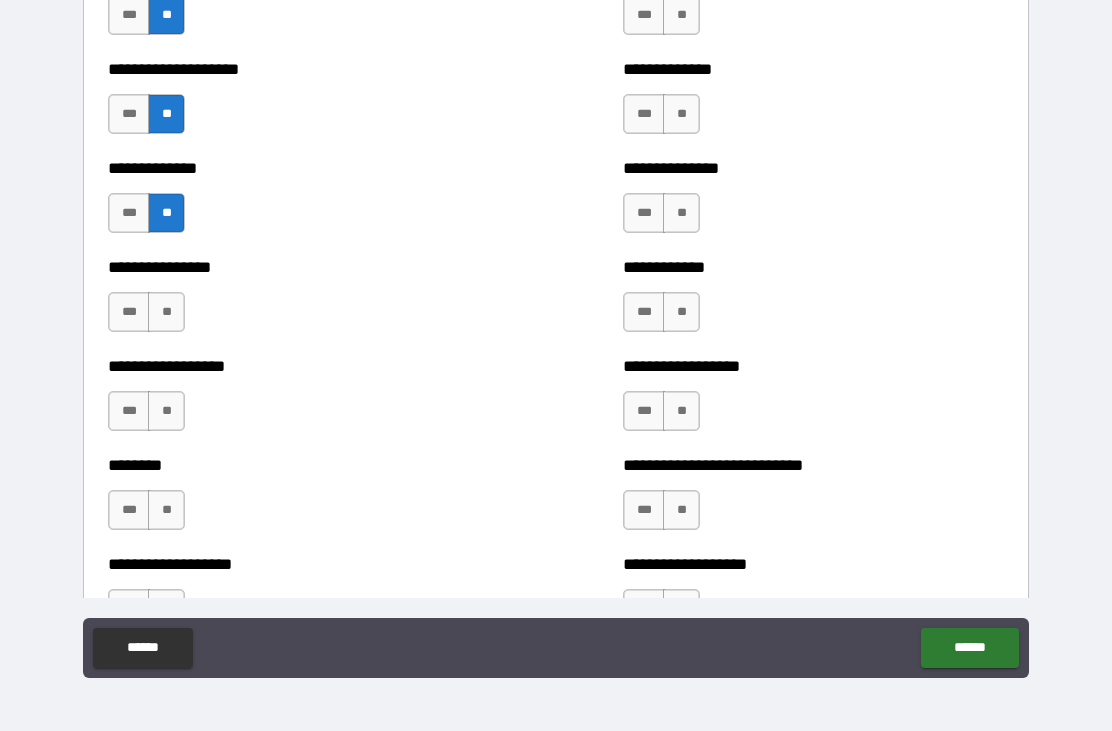 click on "**" at bounding box center [166, 312] 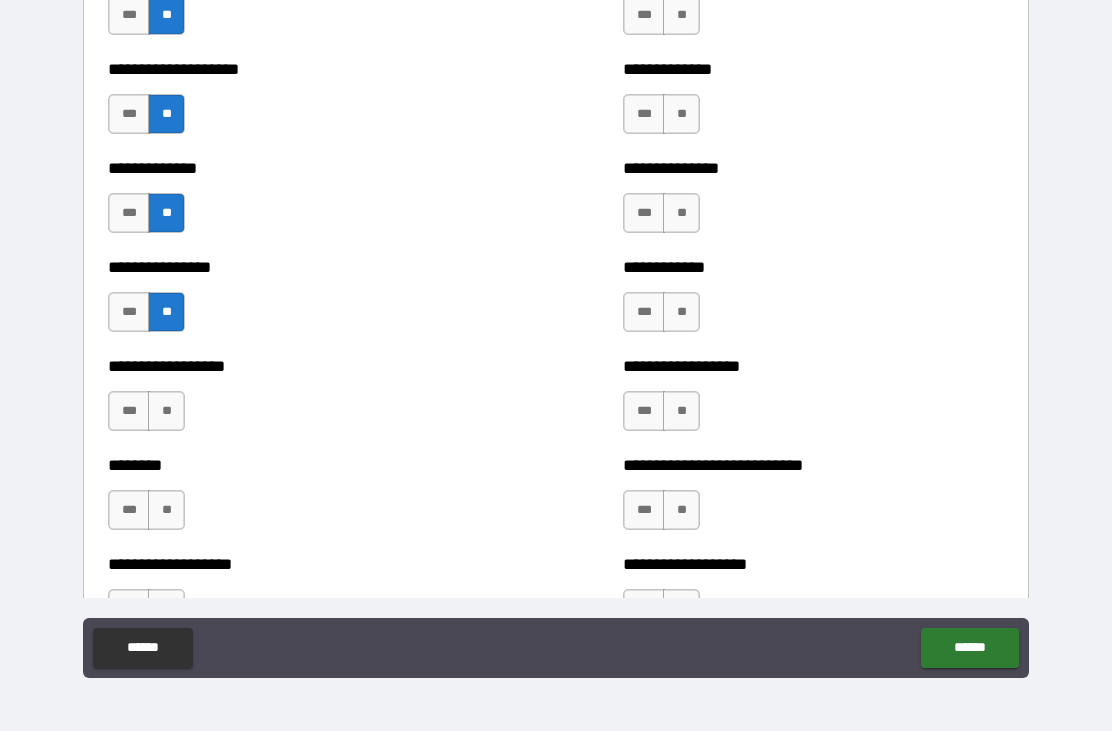 click on "**" at bounding box center (166, 411) 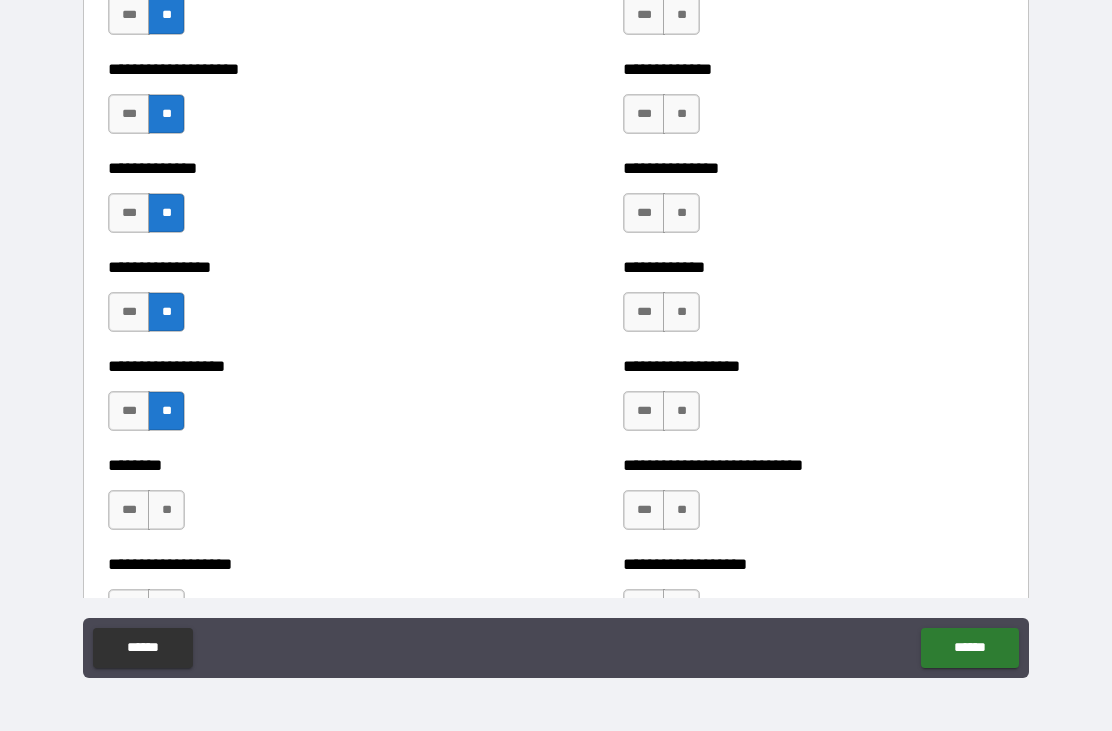 click on "**" at bounding box center (166, 510) 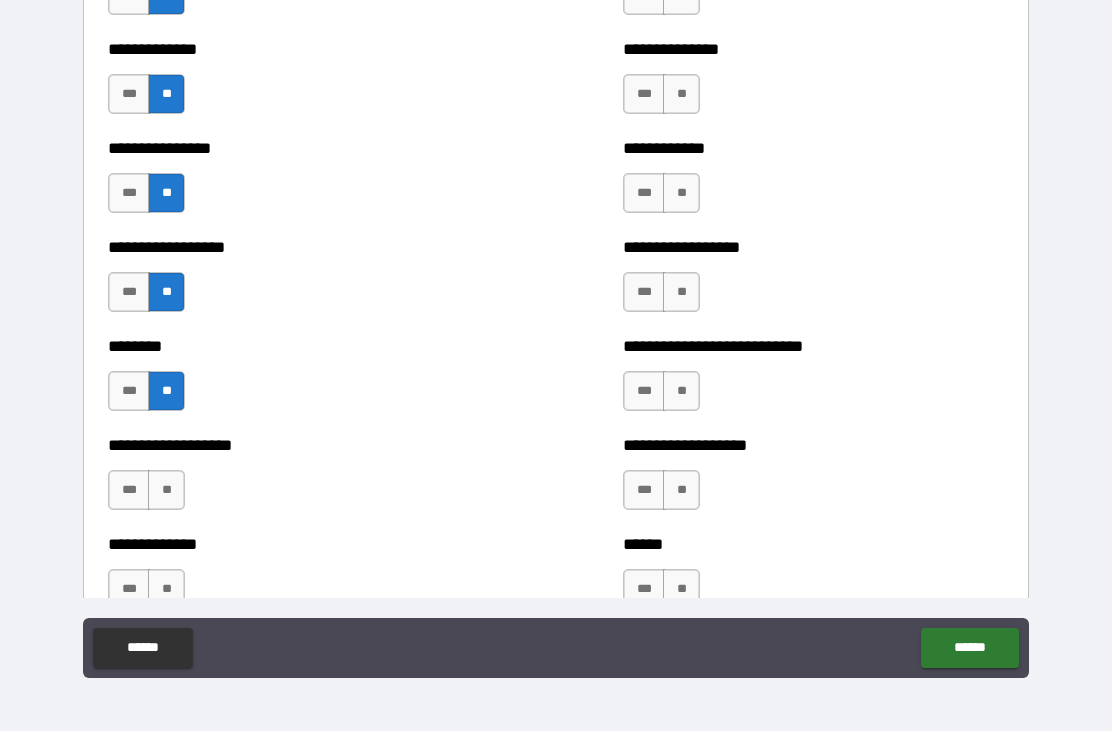 scroll, scrollTop: 4146, scrollLeft: 0, axis: vertical 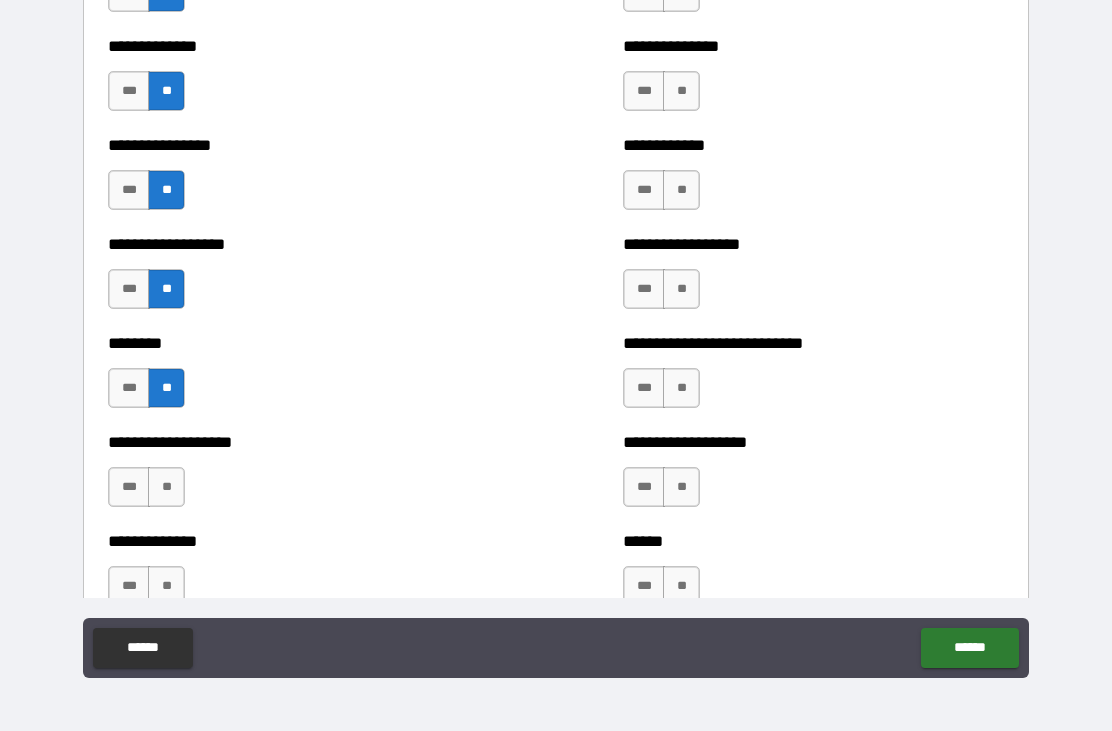 click on "**" at bounding box center (166, 487) 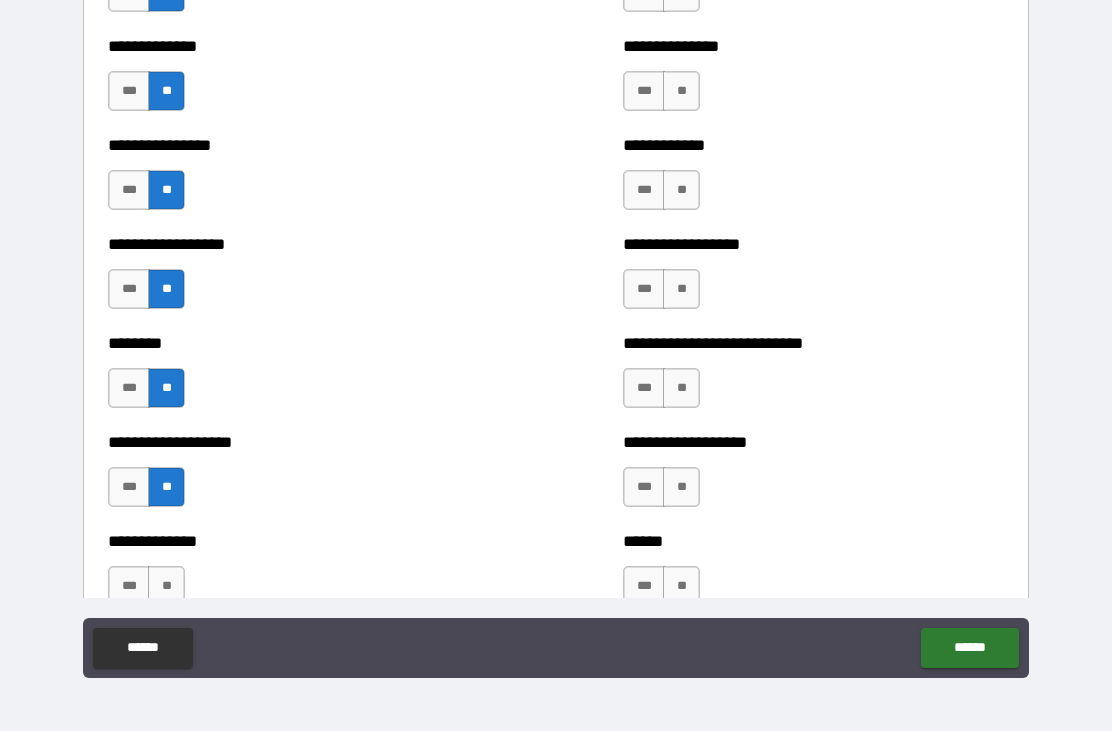 click on "**" at bounding box center (166, 586) 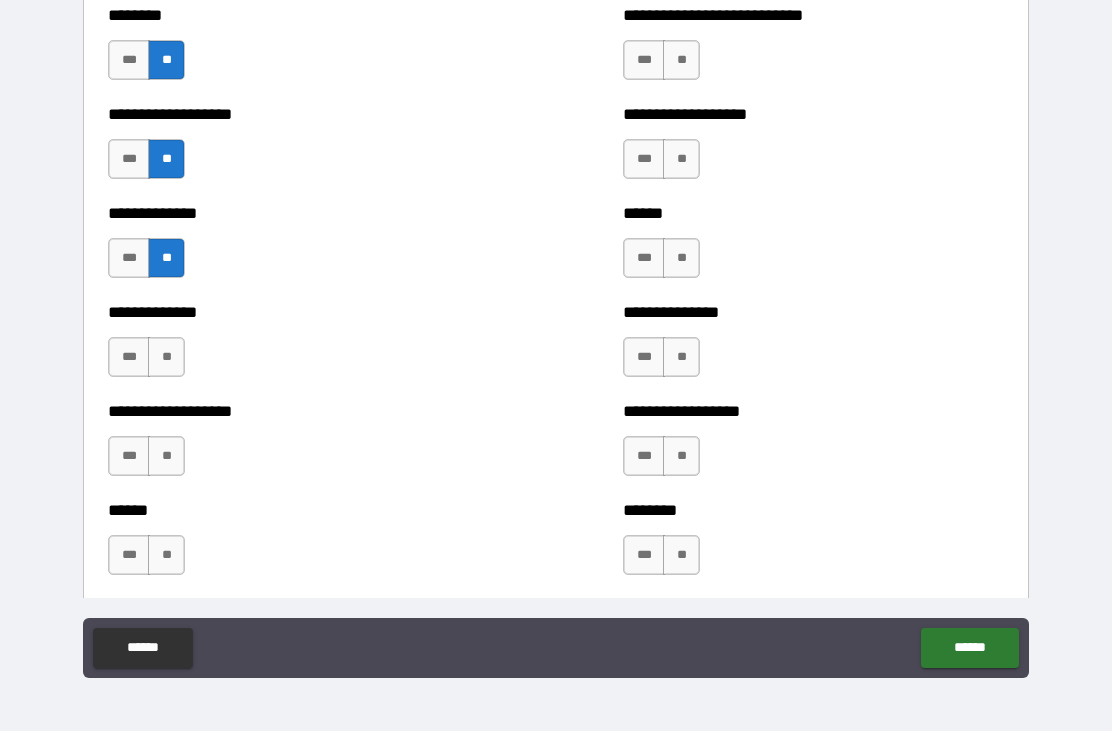 scroll, scrollTop: 4481, scrollLeft: 0, axis: vertical 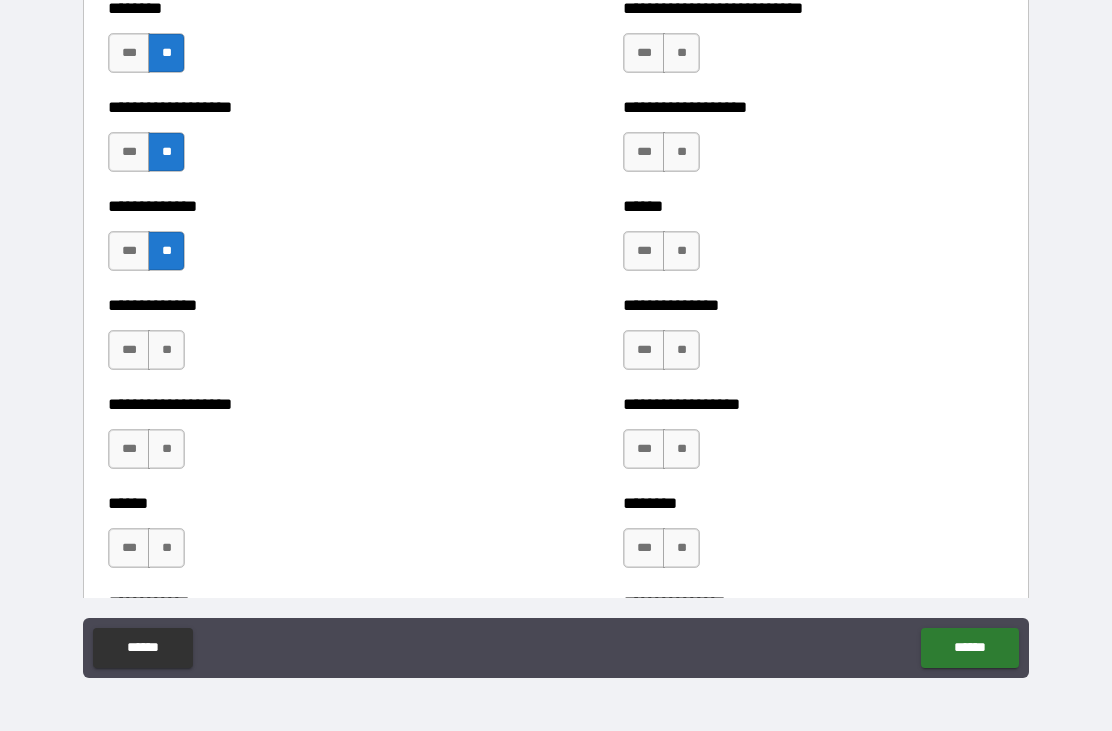 click on "**********" at bounding box center [298, 340] 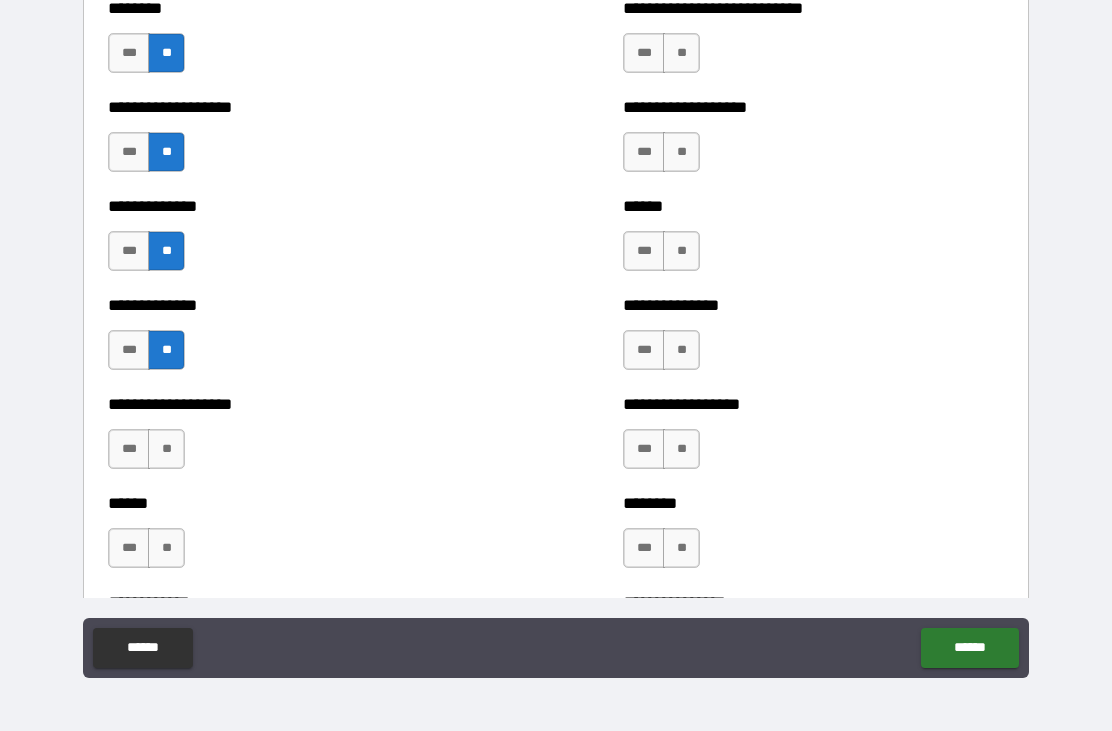 click on "**" at bounding box center [166, 449] 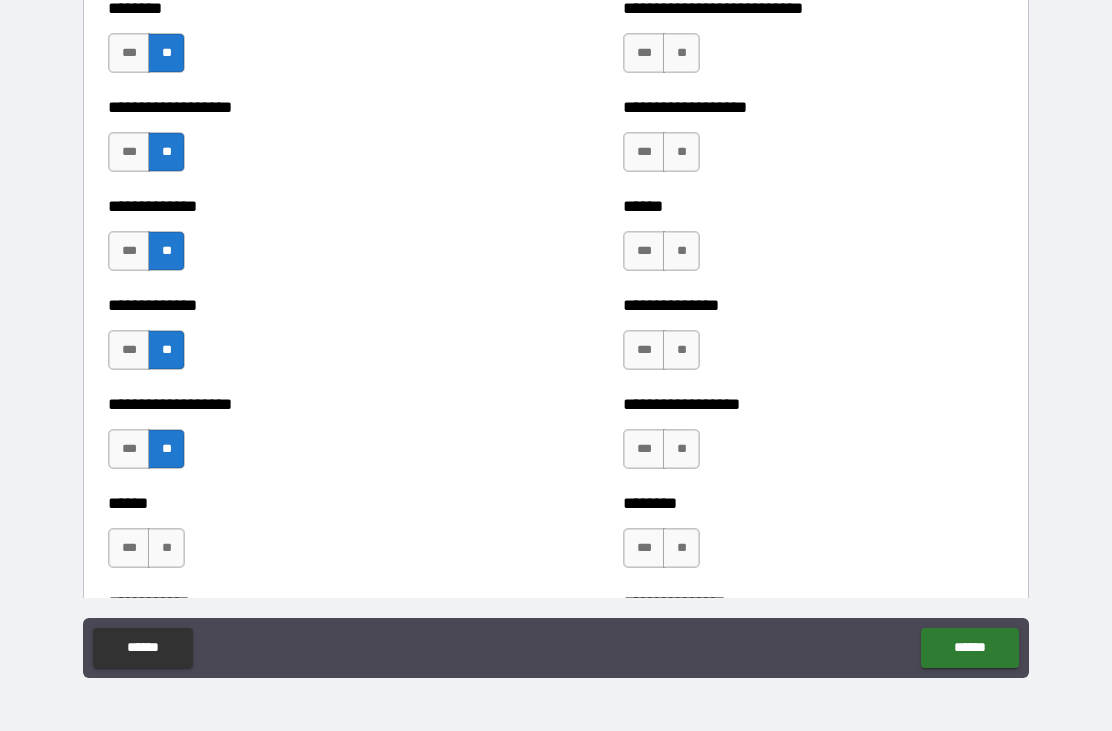 click on "**" at bounding box center [166, 548] 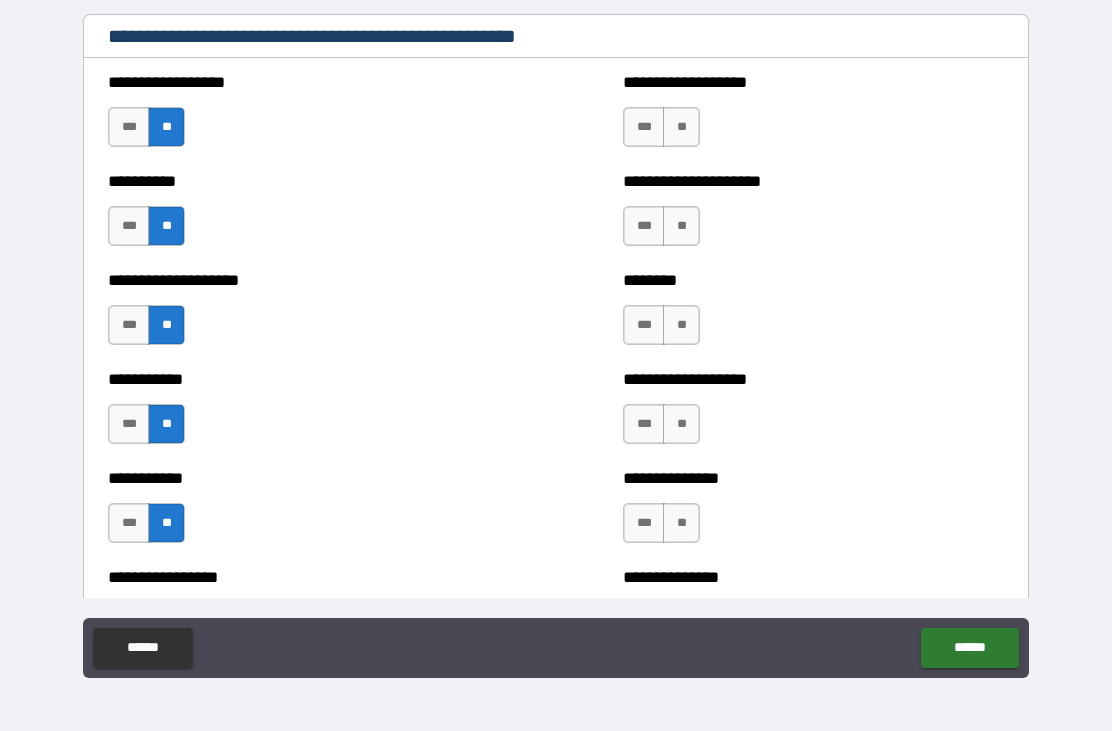 scroll, scrollTop: 2354, scrollLeft: 0, axis: vertical 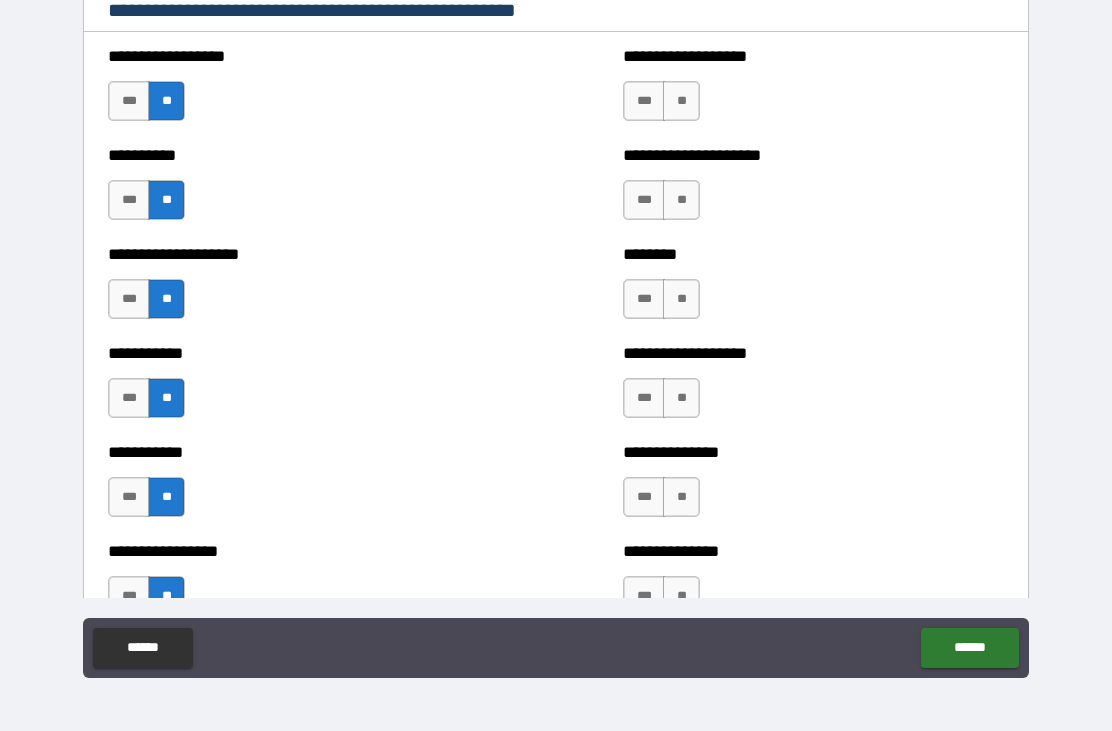 click on "**" at bounding box center (681, 101) 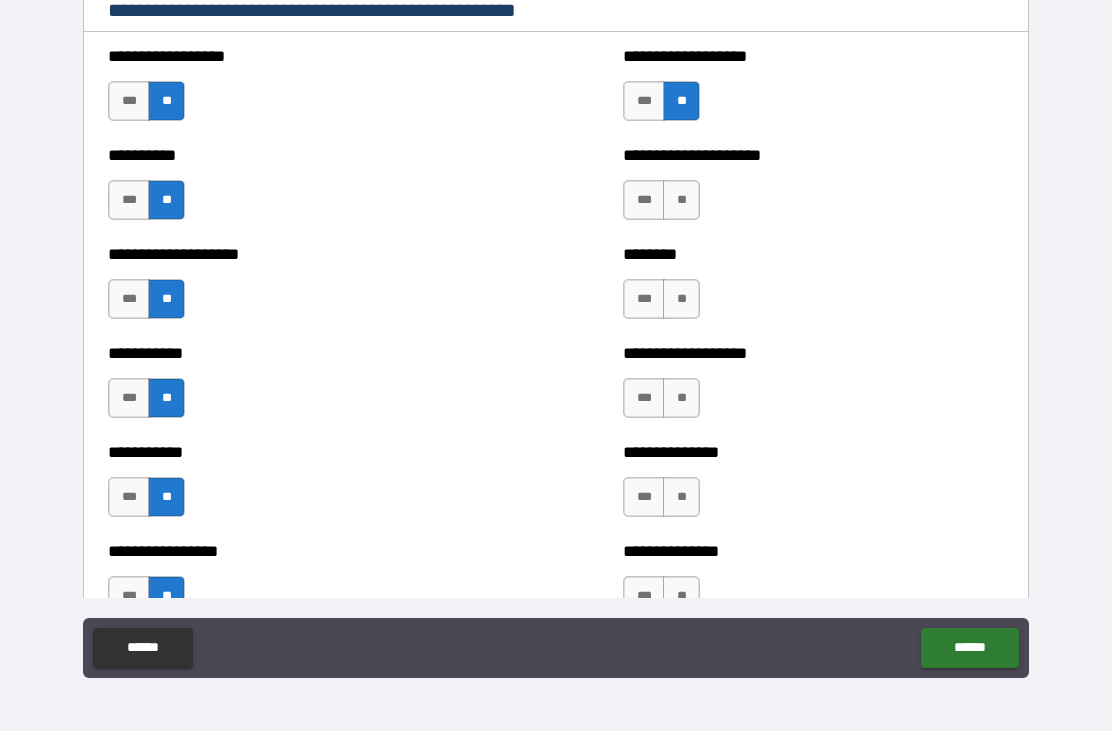 click on "**" at bounding box center (681, 200) 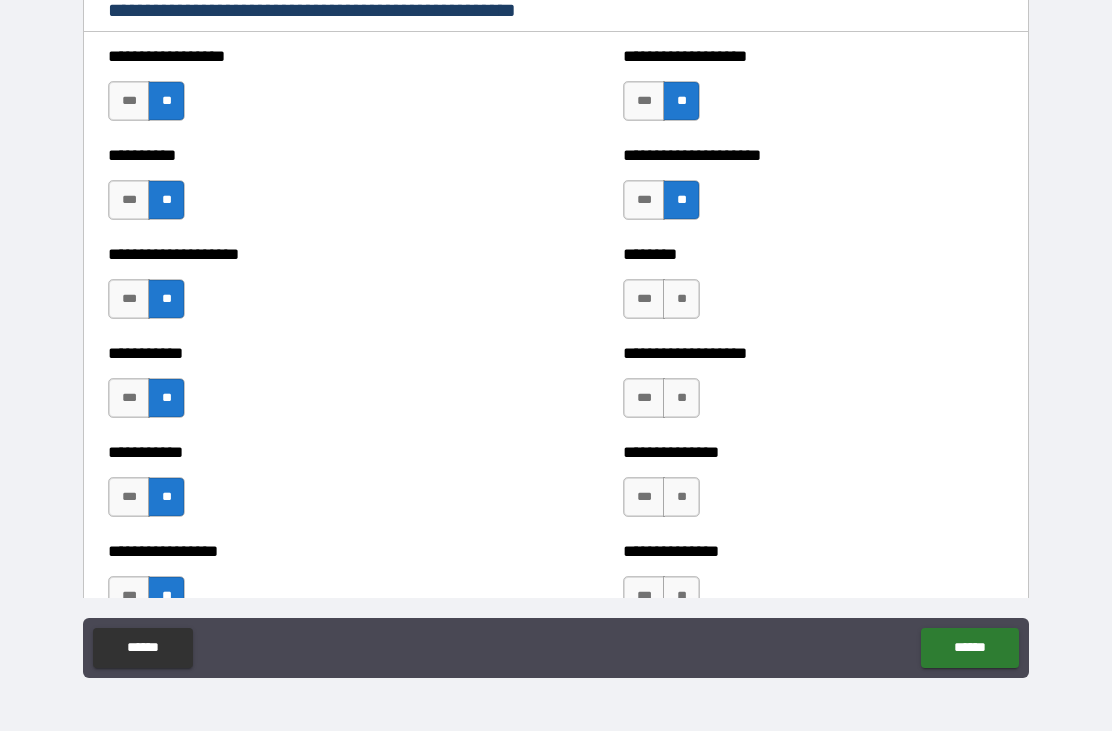 click on "**" at bounding box center (681, 299) 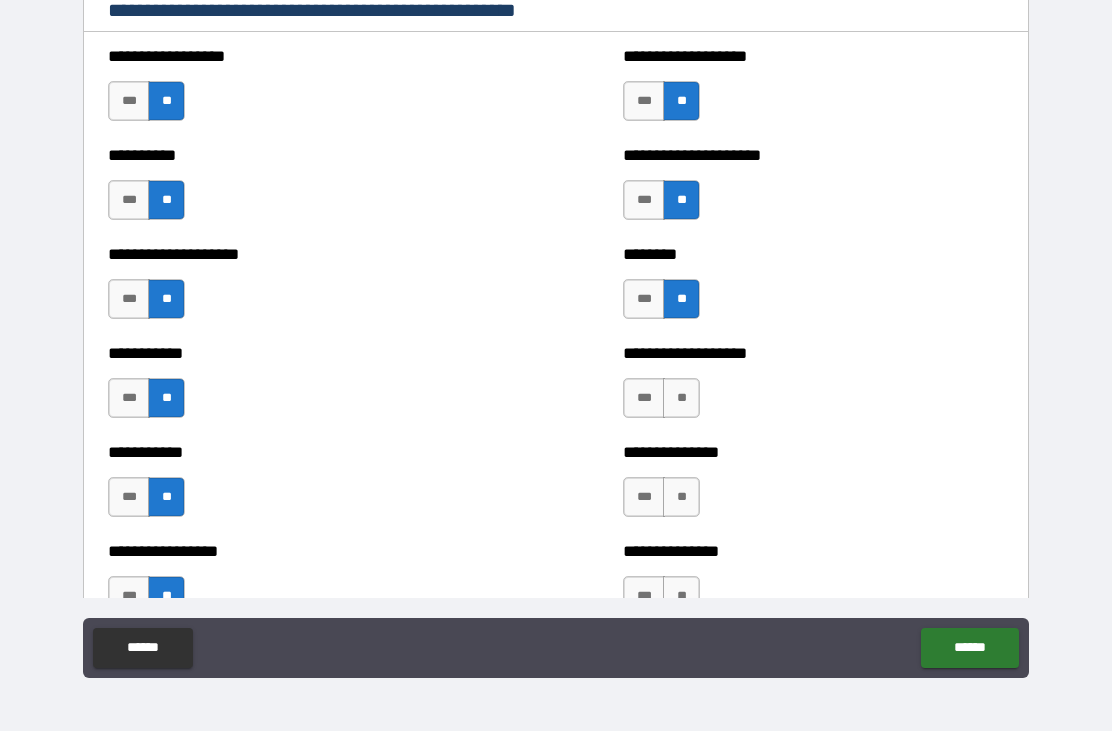 click on "**" at bounding box center [681, 398] 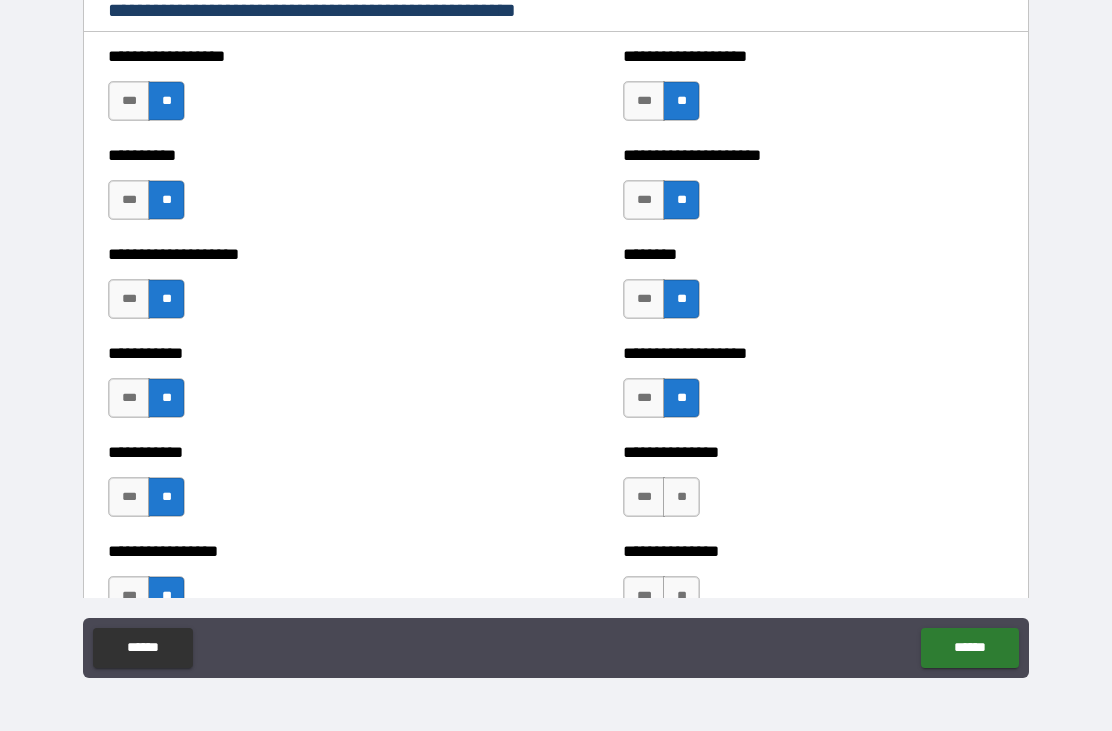 click on "**" at bounding box center (681, 497) 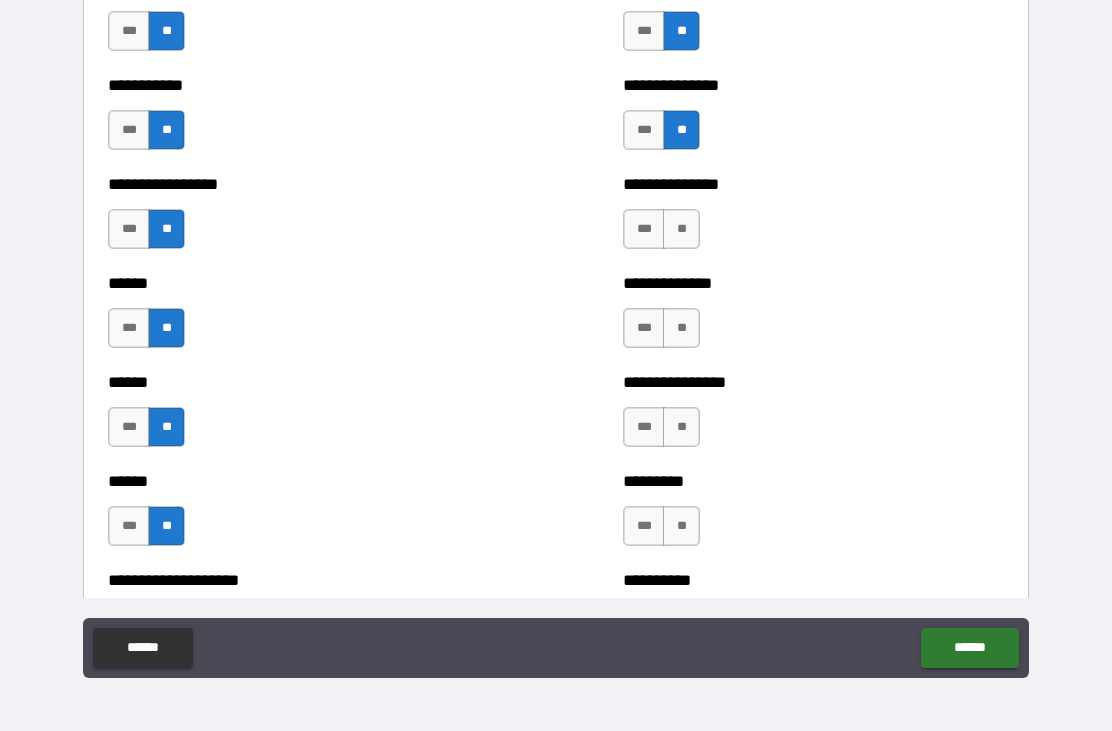 scroll, scrollTop: 2723, scrollLeft: 0, axis: vertical 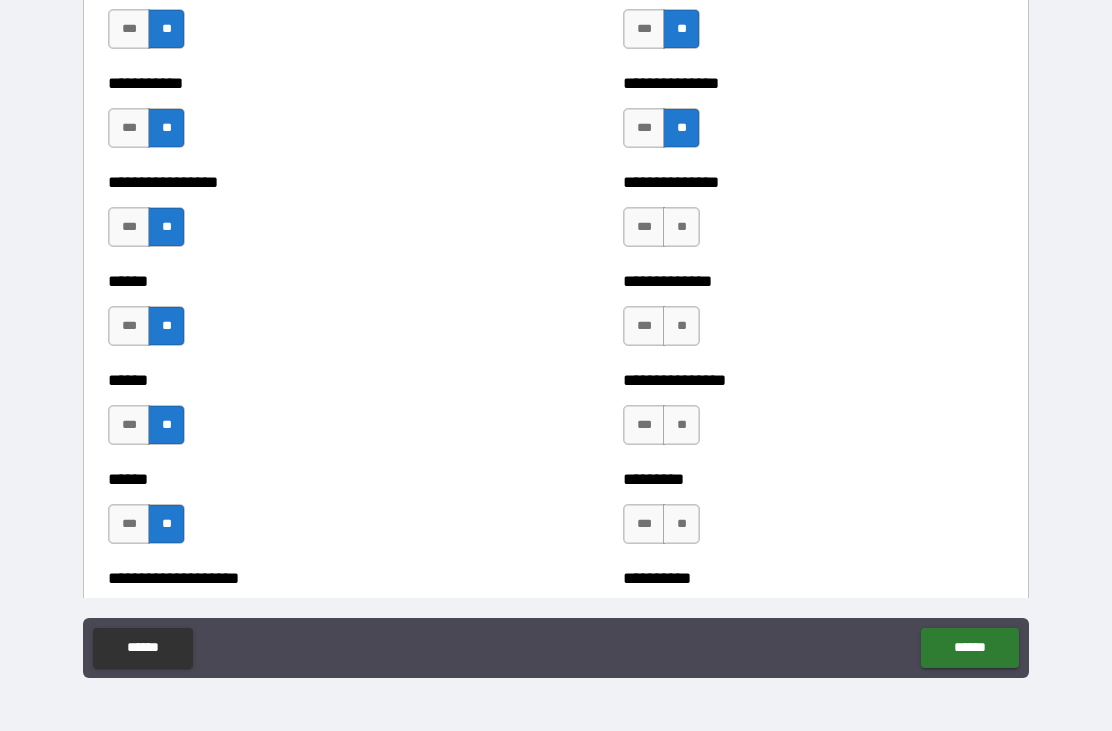 click on "**" at bounding box center (681, 227) 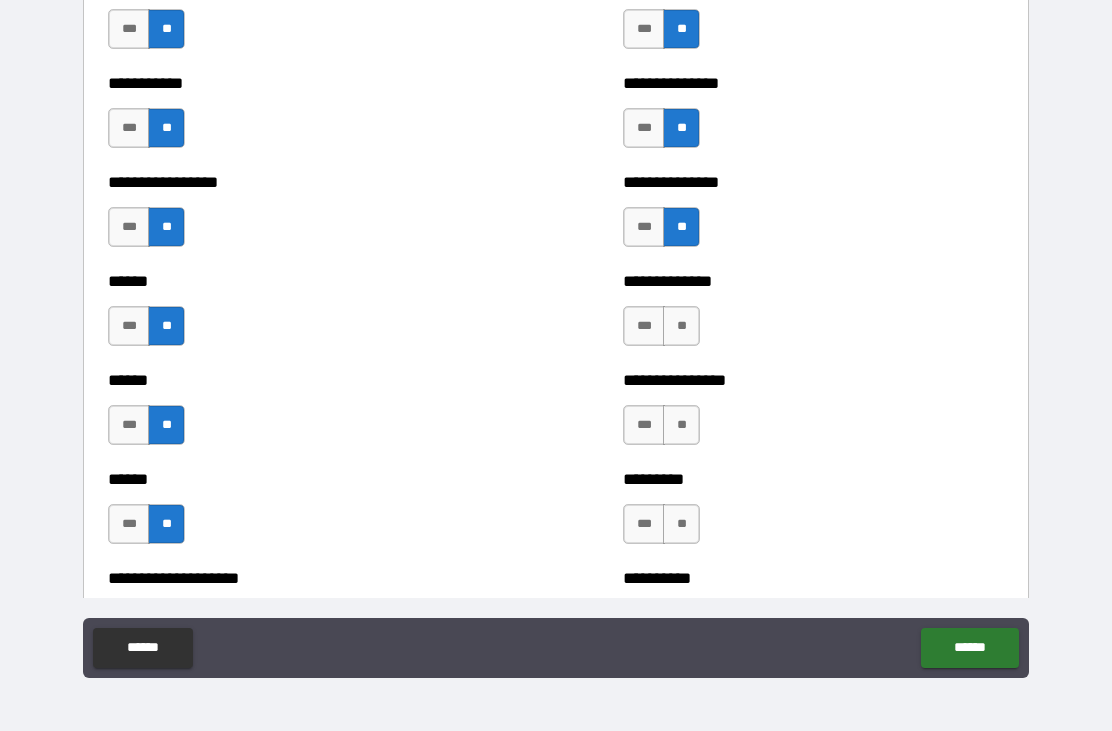 click on "**" at bounding box center [681, 326] 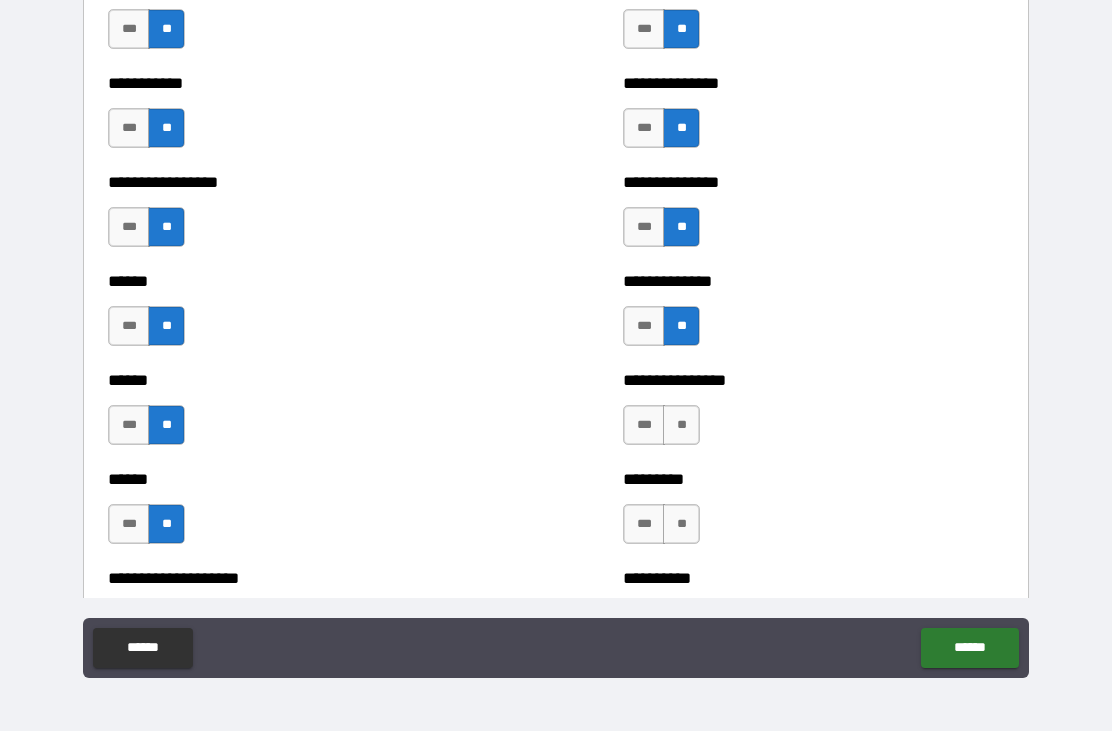 click on "**" at bounding box center [681, 425] 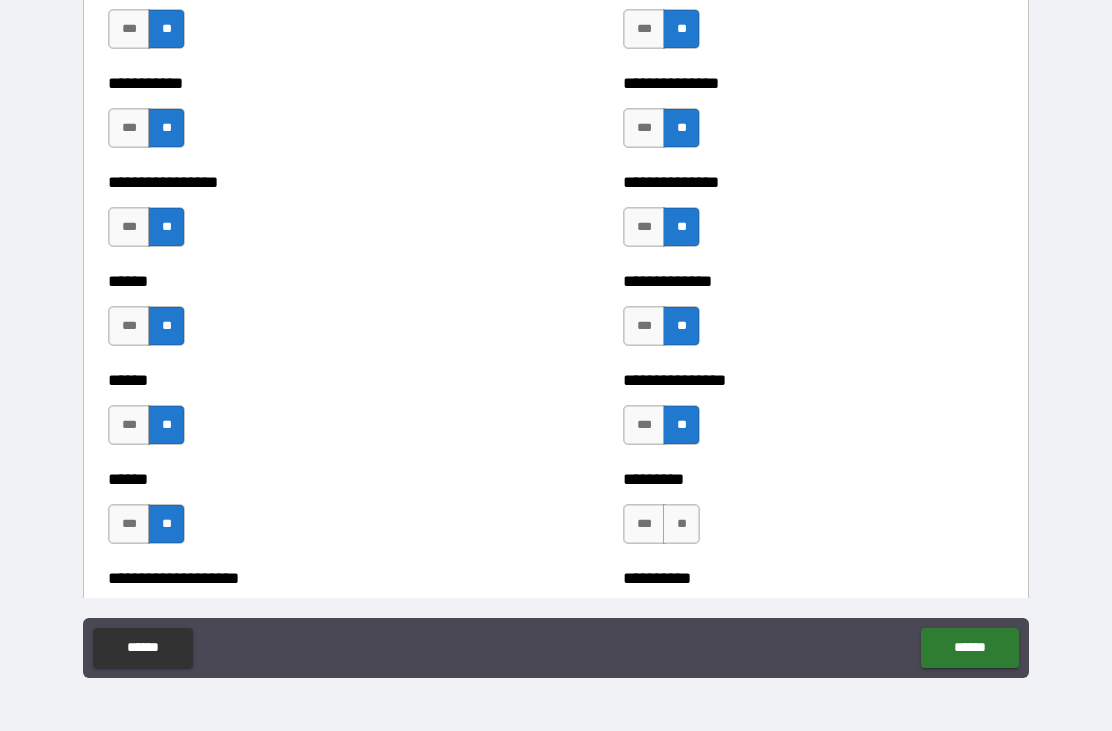 click on "**" at bounding box center [681, 524] 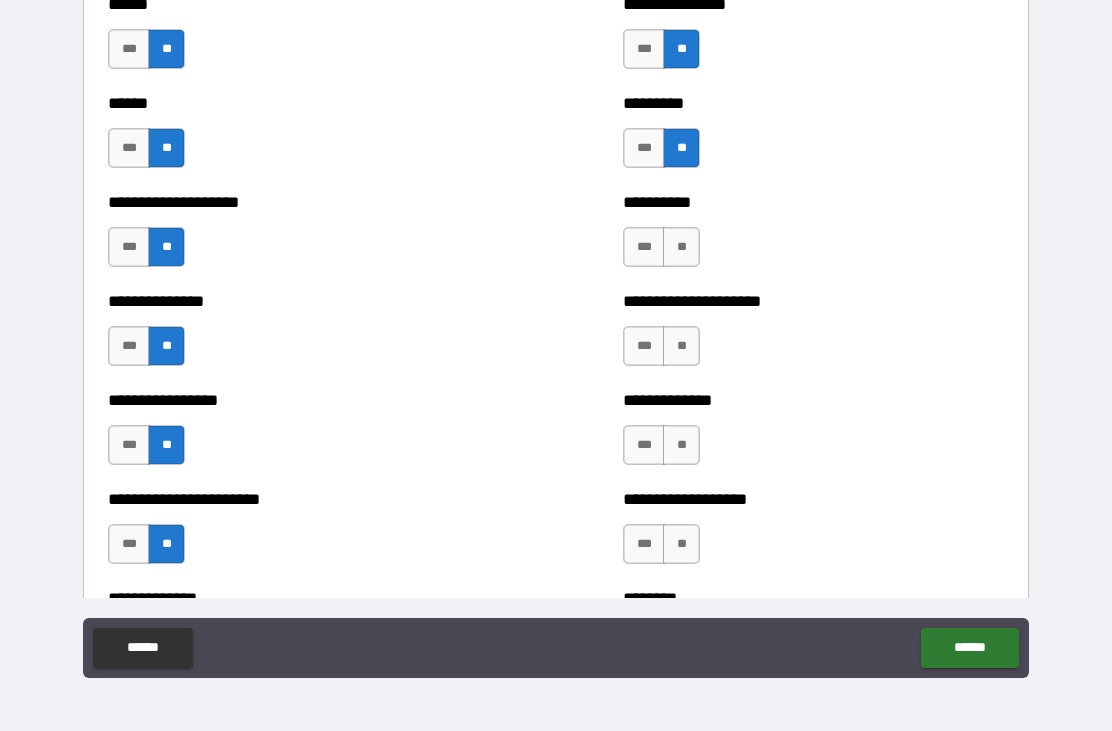 scroll, scrollTop: 3105, scrollLeft: 0, axis: vertical 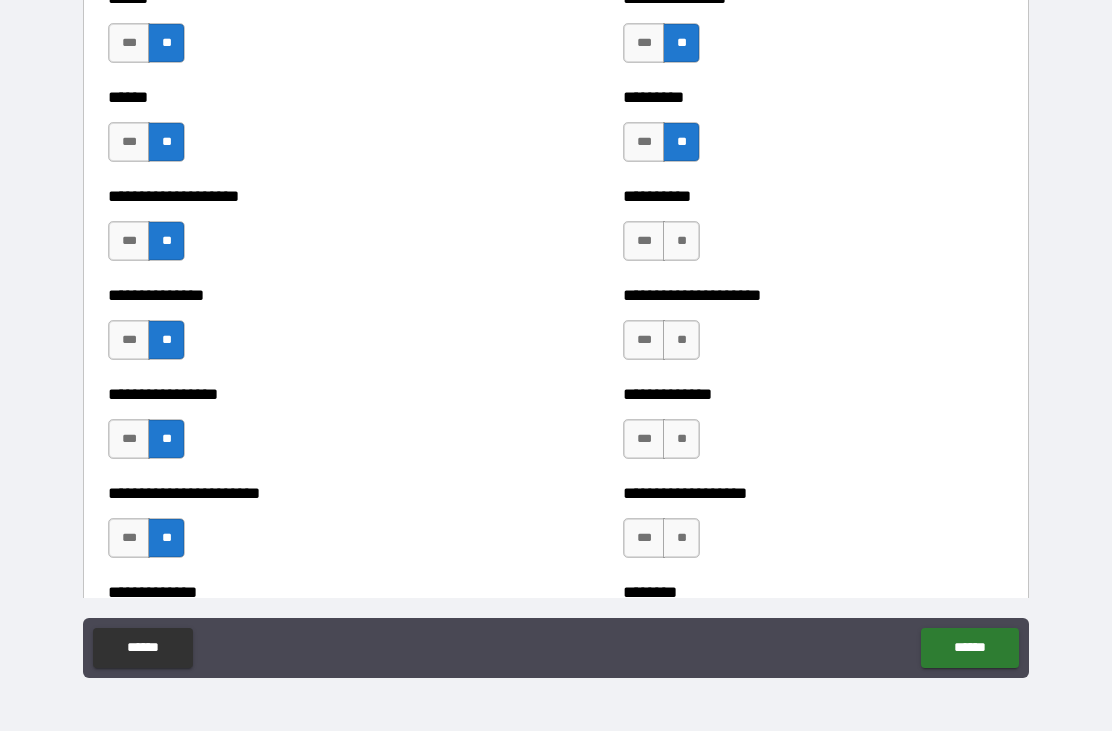 click on "**" at bounding box center (681, 241) 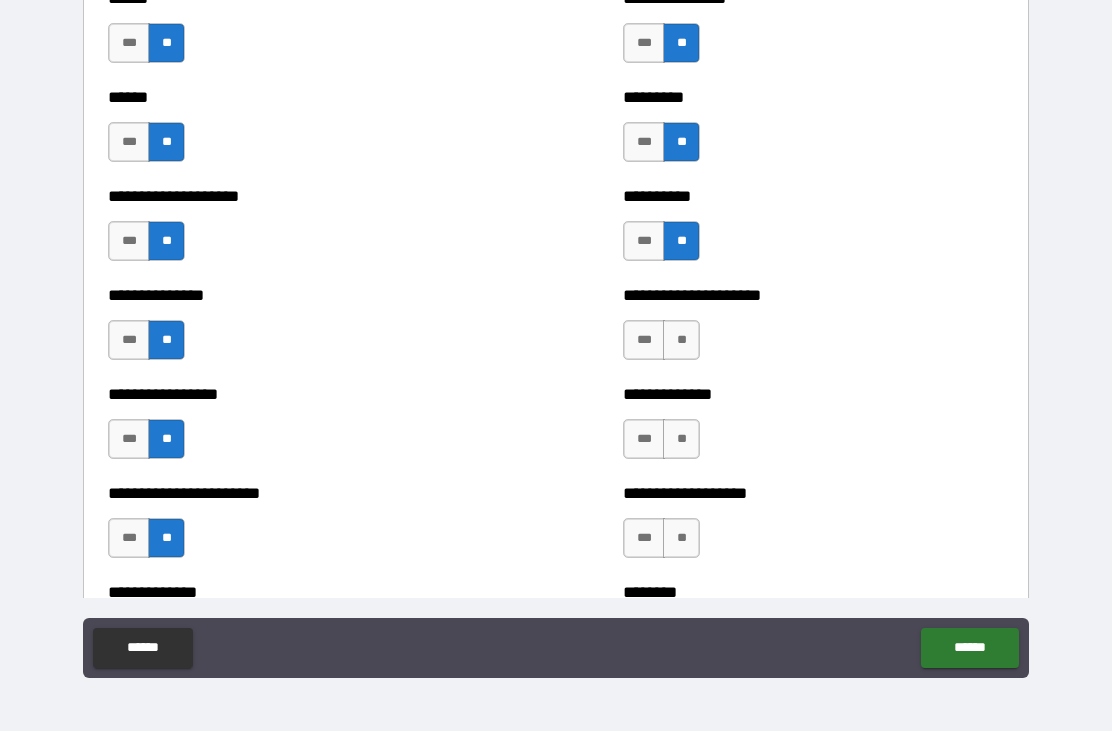 click on "**" at bounding box center [681, 340] 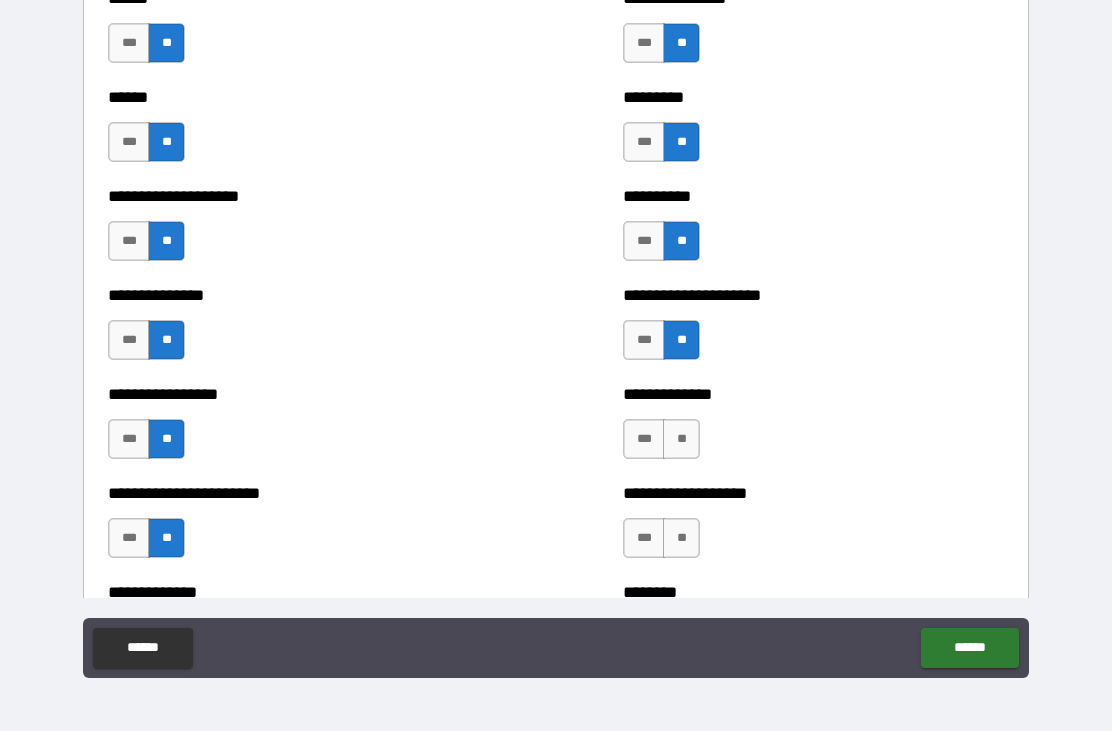click on "**" at bounding box center (681, 439) 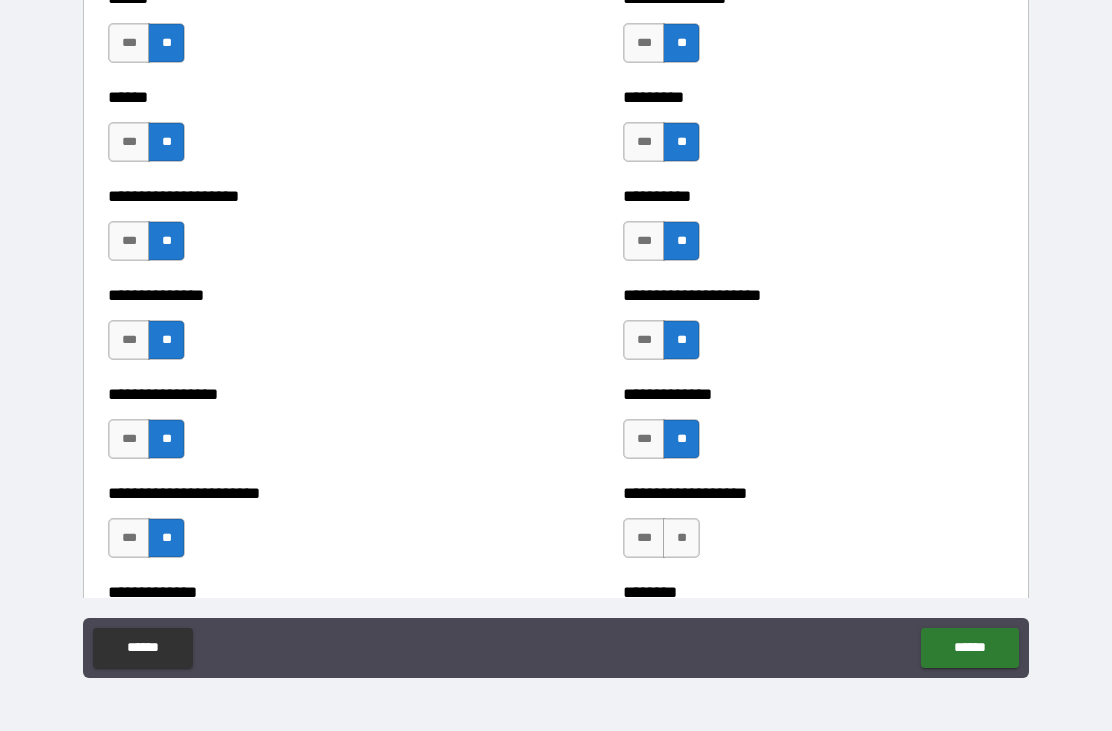 click on "**" at bounding box center (681, 538) 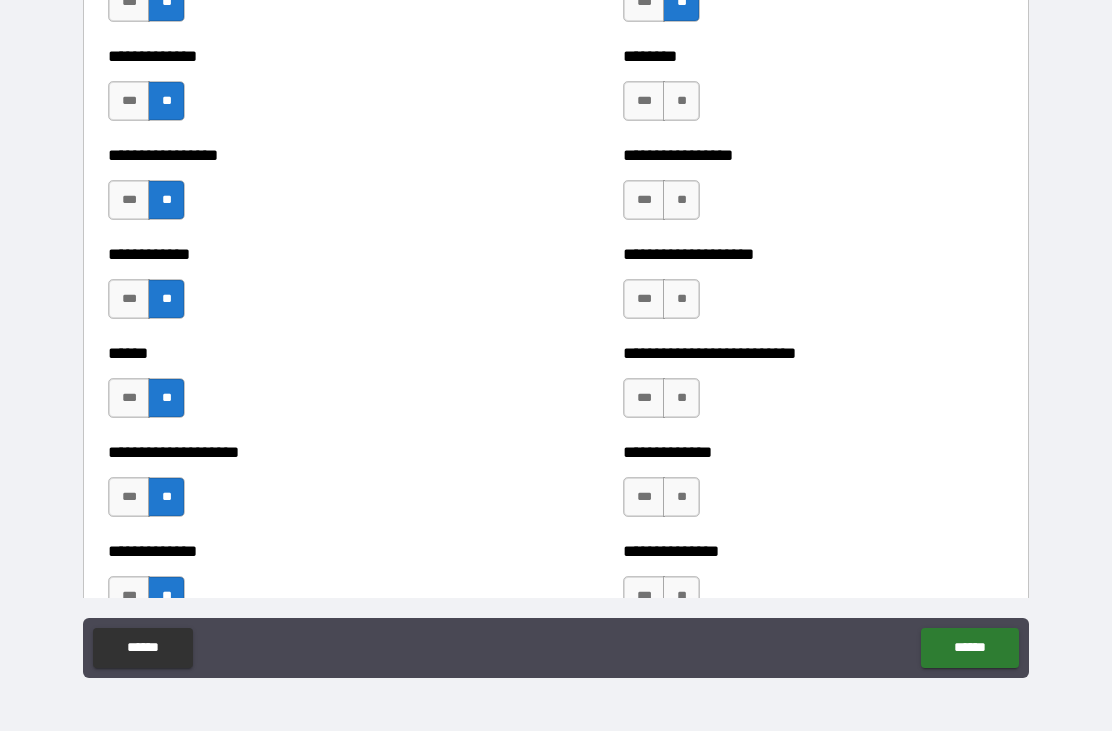 scroll, scrollTop: 3669, scrollLeft: 0, axis: vertical 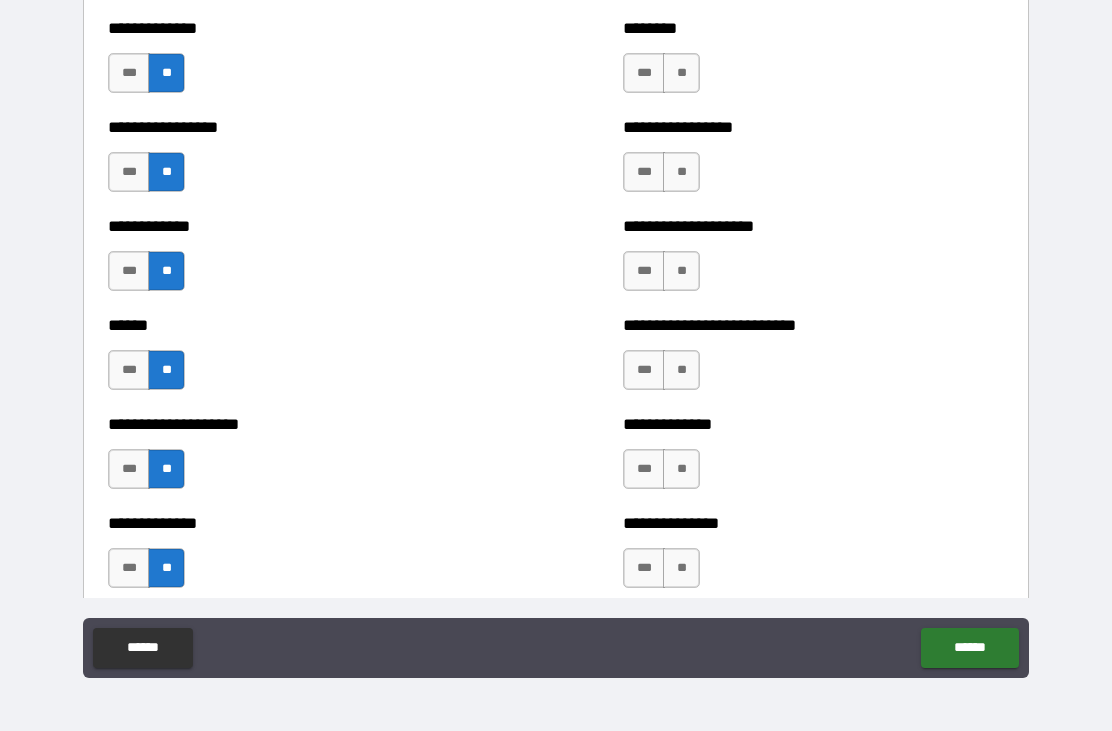 click on "**" at bounding box center (681, 73) 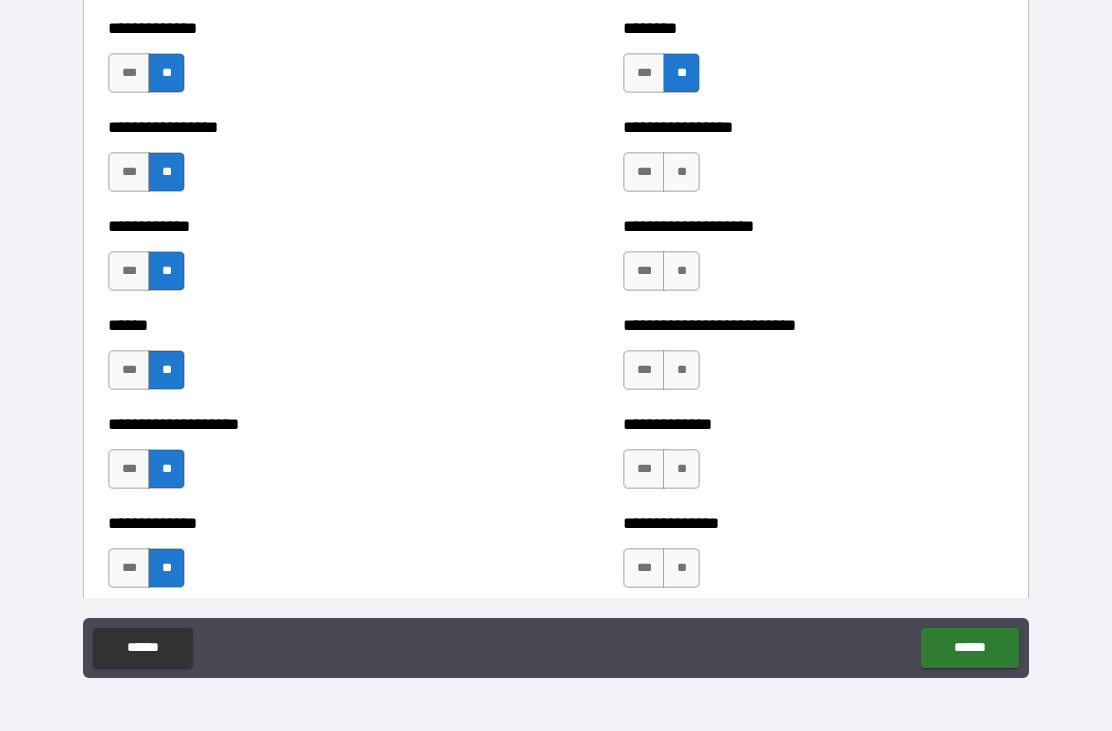 click on "**" at bounding box center [681, 172] 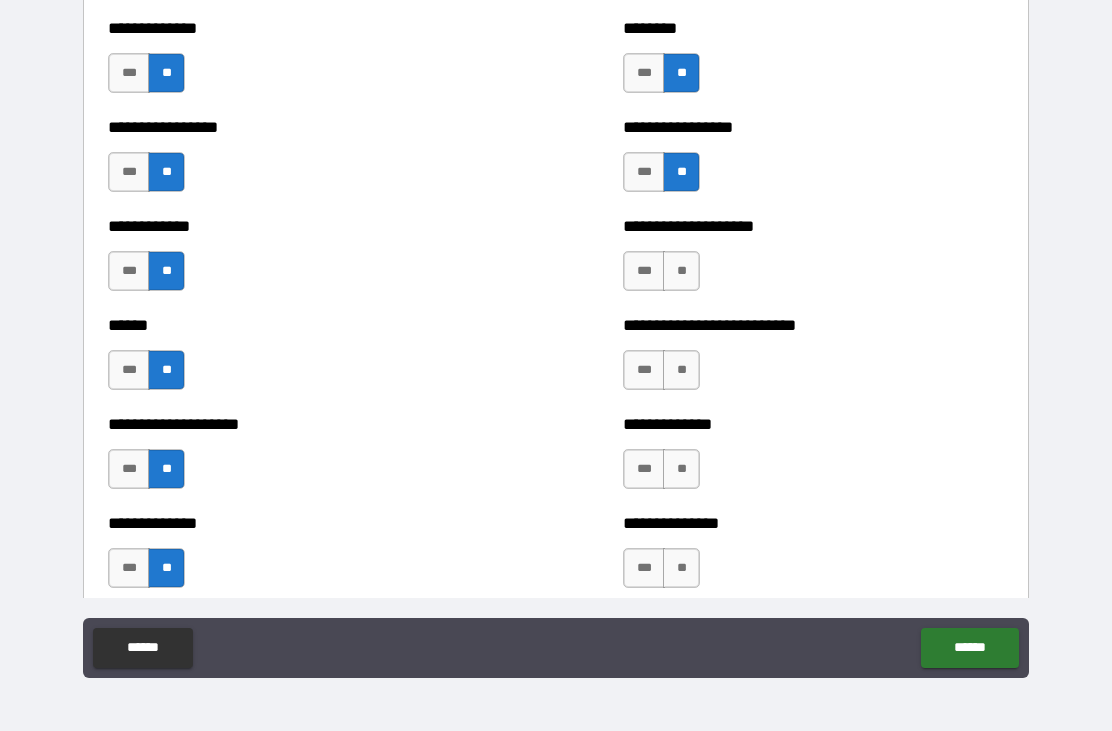 click on "**" at bounding box center [681, 271] 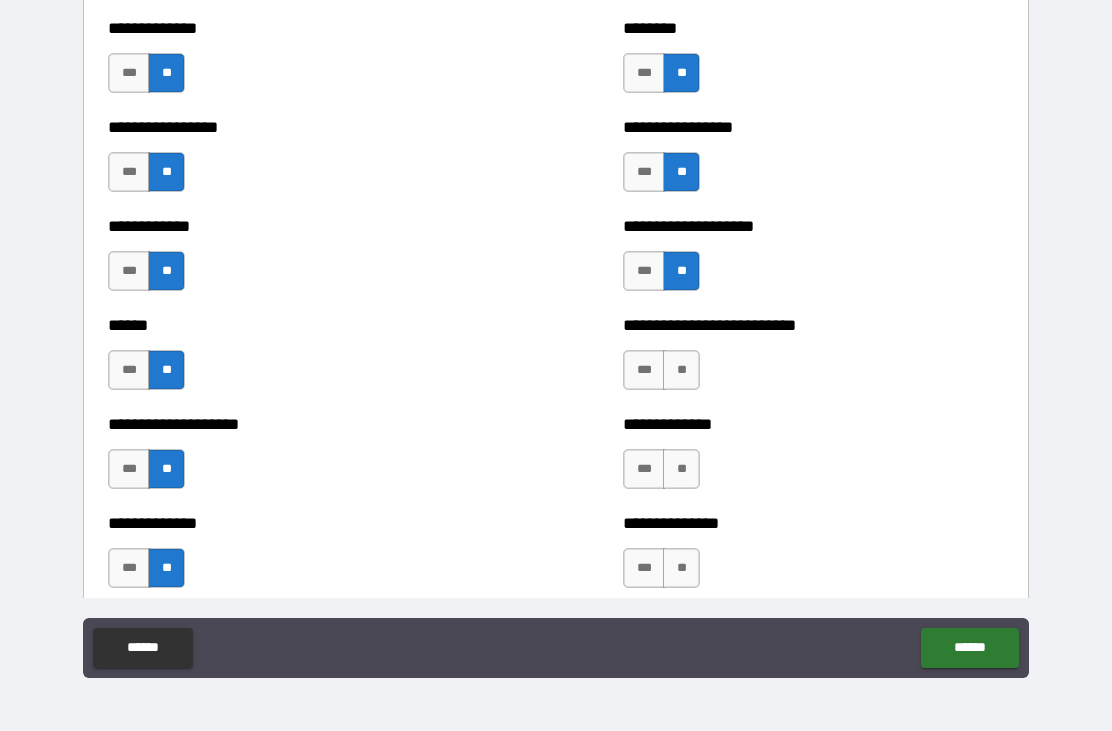 click on "**" at bounding box center (681, 370) 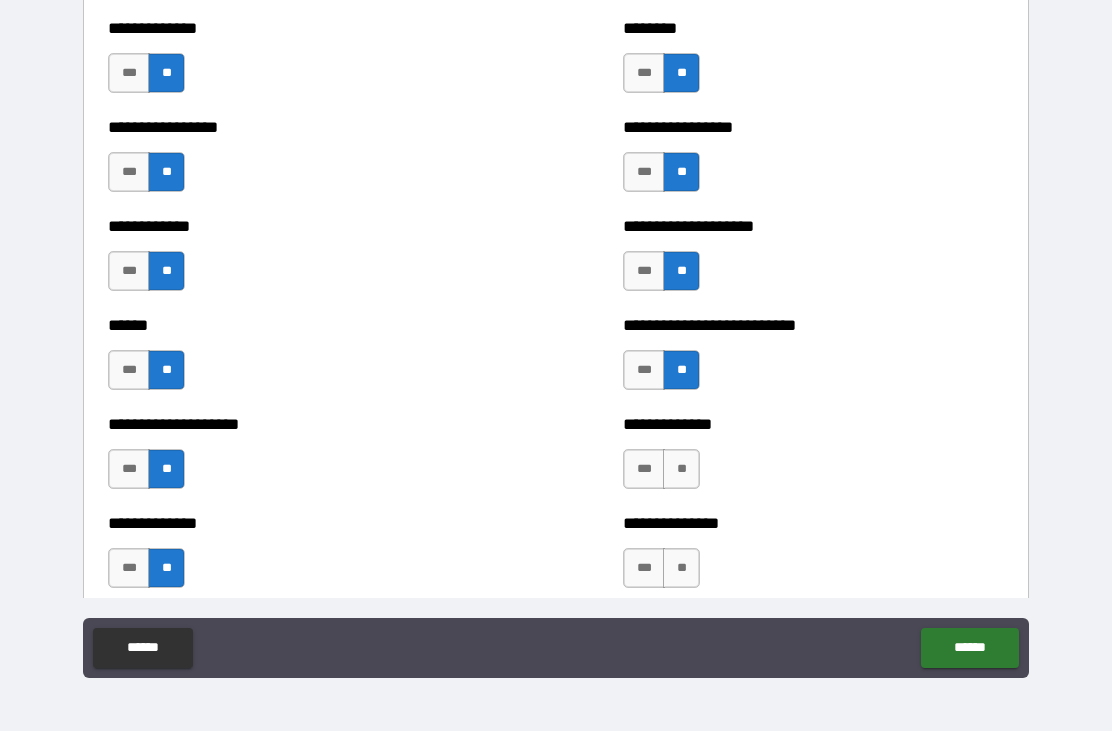 click on "**" at bounding box center (681, 469) 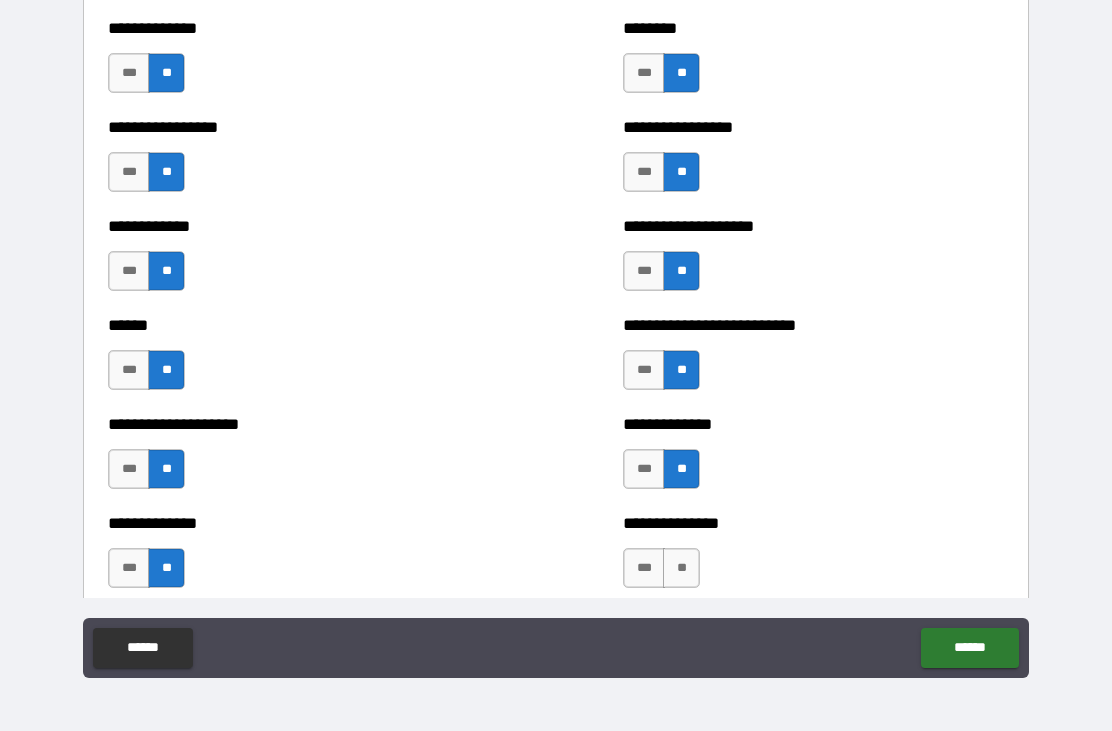 click on "**" at bounding box center [681, 568] 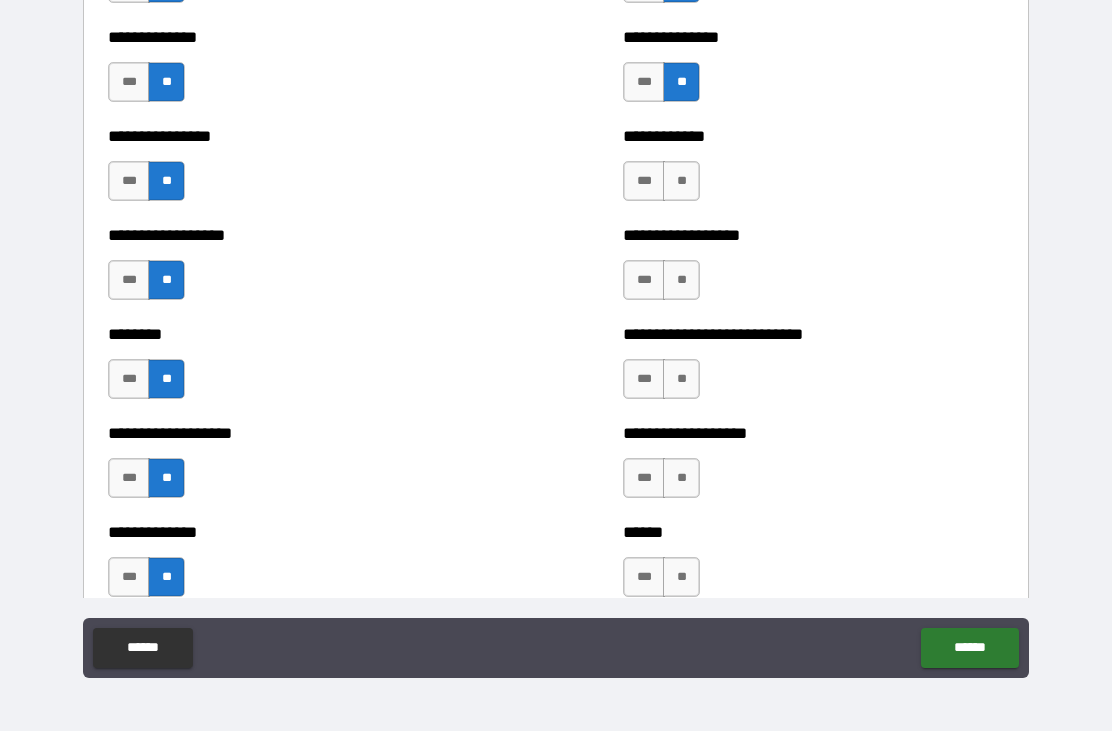 scroll, scrollTop: 4157, scrollLeft: 0, axis: vertical 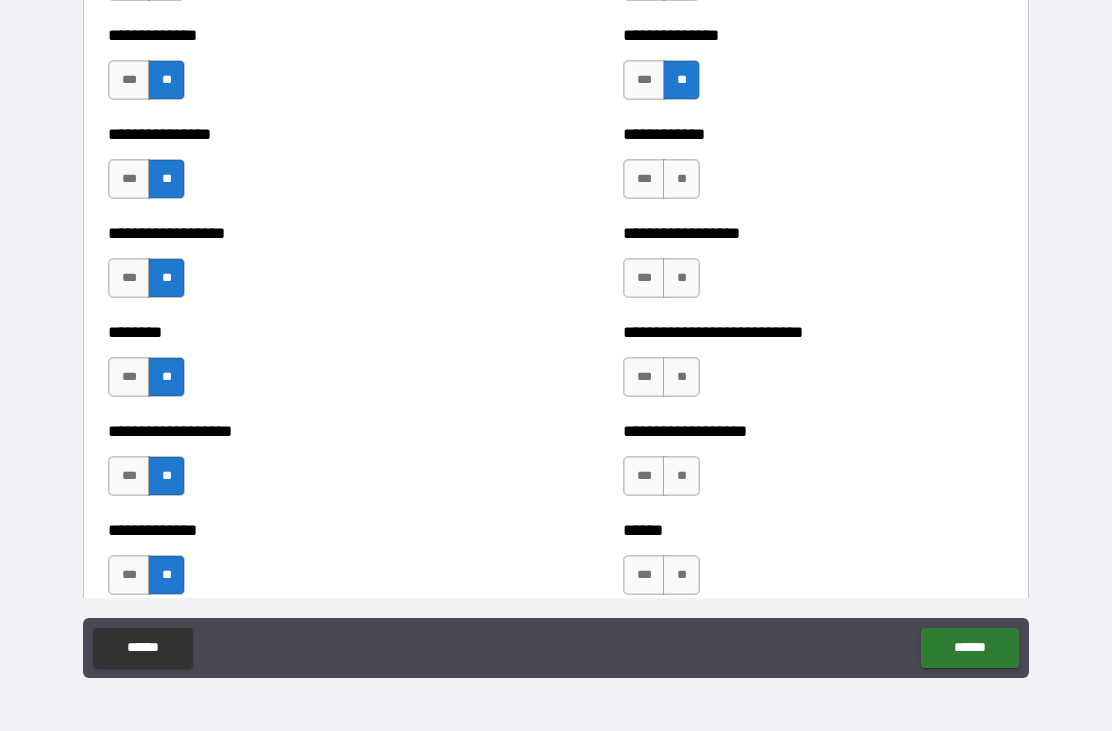 click on "**" at bounding box center (681, 179) 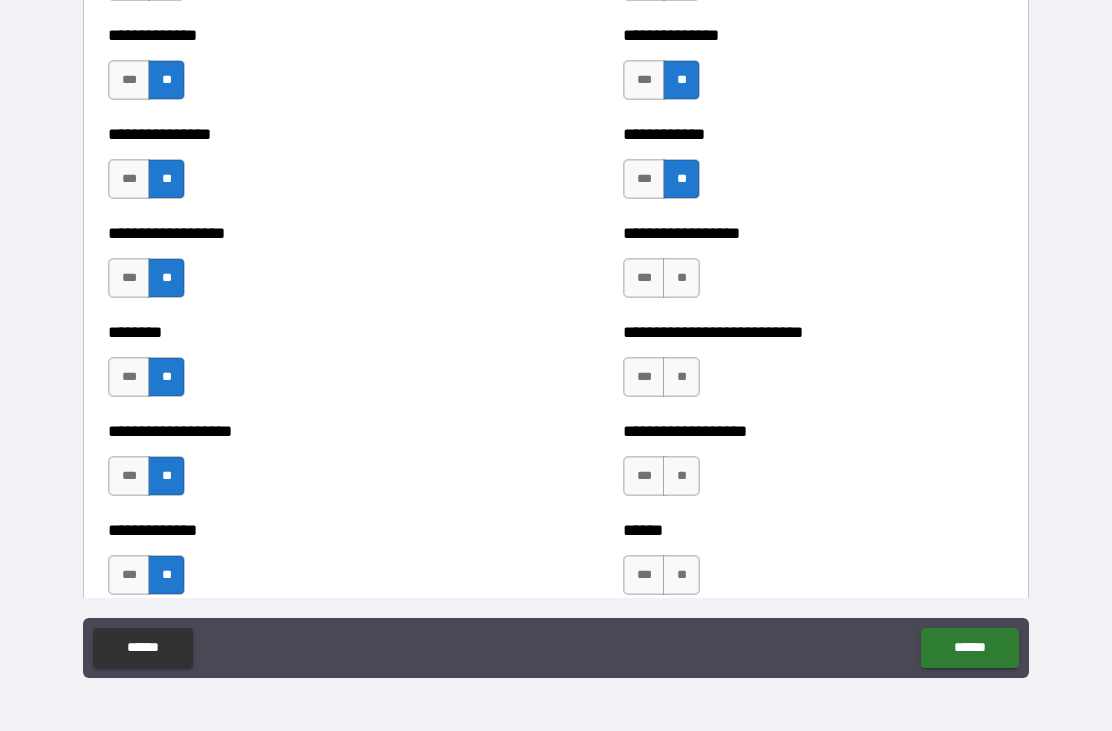 click on "**" at bounding box center [681, 278] 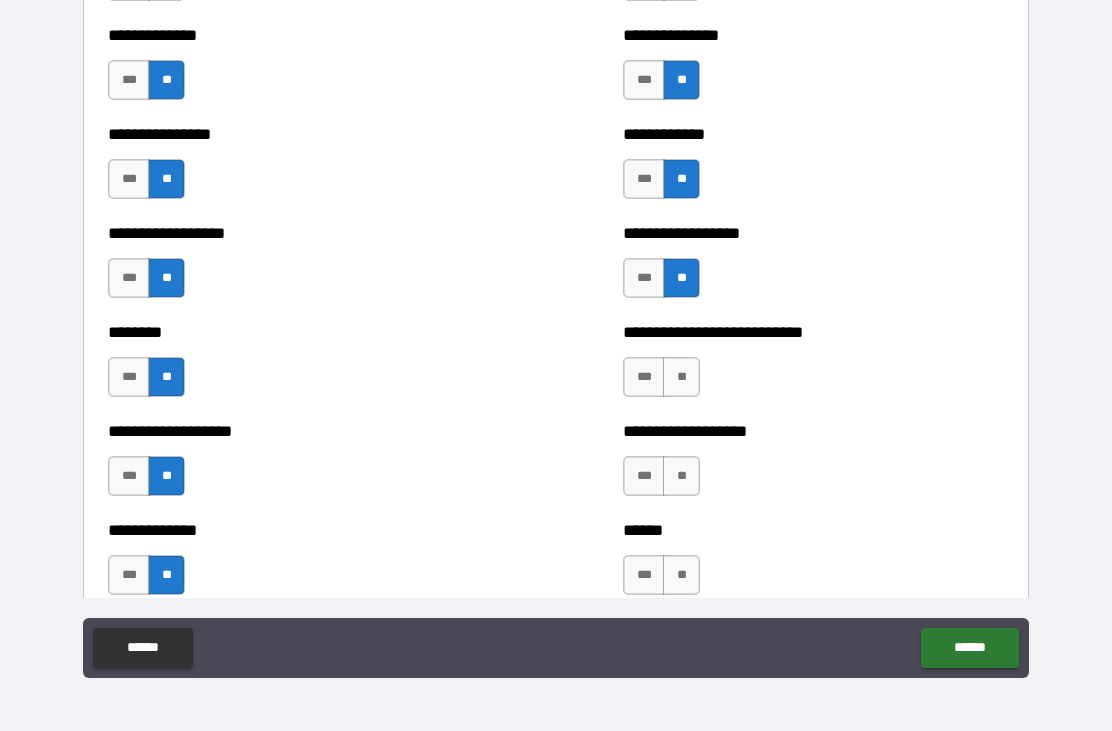 click on "**" at bounding box center [681, 377] 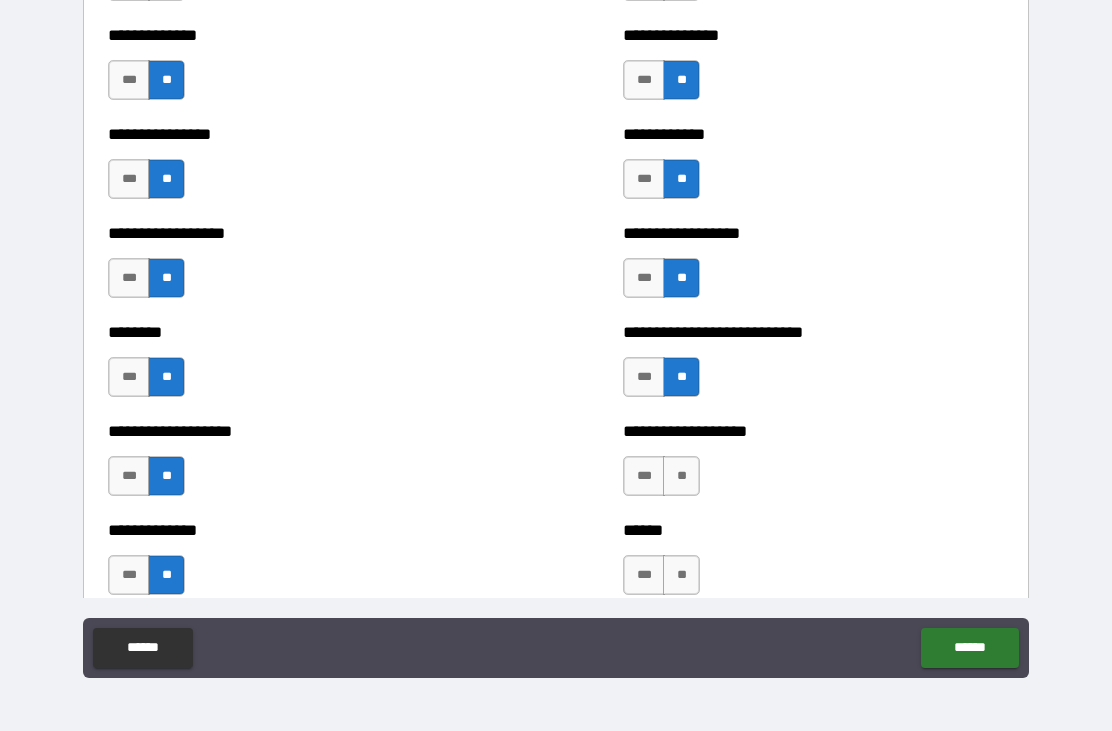 click on "**" at bounding box center (681, 476) 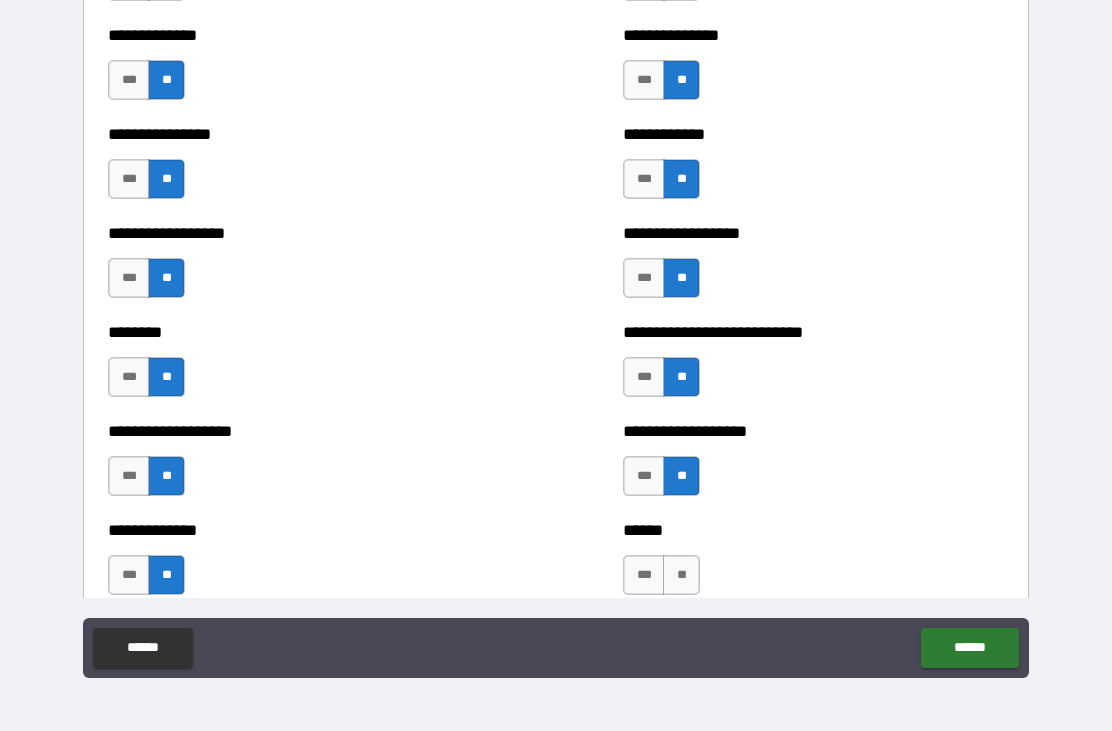 click on "**" at bounding box center (681, 575) 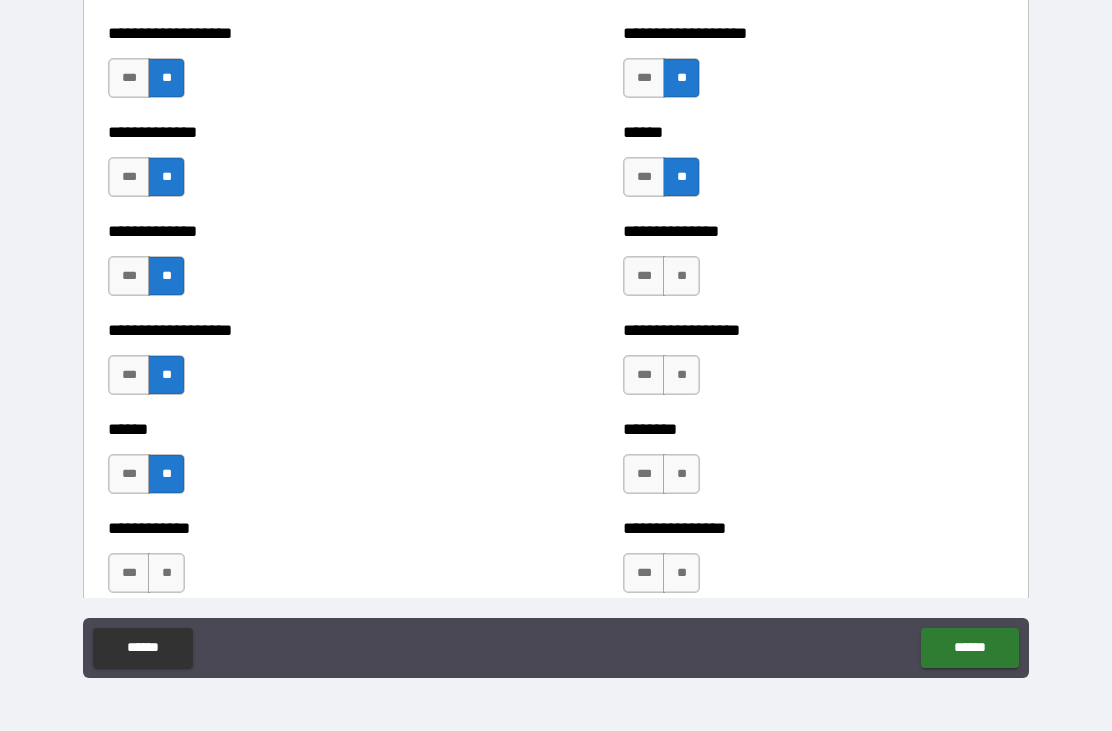 scroll, scrollTop: 4558, scrollLeft: 0, axis: vertical 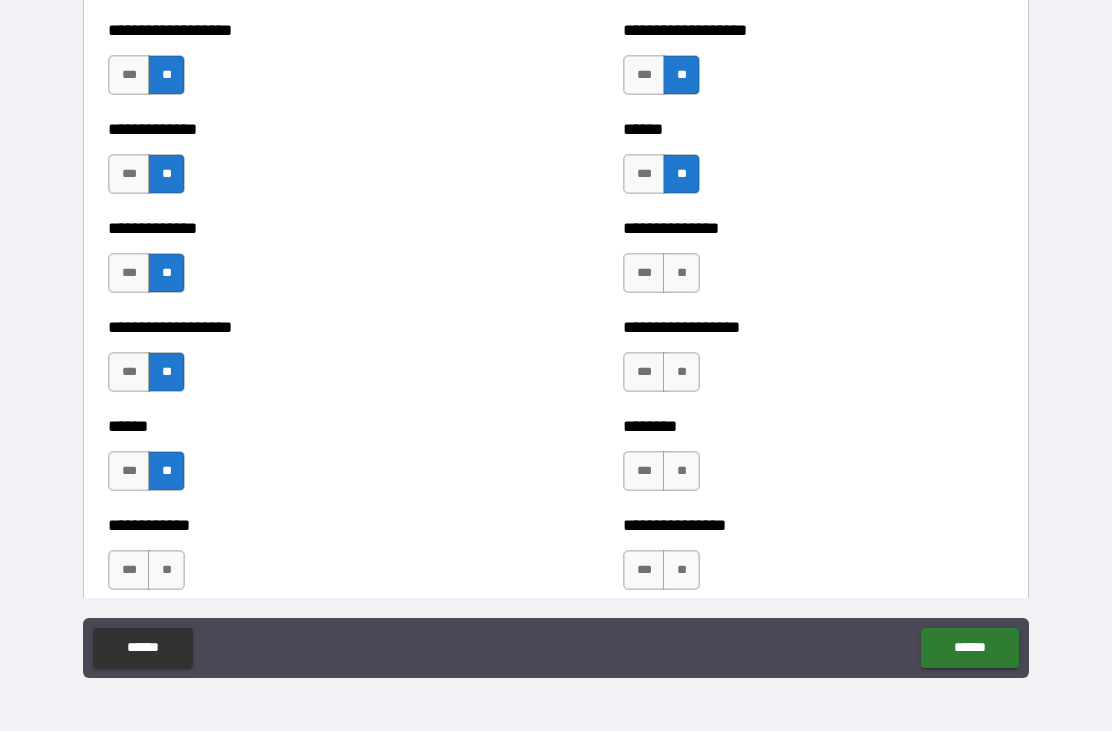 click on "**" at bounding box center (681, 273) 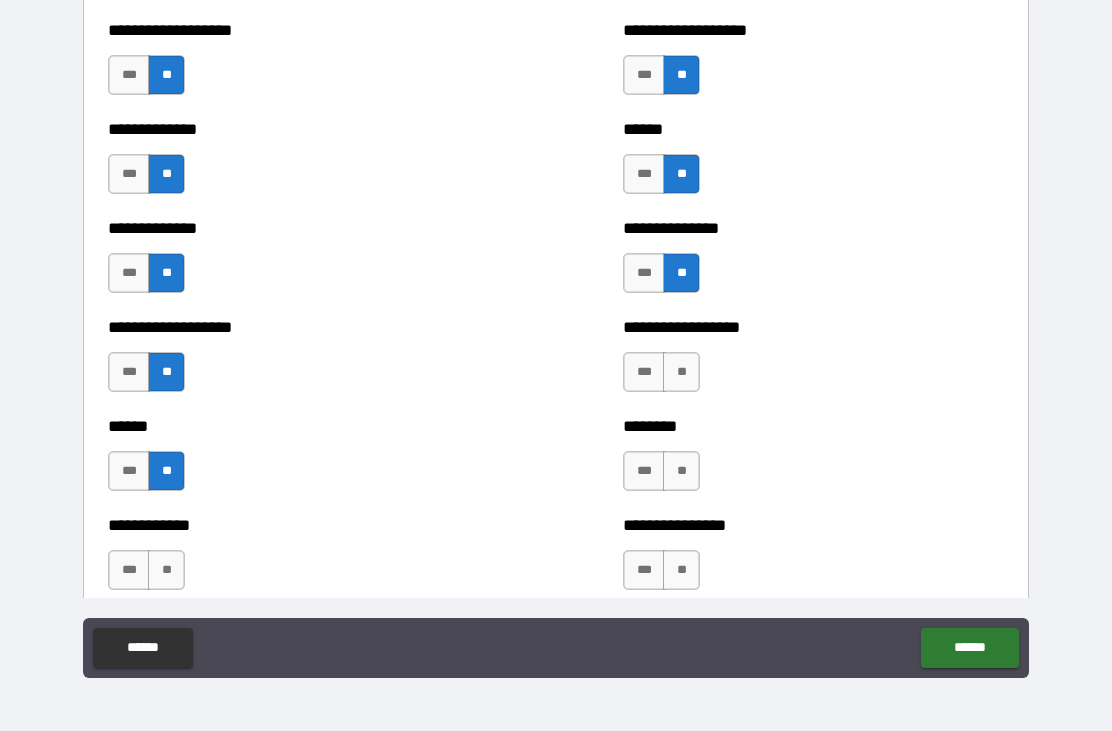 click on "**" at bounding box center [681, 372] 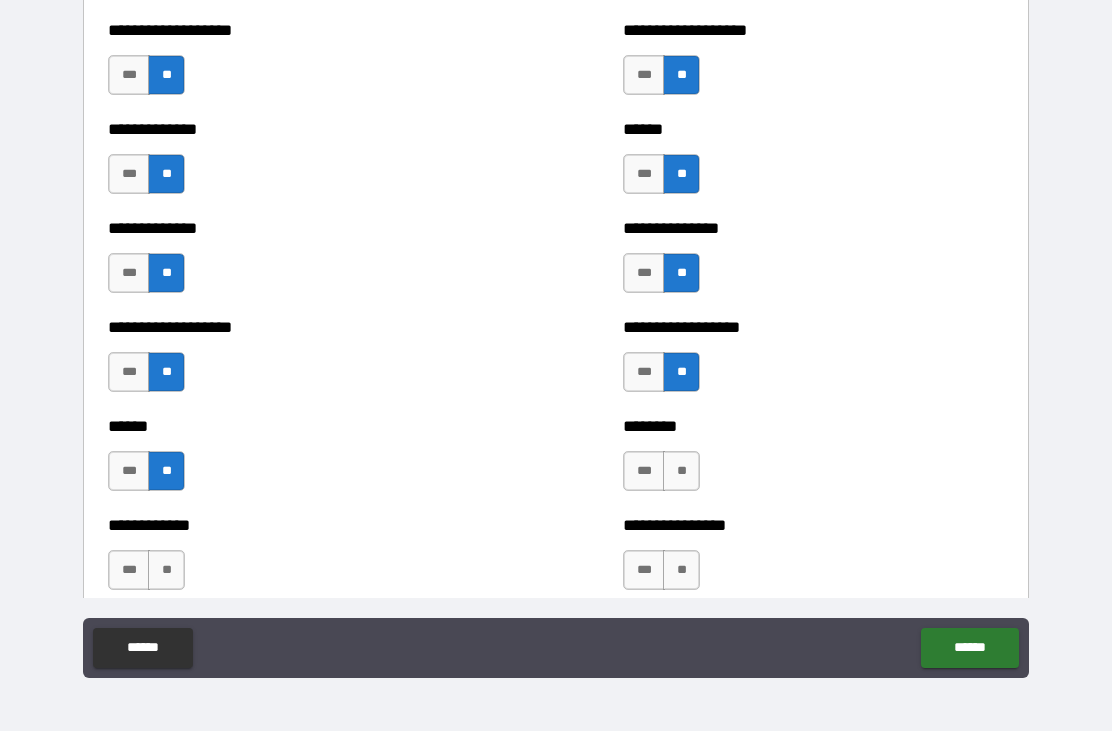 click on "******** *** **" at bounding box center (813, 461) 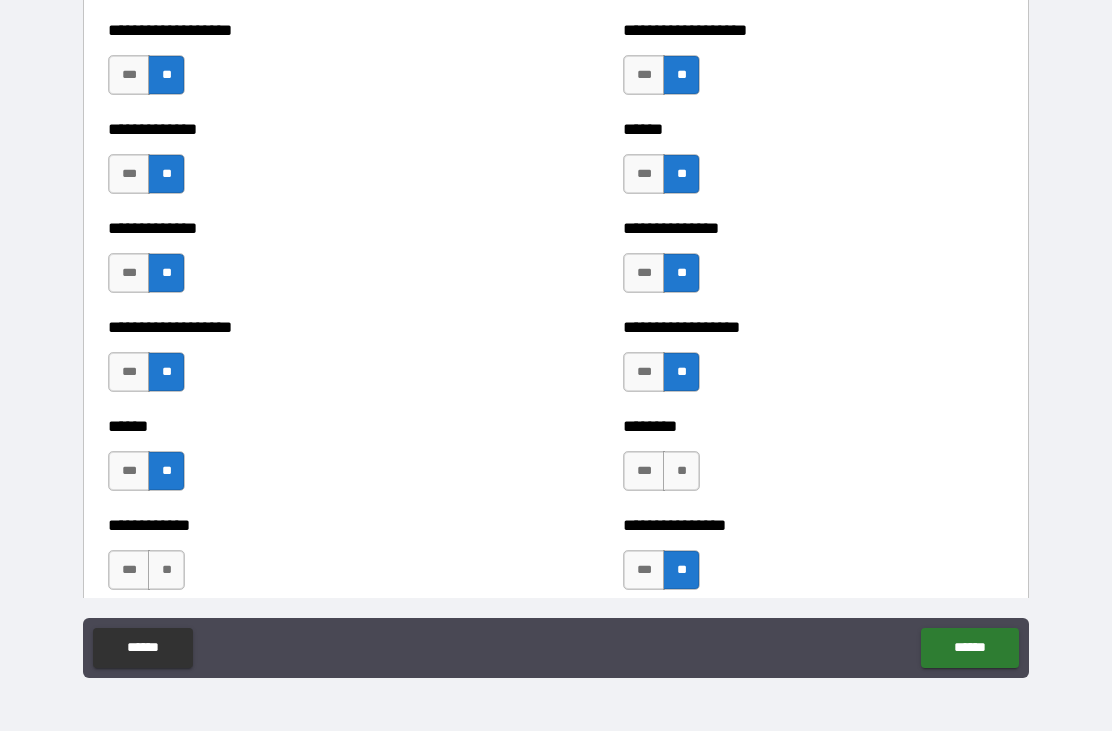 click on "**" at bounding box center (681, 471) 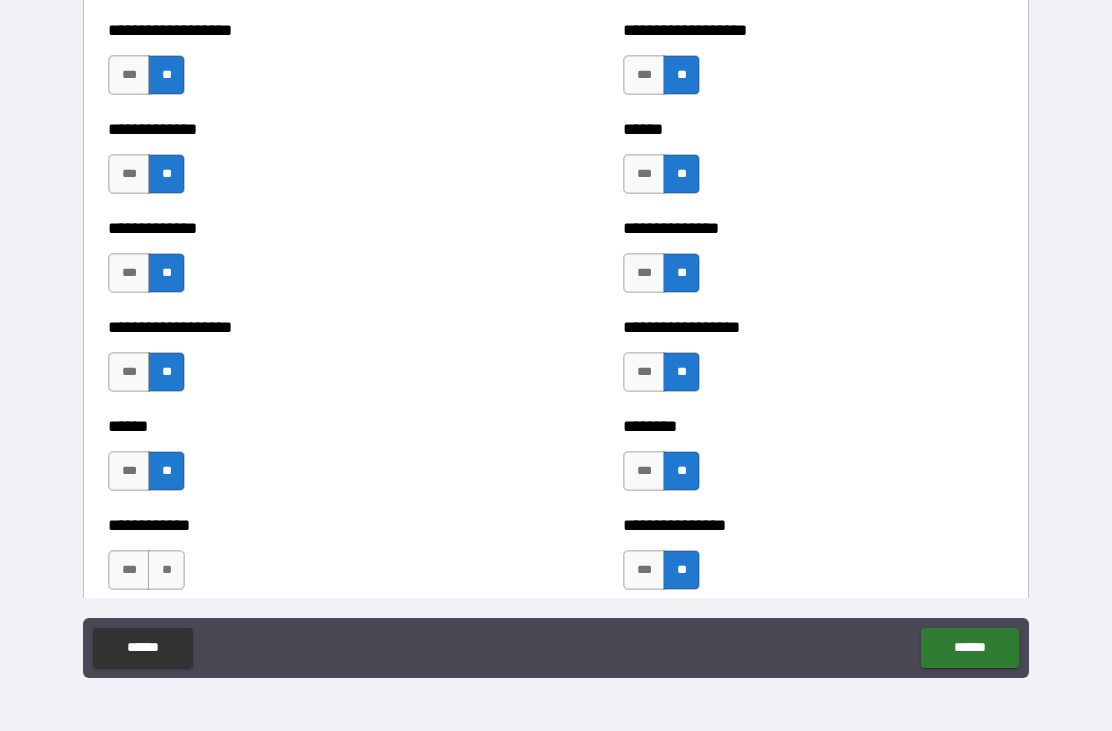 click on "*** **" at bounding box center [149, 575] 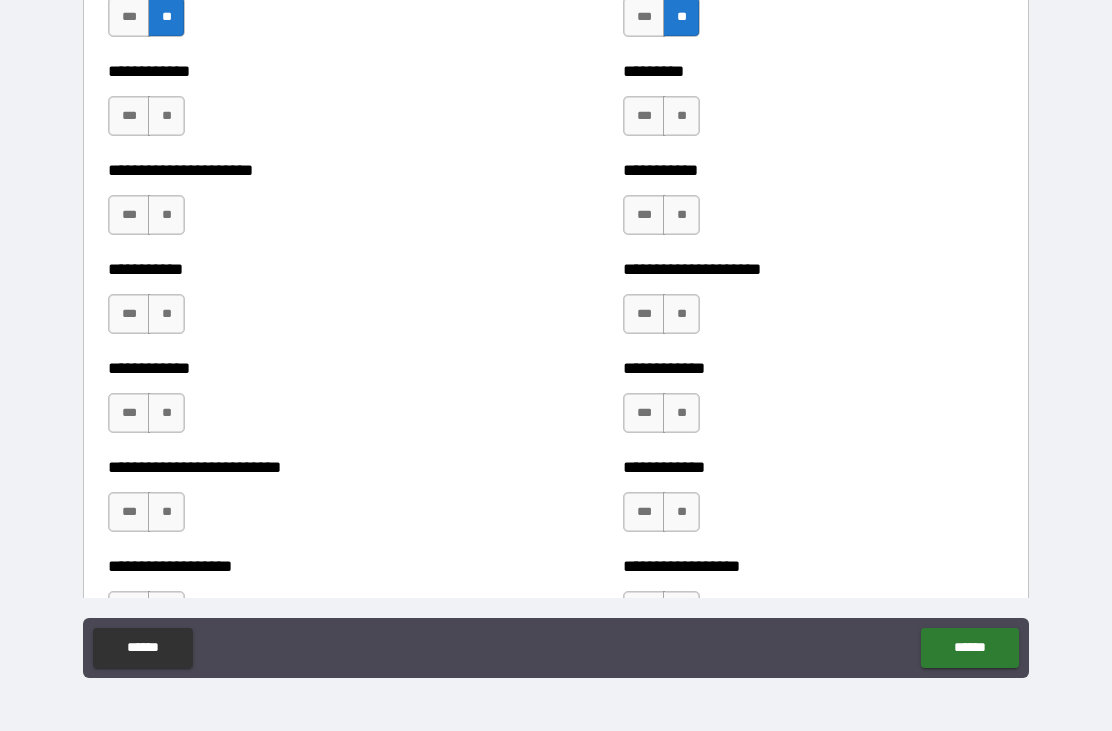 scroll, scrollTop: 5117, scrollLeft: 0, axis: vertical 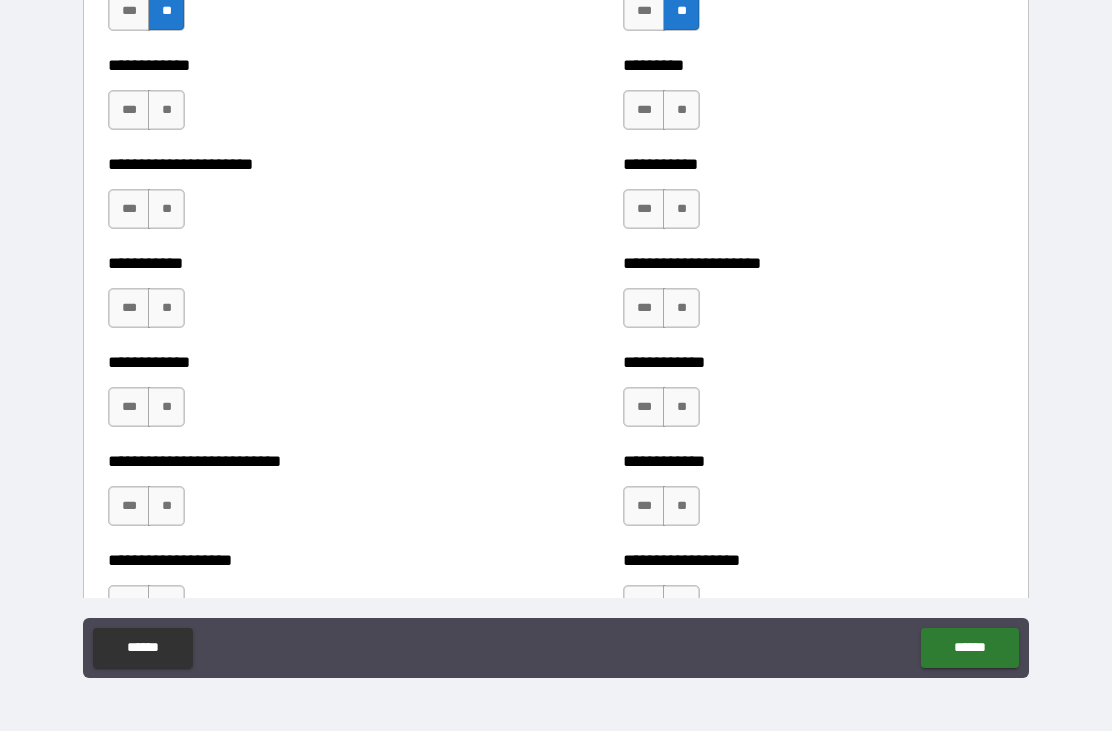 click on "**" at bounding box center (681, 110) 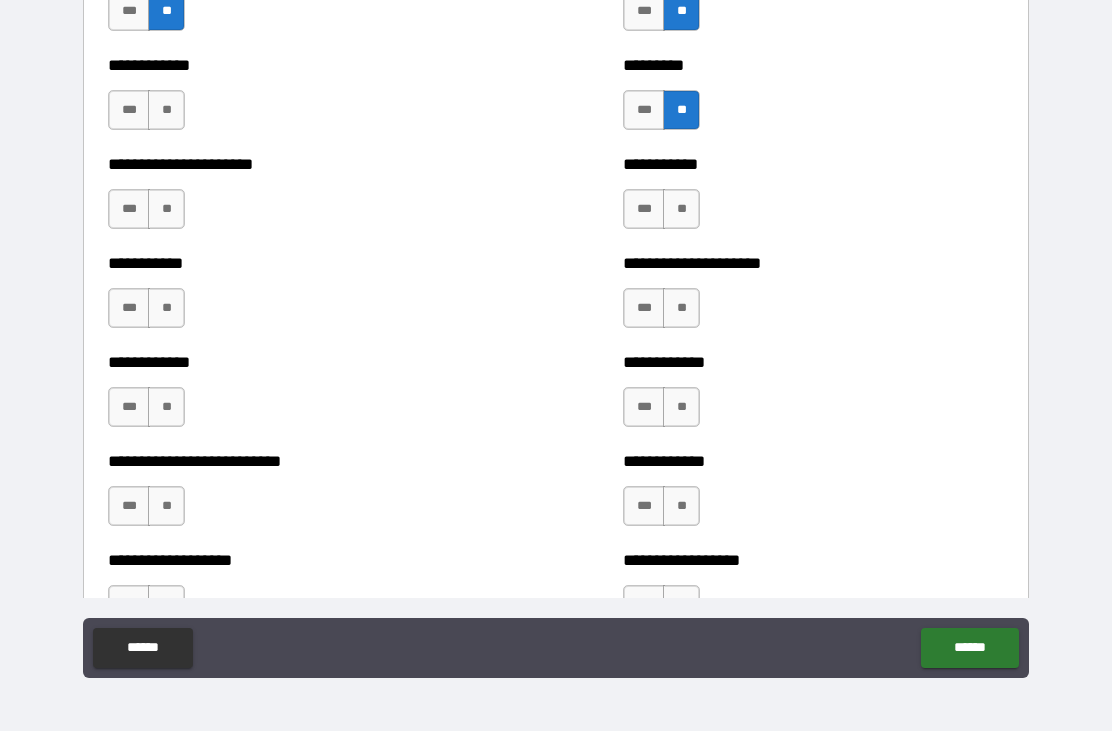 click on "**" at bounding box center [166, 110] 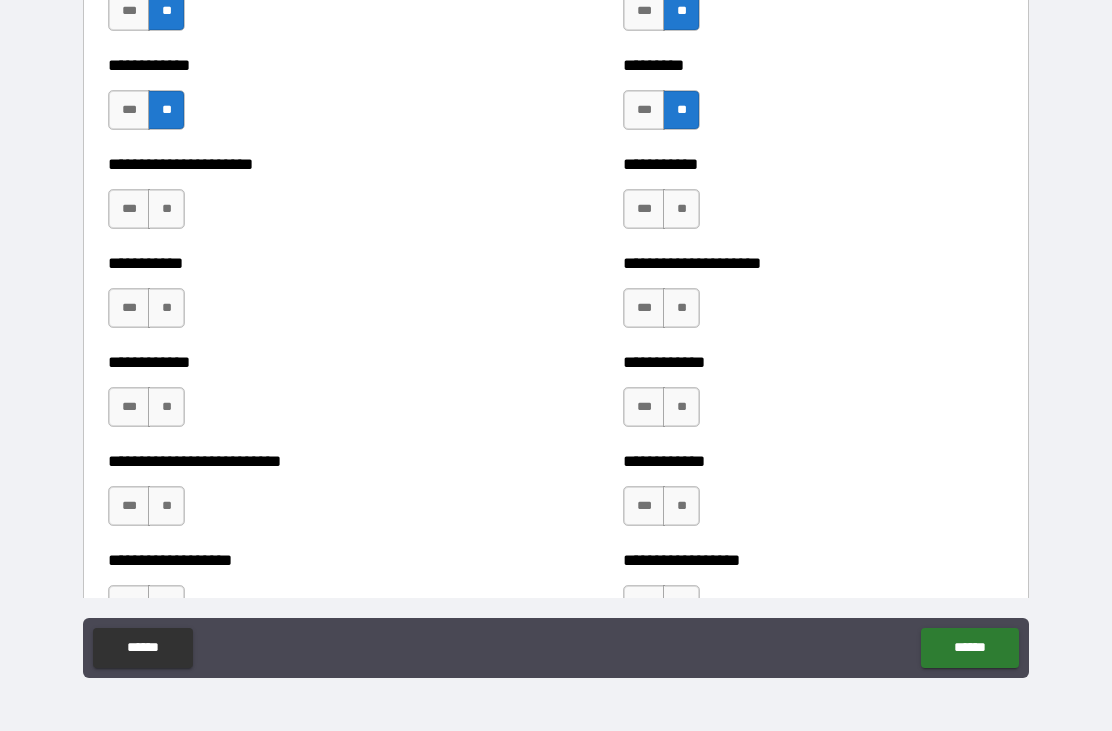 click on "**" at bounding box center (166, 209) 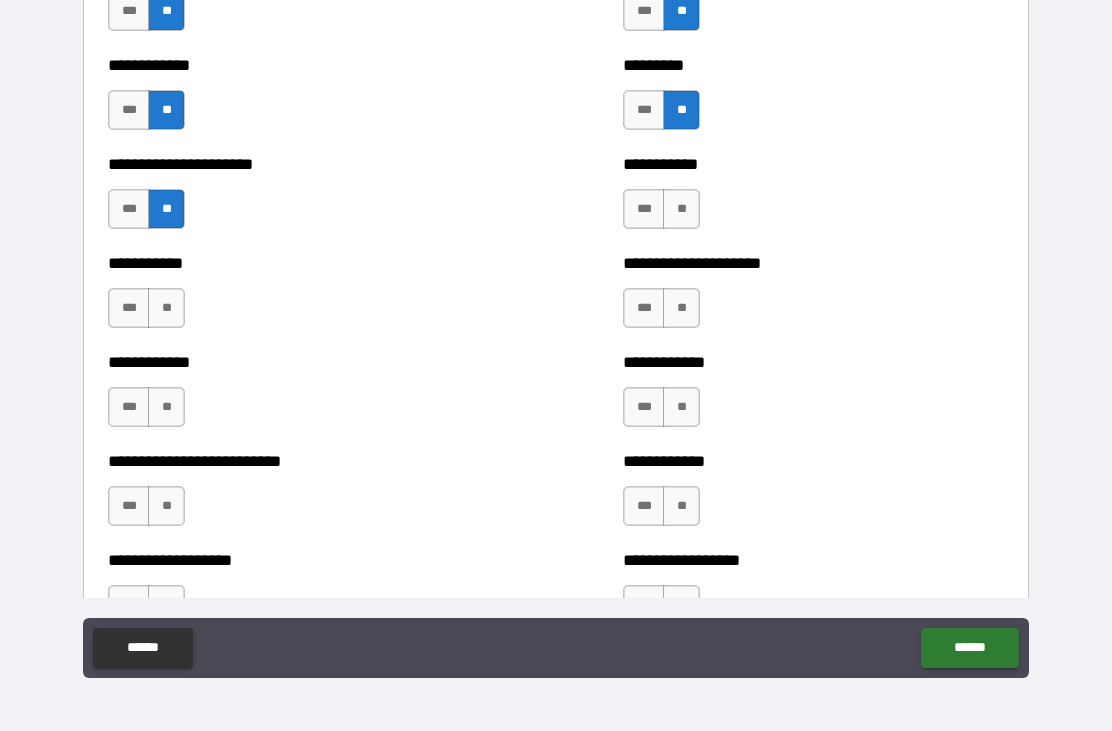 click on "**" at bounding box center [166, 308] 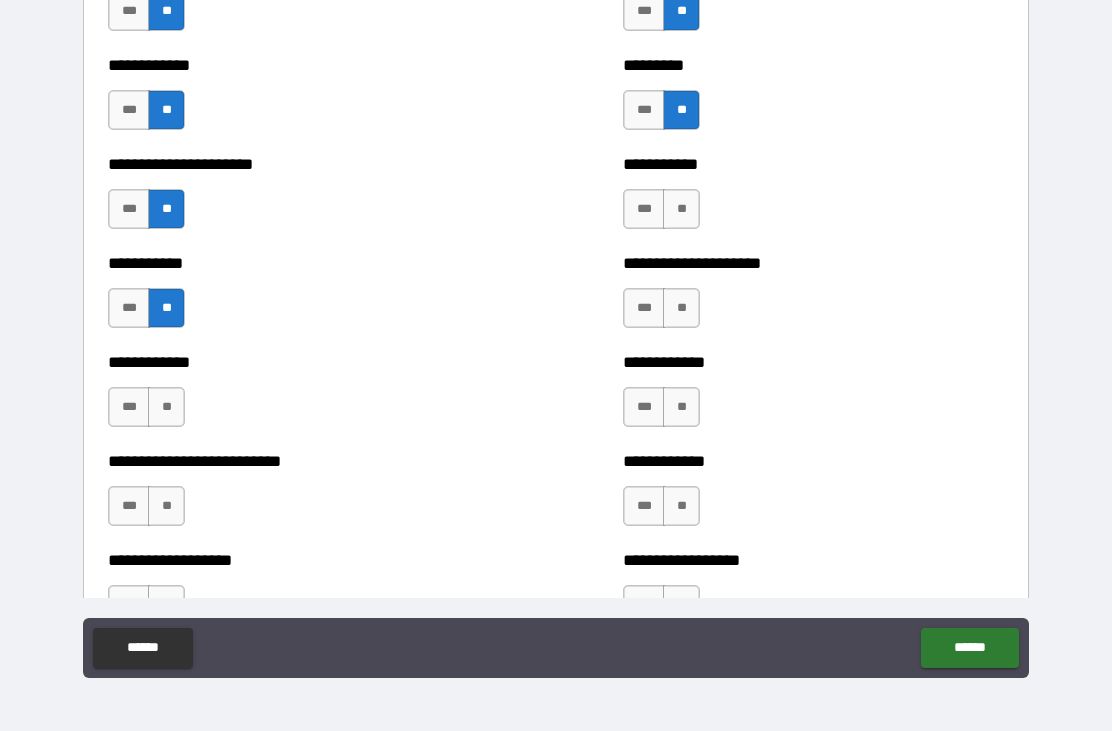 click on "**" at bounding box center [166, 407] 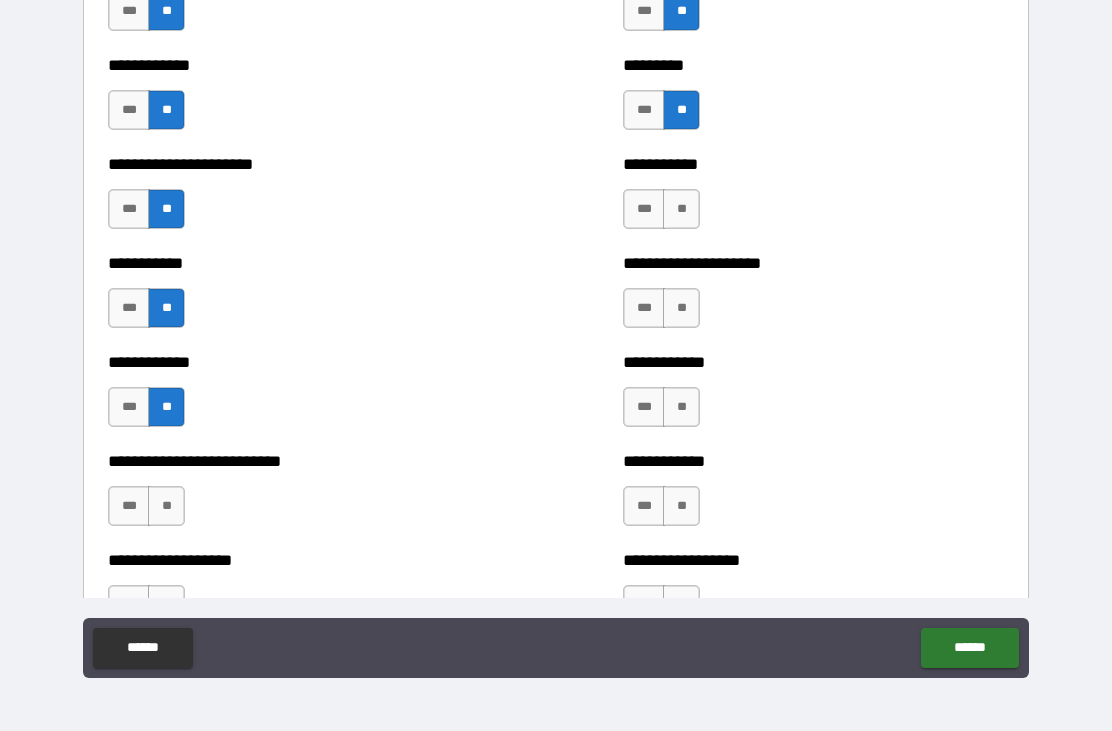 click on "**" at bounding box center [166, 506] 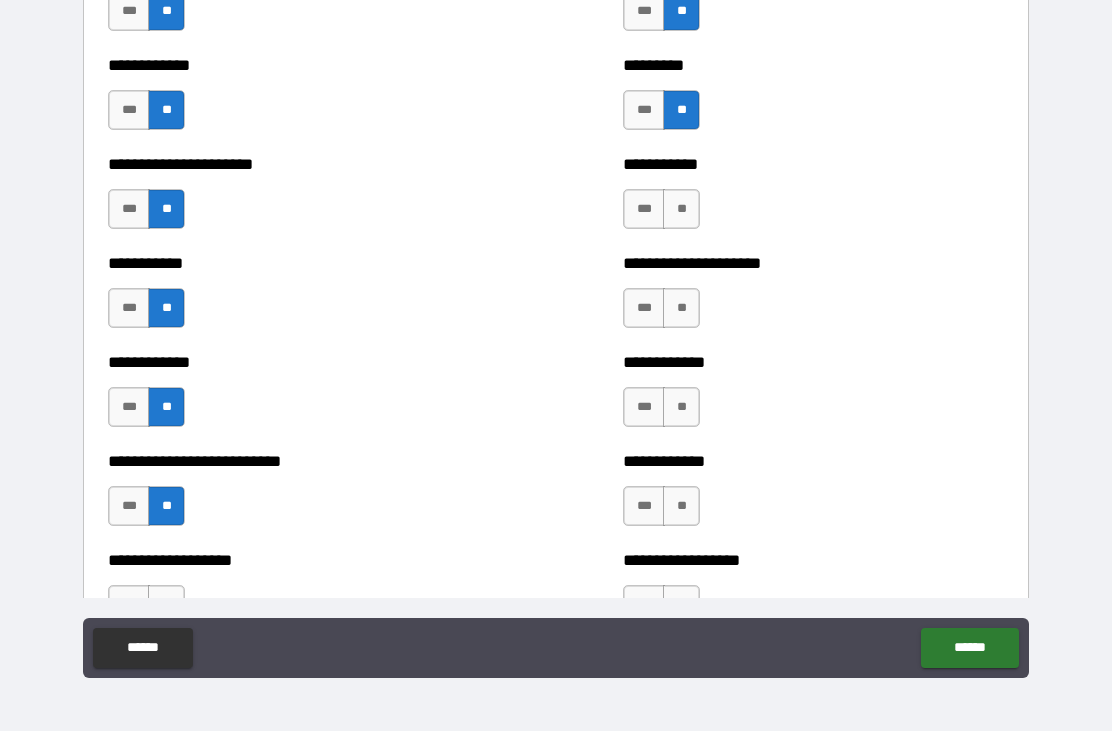 click on "**" at bounding box center (681, 209) 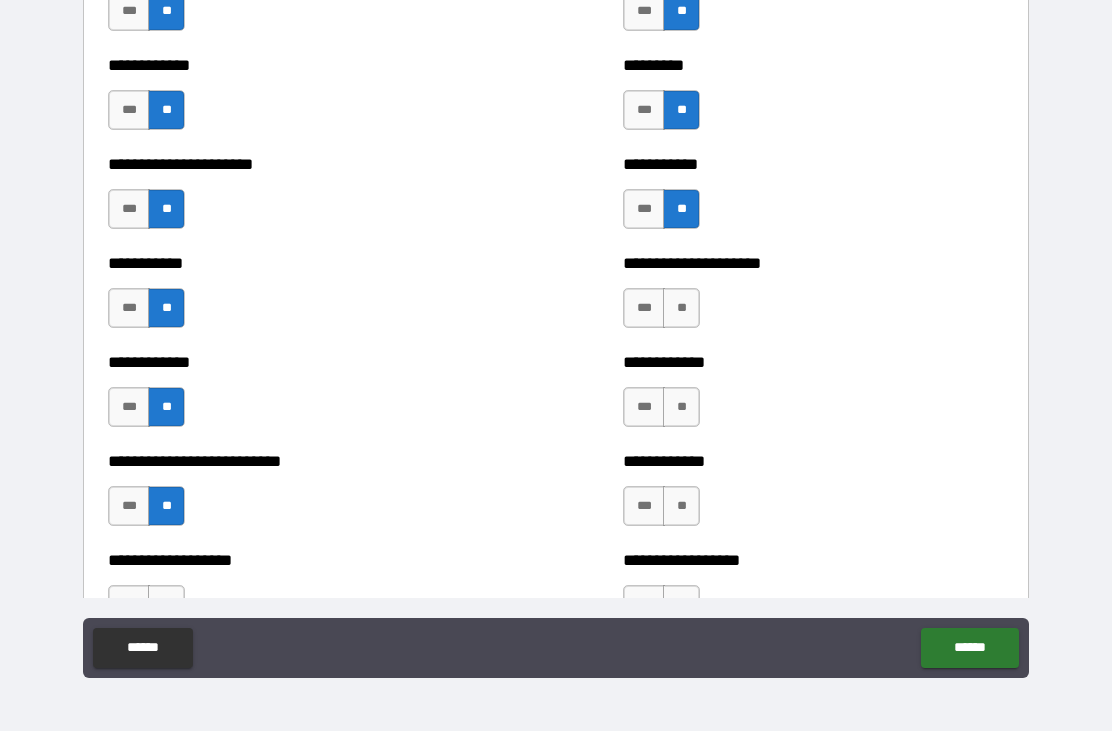 click on "**" at bounding box center [681, 308] 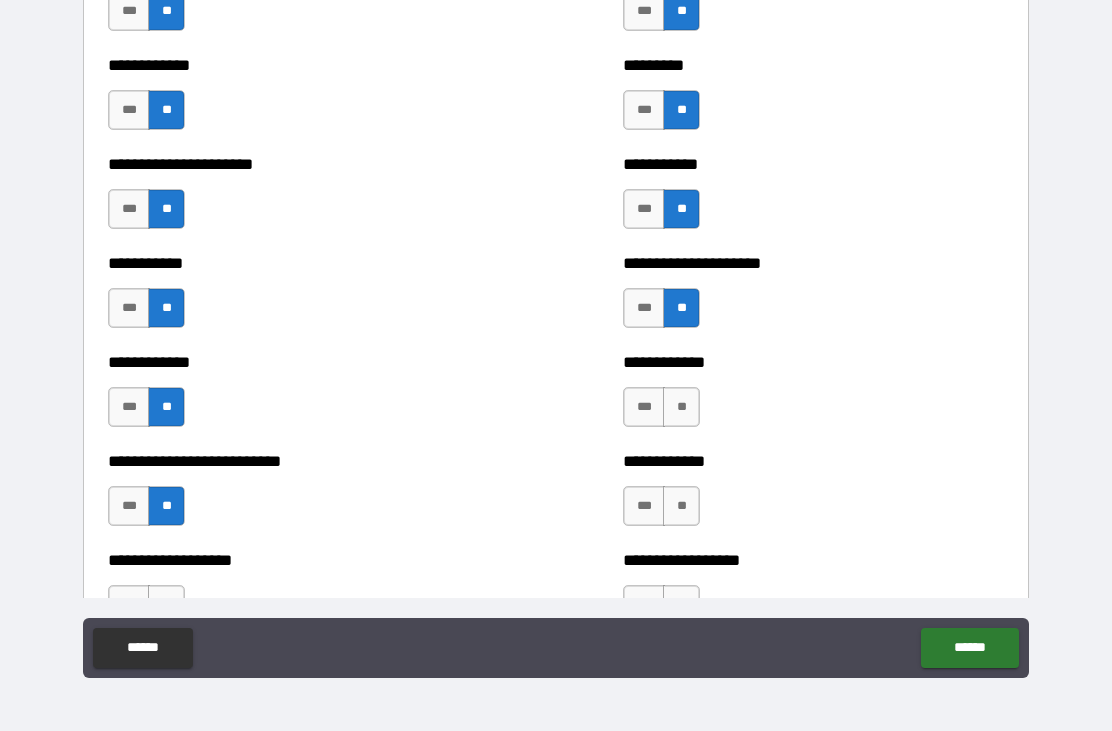 click on "**" at bounding box center [681, 407] 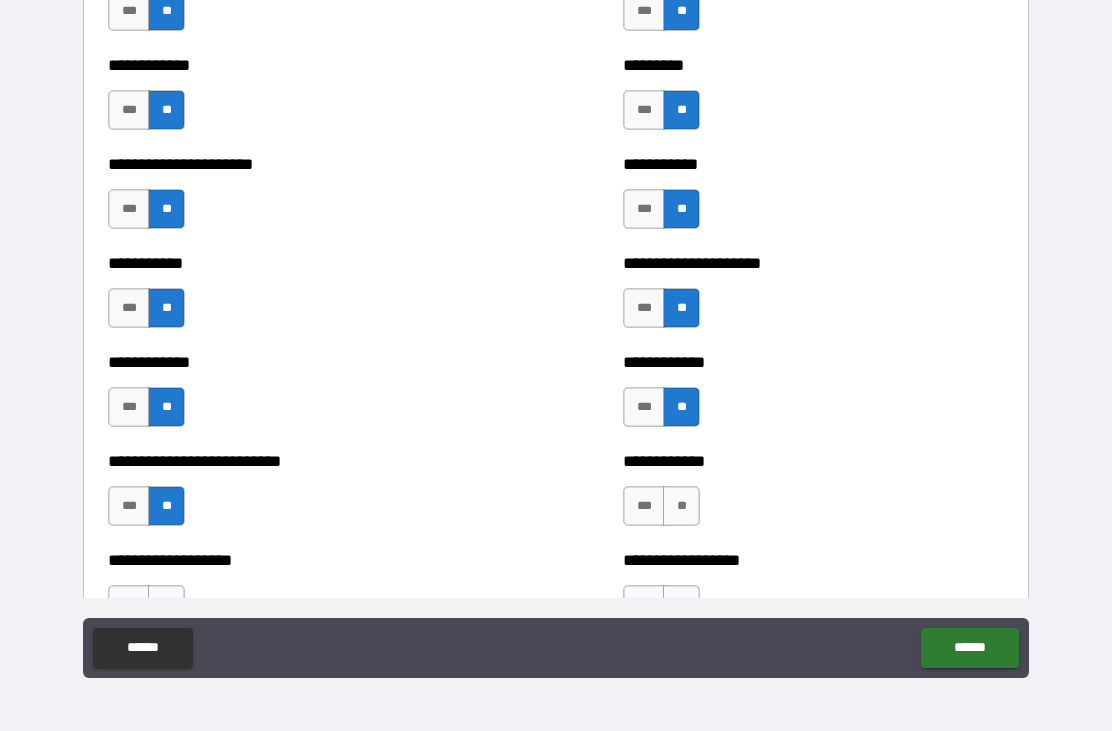 click on "**" at bounding box center [681, 506] 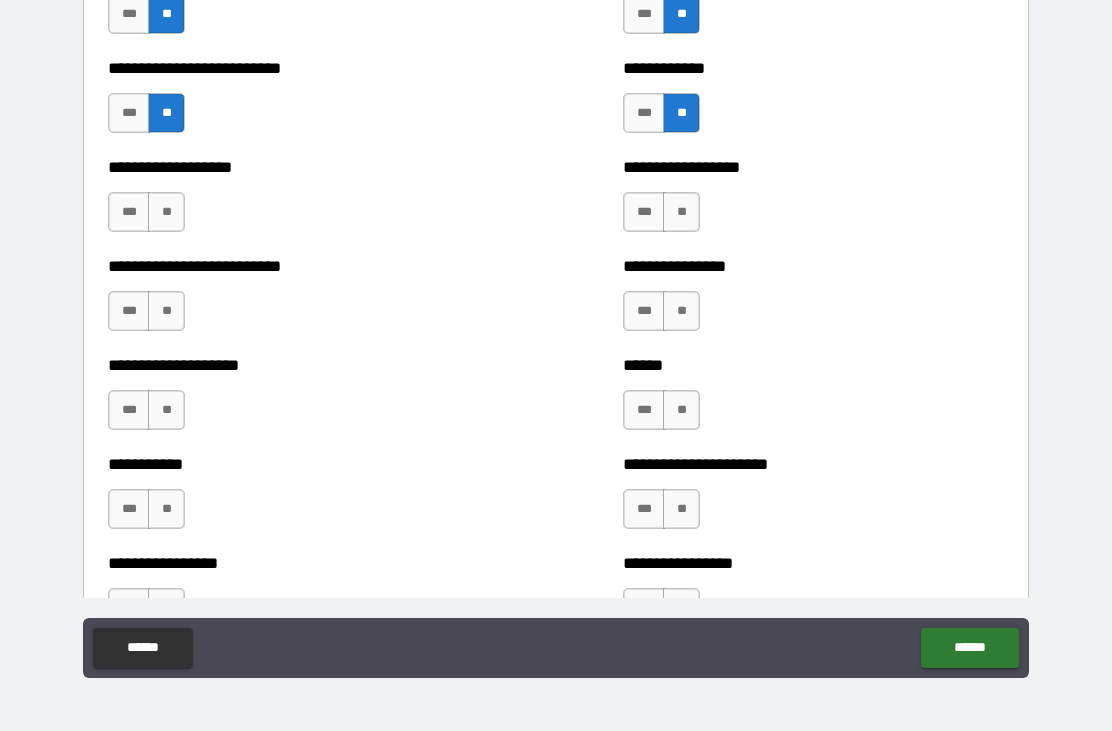 scroll, scrollTop: 5528, scrollLeft: 0, axis: vertical 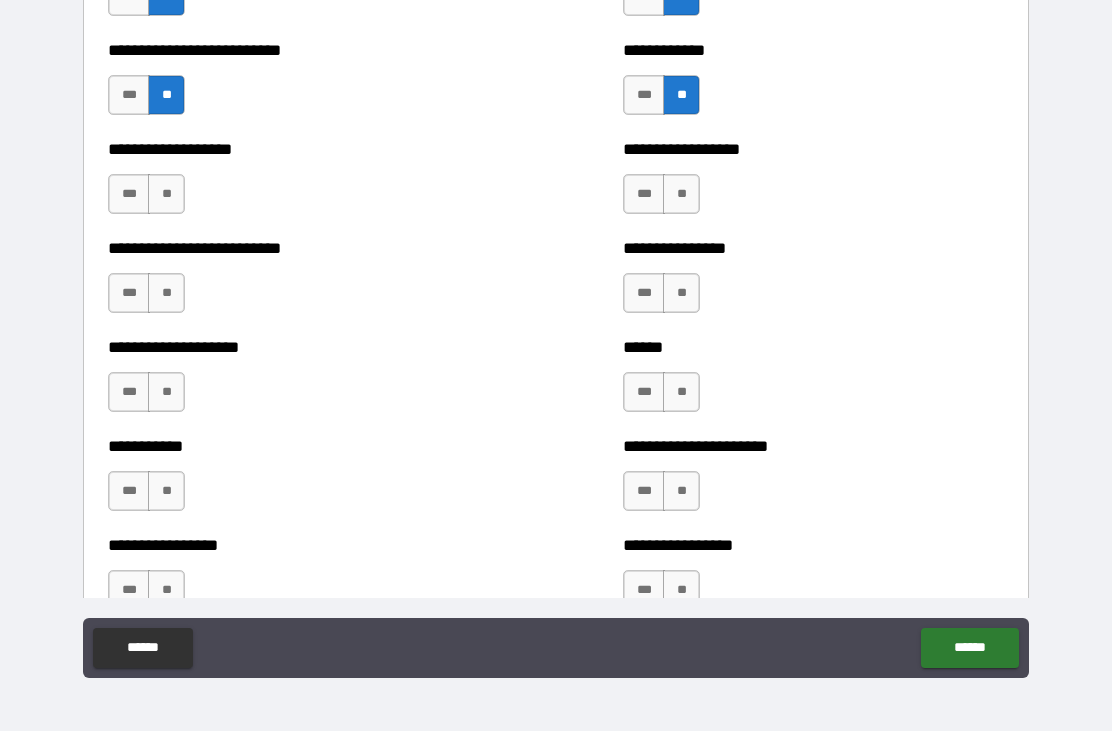 click on "**" at bounding box center (681, 194) 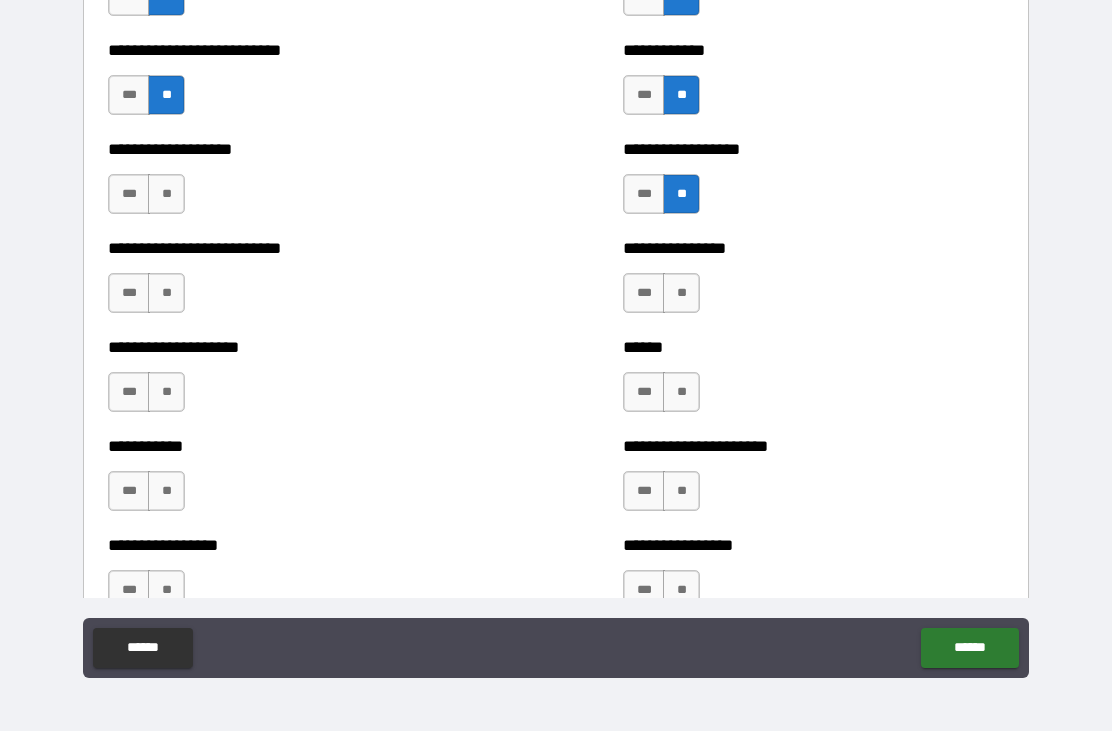 click on "**" at bounding box center [681, 293] 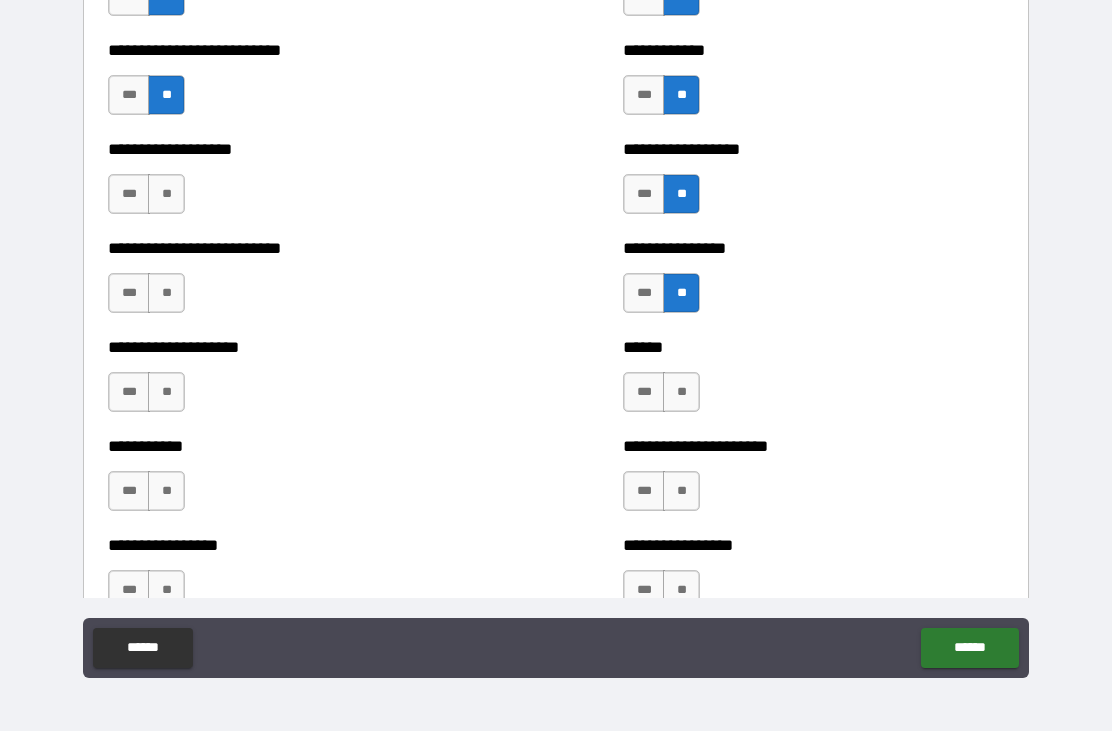 click on "**" at bounding box center (681, 392) 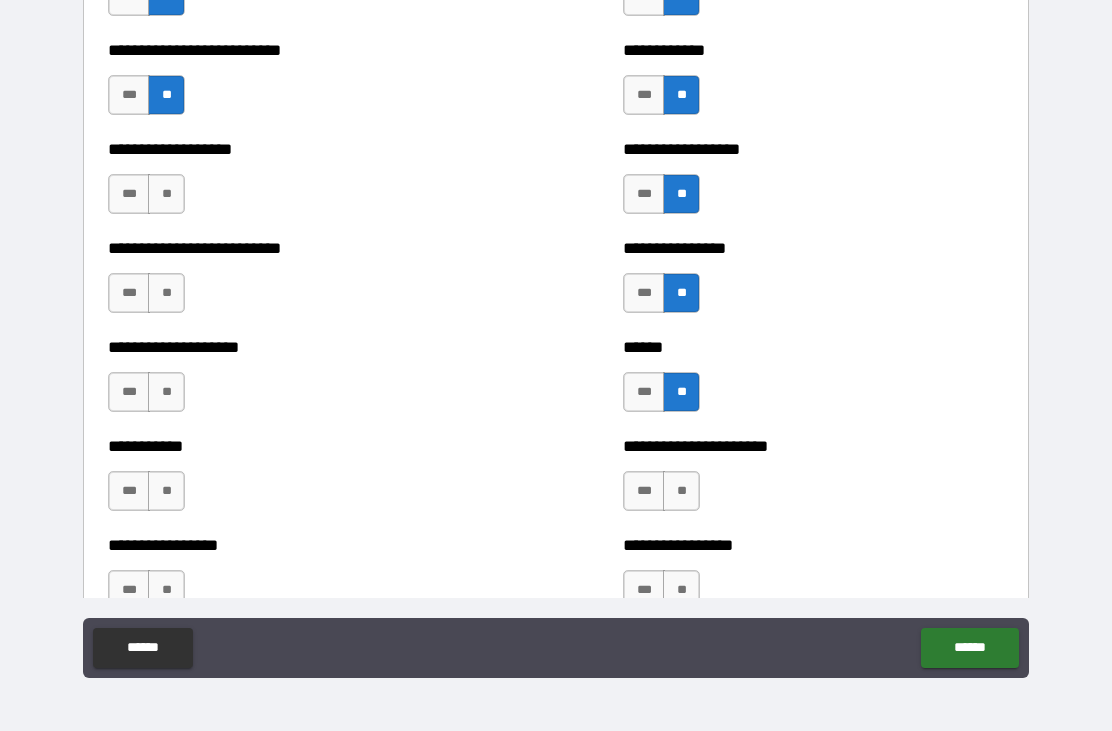 click on "**" at bounding box center (681, 491) 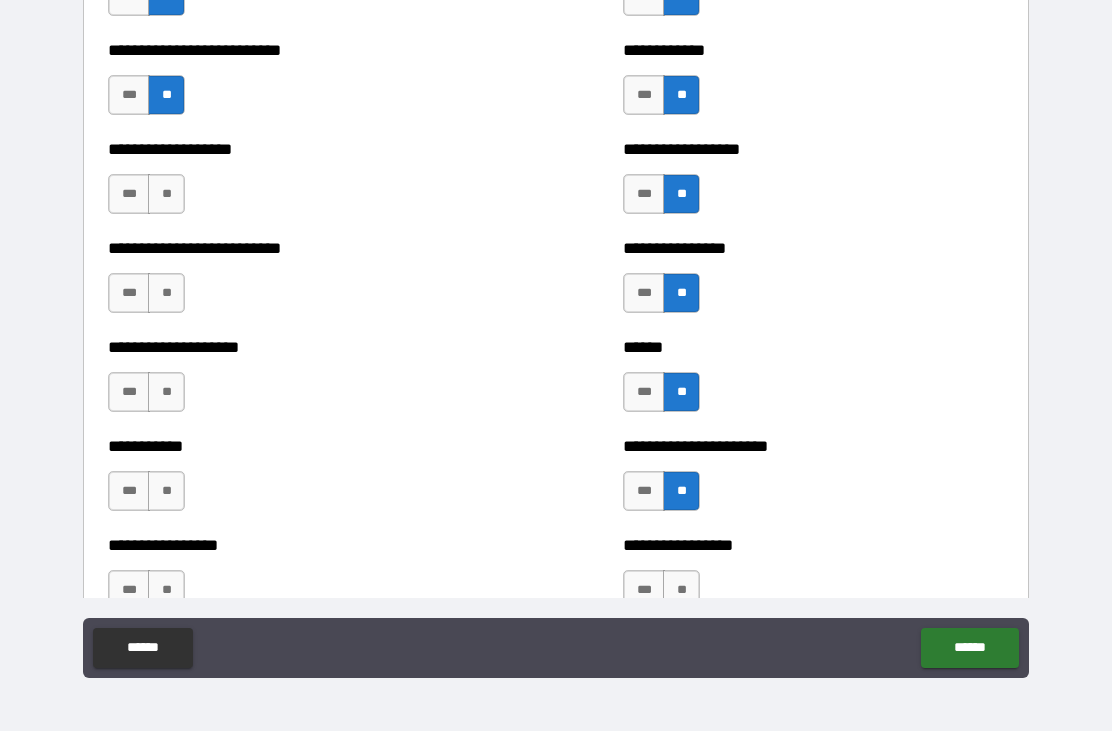 click on "**" at bounding box center (681, 590) 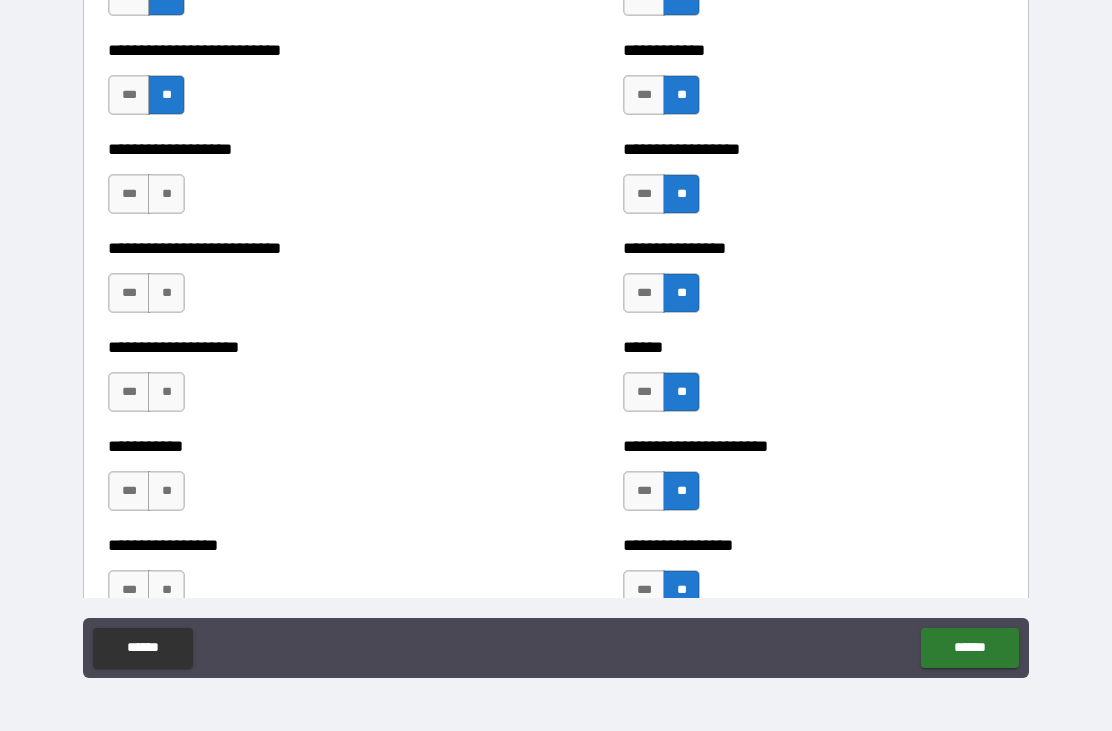 click on "**" at bounding box center (166, 194) 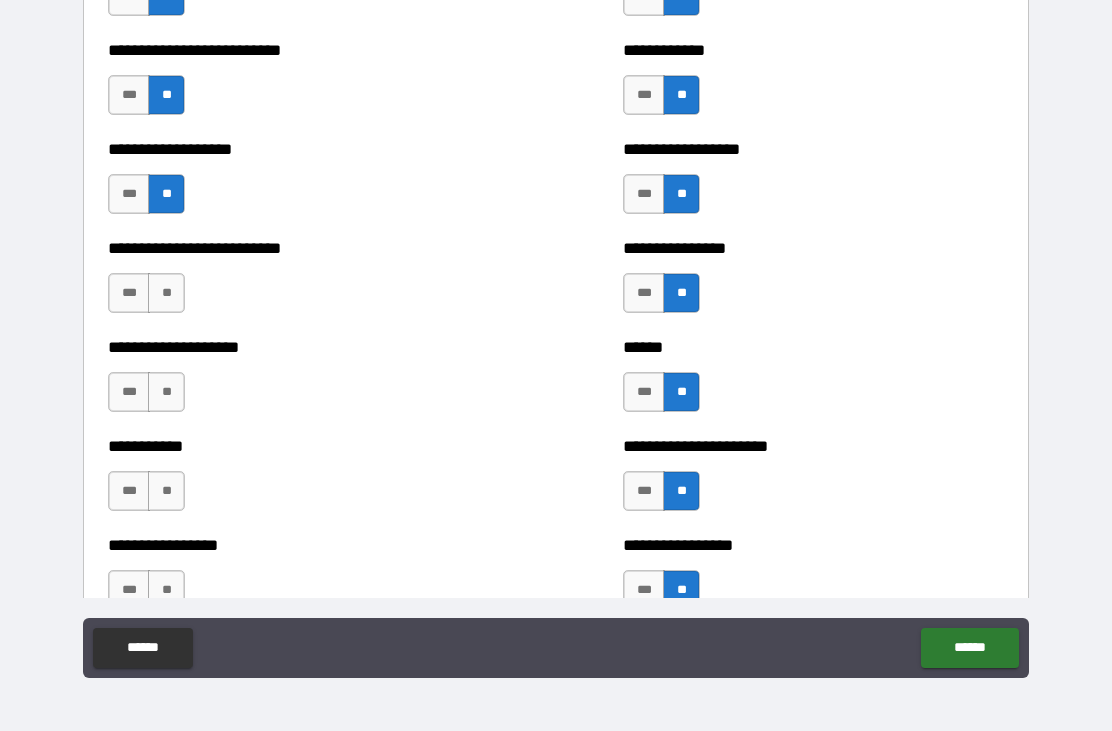 click on "**" at bounding box center (166, 293) 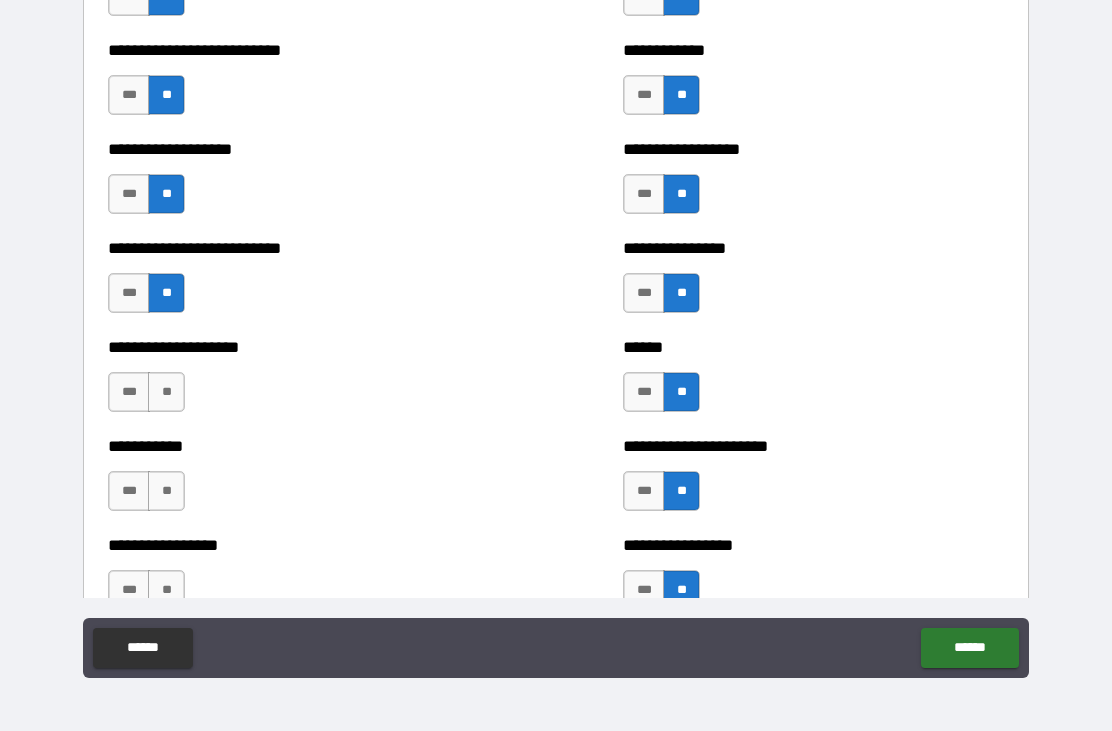 click on "**" at bounding box center [166, 392] 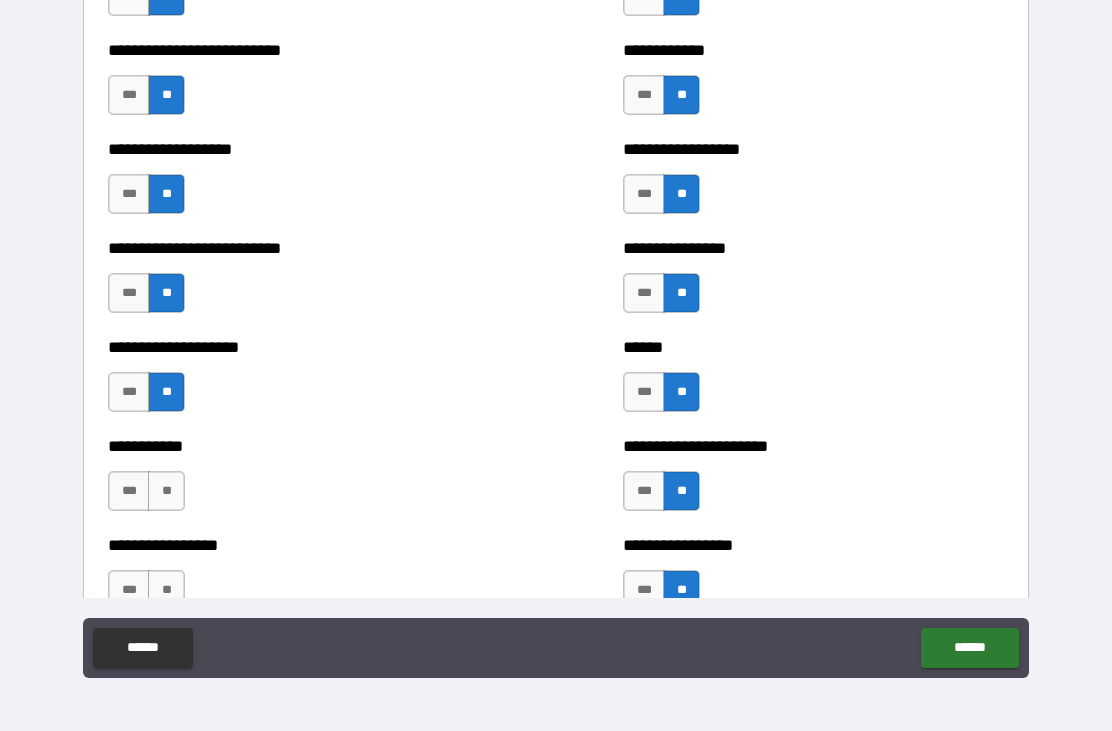 click on "**" at bounding box center [166, 491] 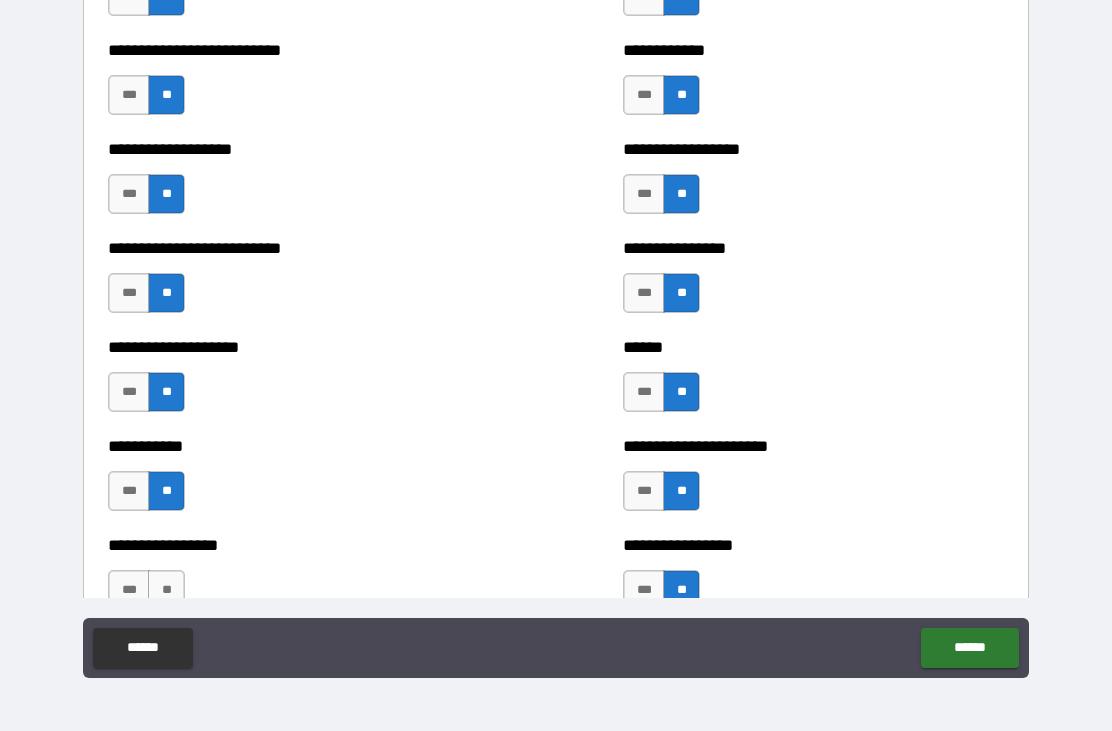 click on "*** **" at bounding box center (149, 595) 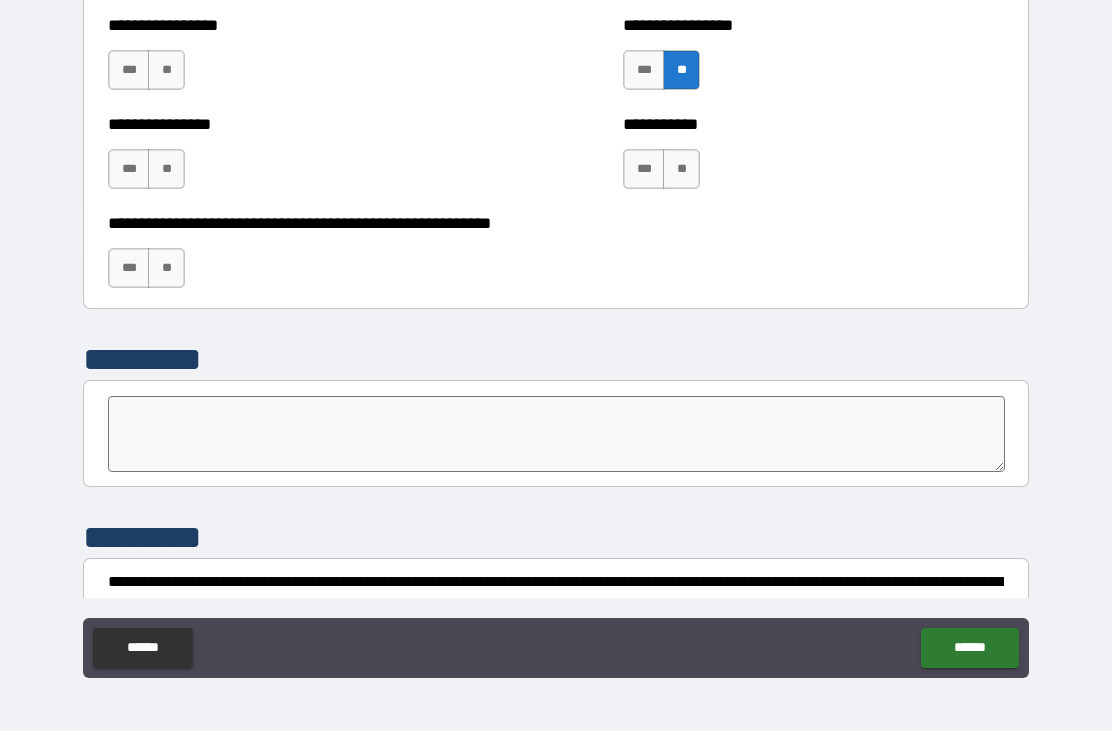 scroll, scrollTop: 6049, scrollLeft: 0, axis: vertical 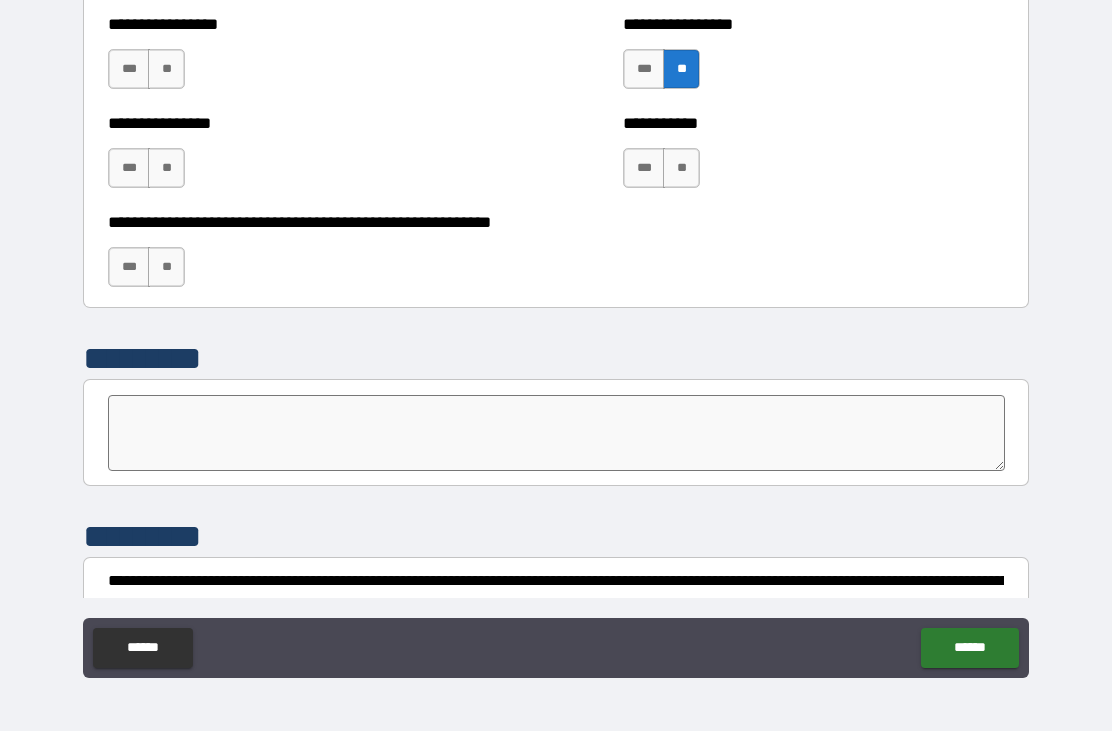 click on "**" at bounding box center [166, 69] 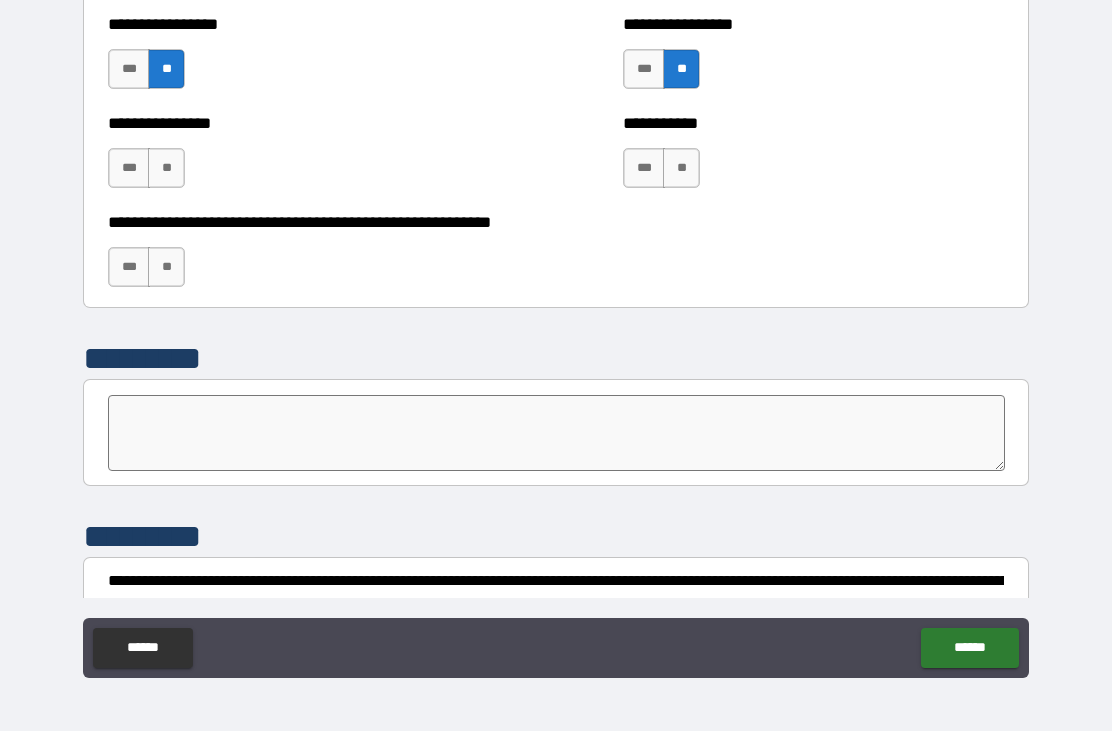 click on "**" at bounding box center (166, 168) 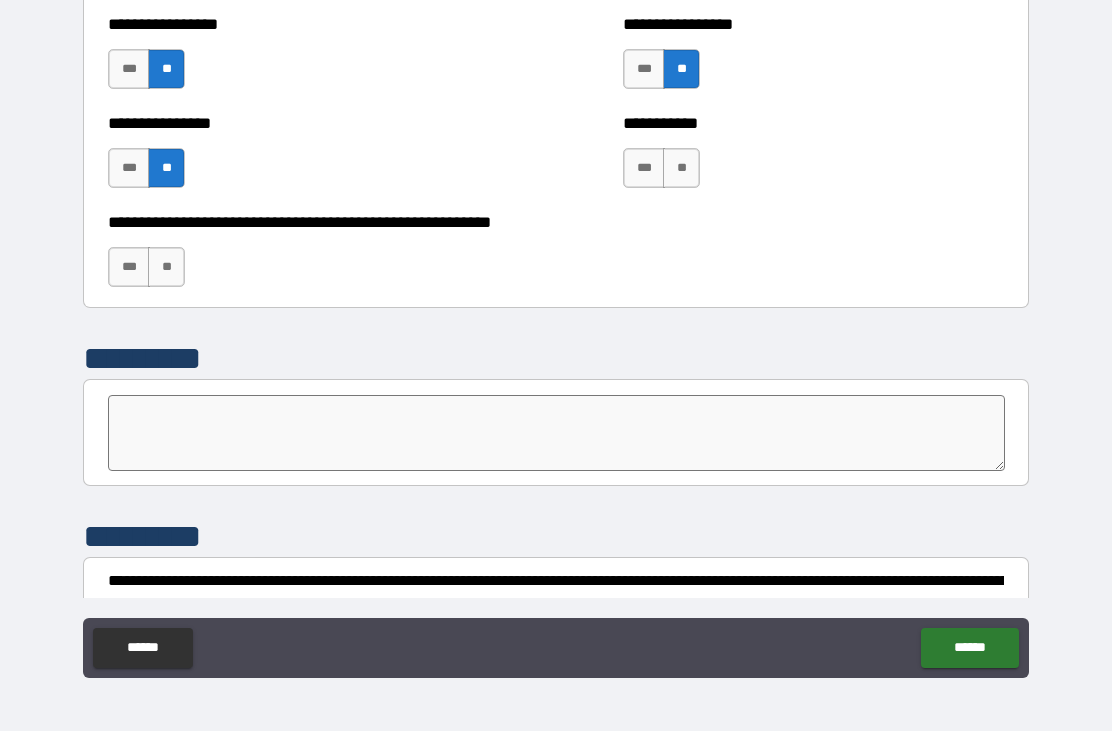 click on "**" at bounding box center [166, 267] 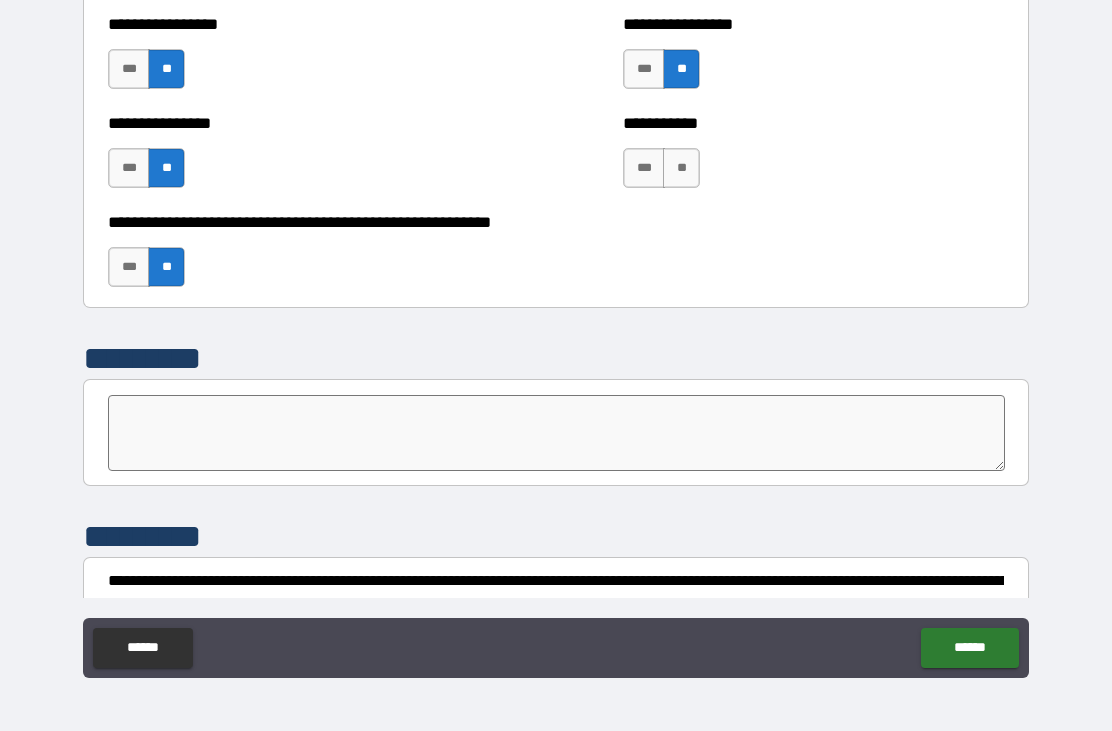 click on "**" at bounding box center (681, 168) 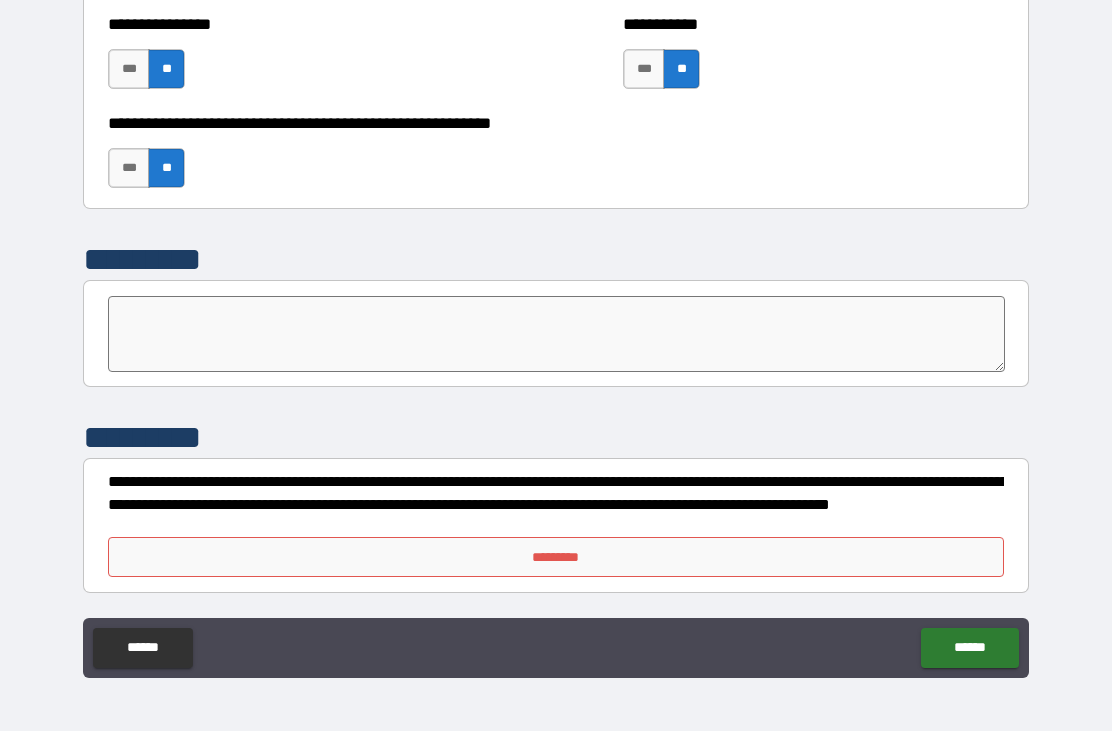 scroll, scrollTop: 6148, scrollLeft: 0, axis: vertical 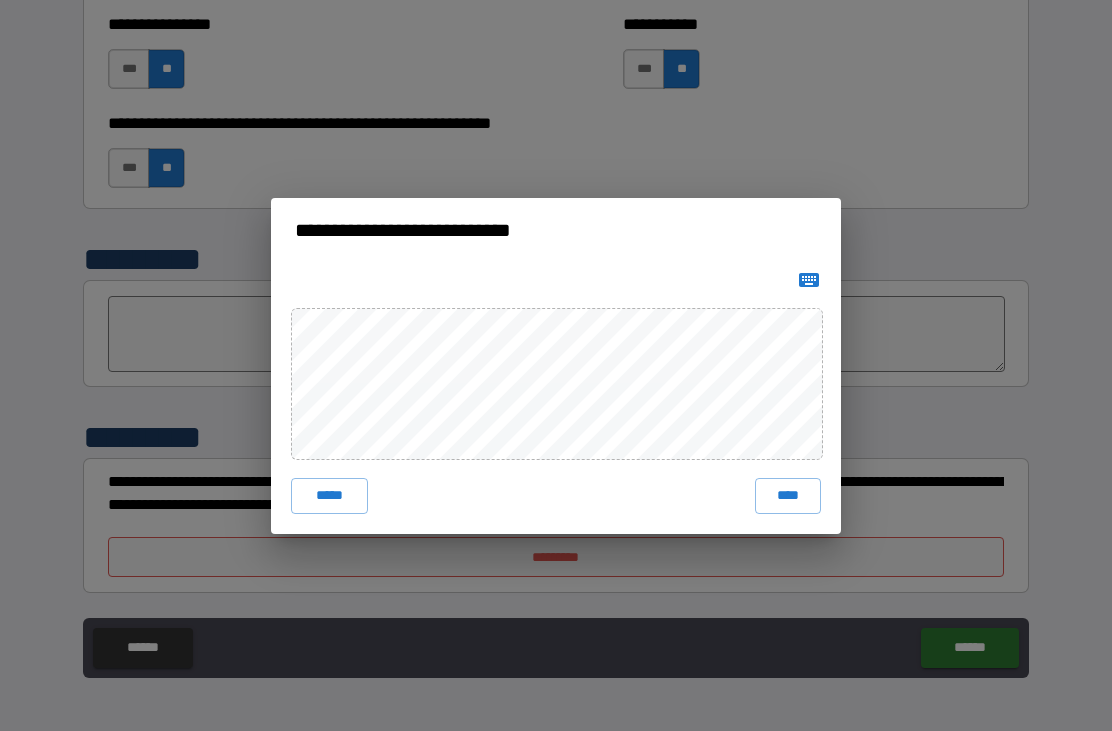 click on "****" at bounding box center (788, 496) 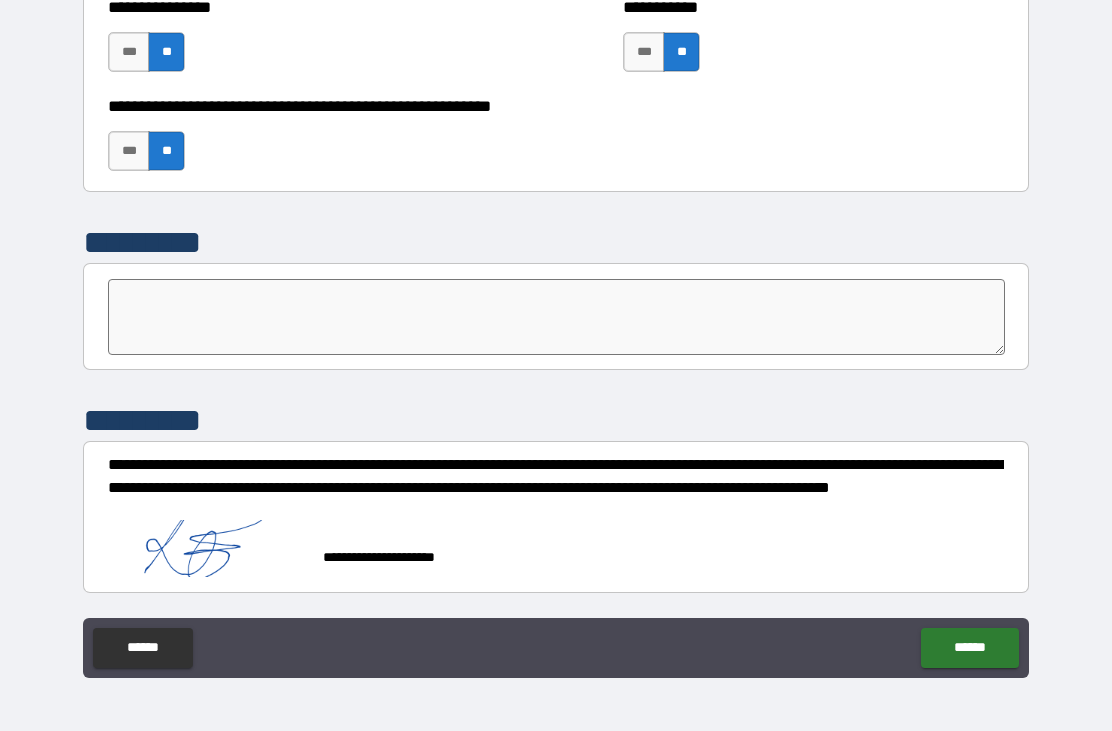 scroll, scrollTop: 6165, scrollLeft: 0, axis: vertical 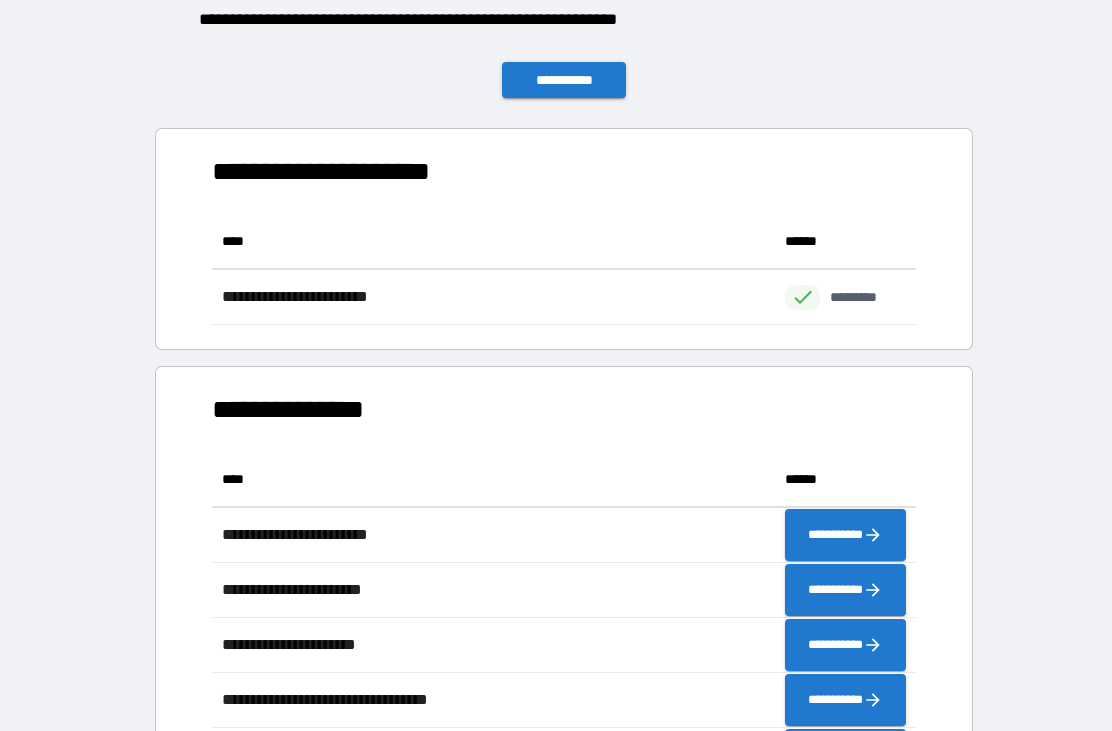 click on "**********" at bounding box center [564, 80] 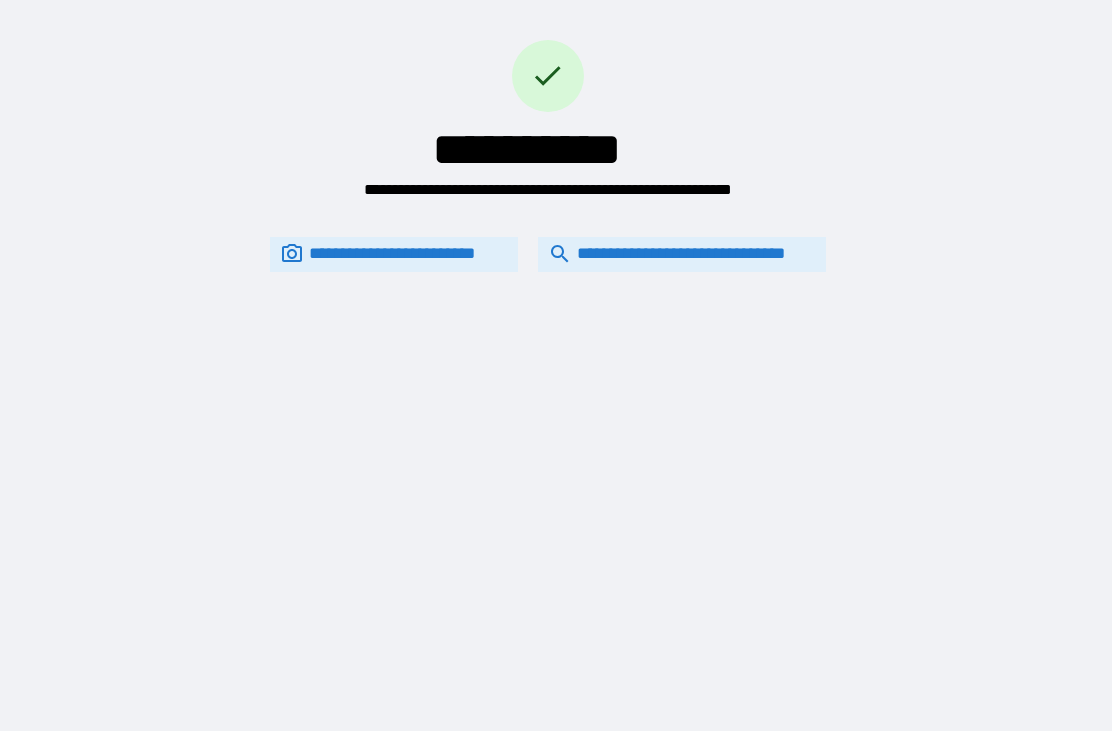 click on "**********" at bounding box center (682, 254) 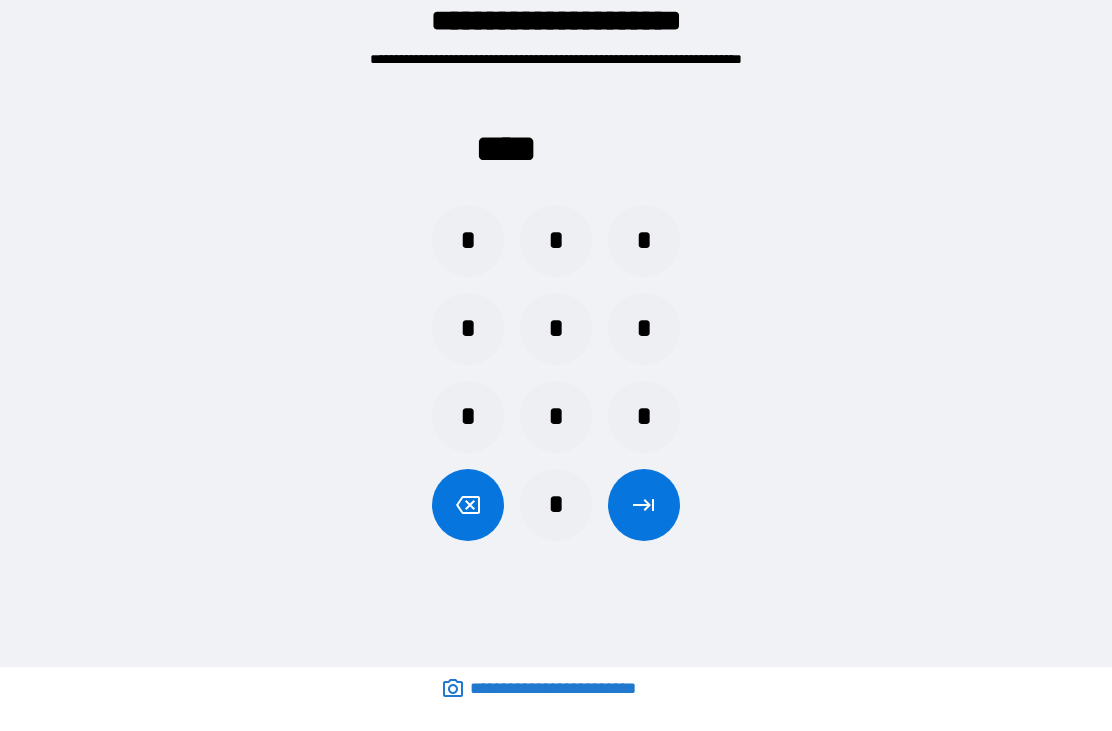 click on "*" at bounding box center [556, 241] 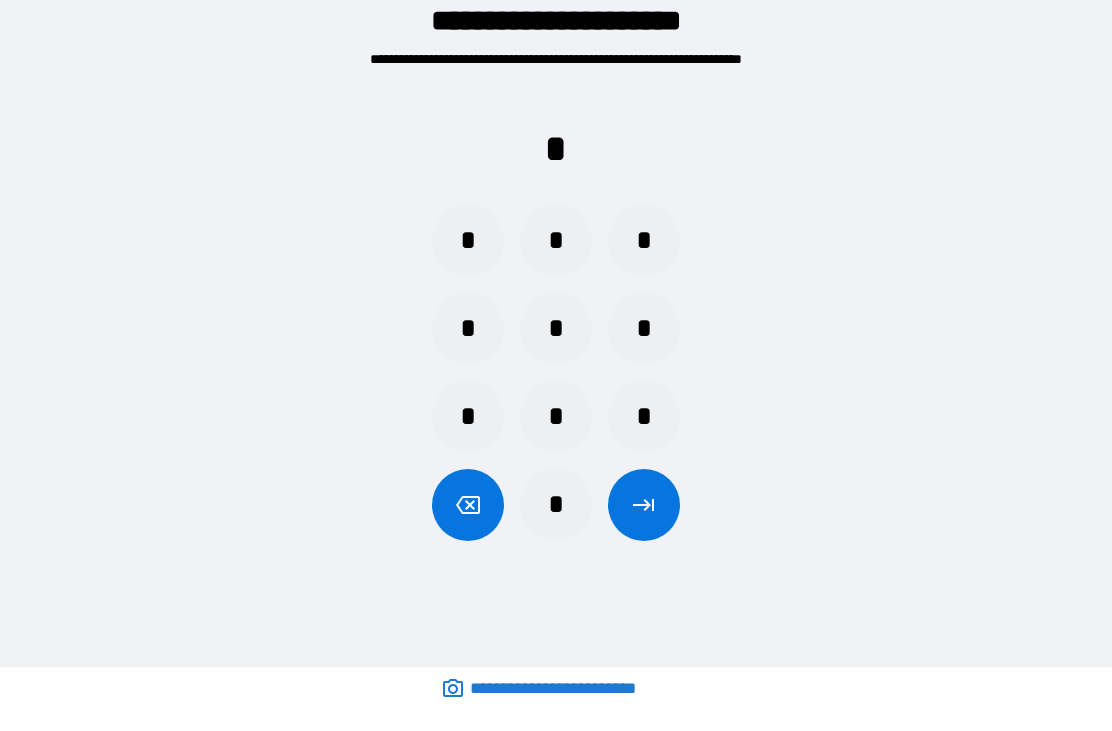 click on "*" at bounding box center (556, 329) 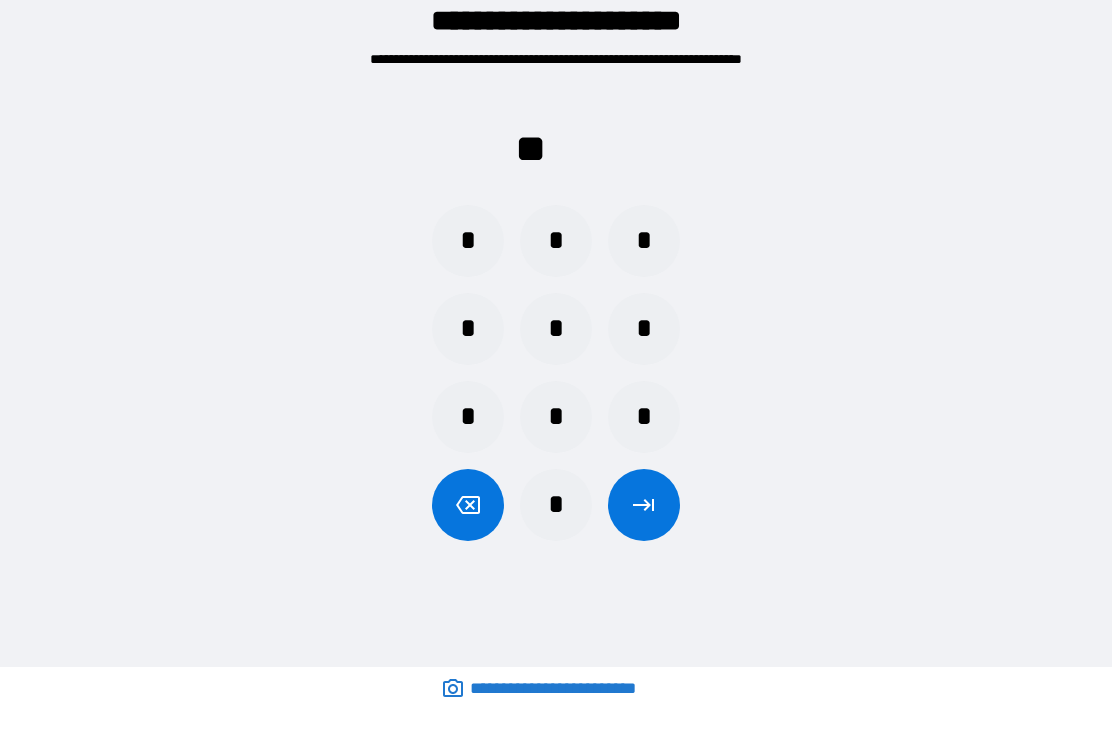 click on "*" at bounding box center [468, 241] 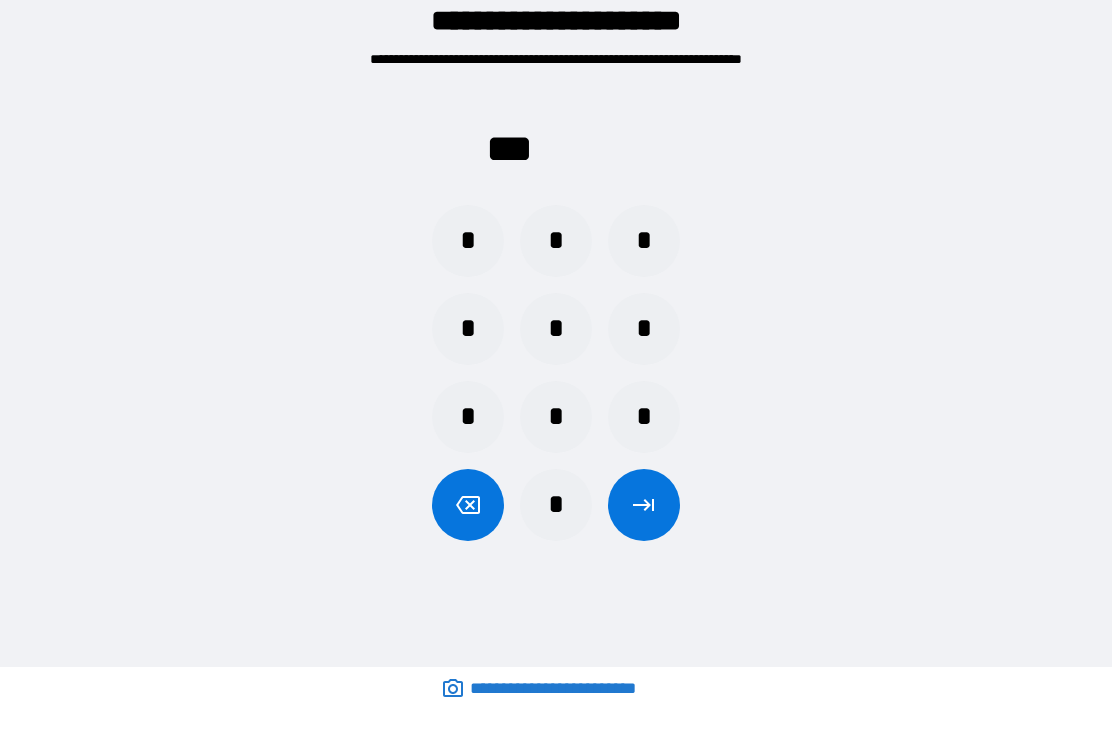 click on "*" at bounding box center (644, 417) 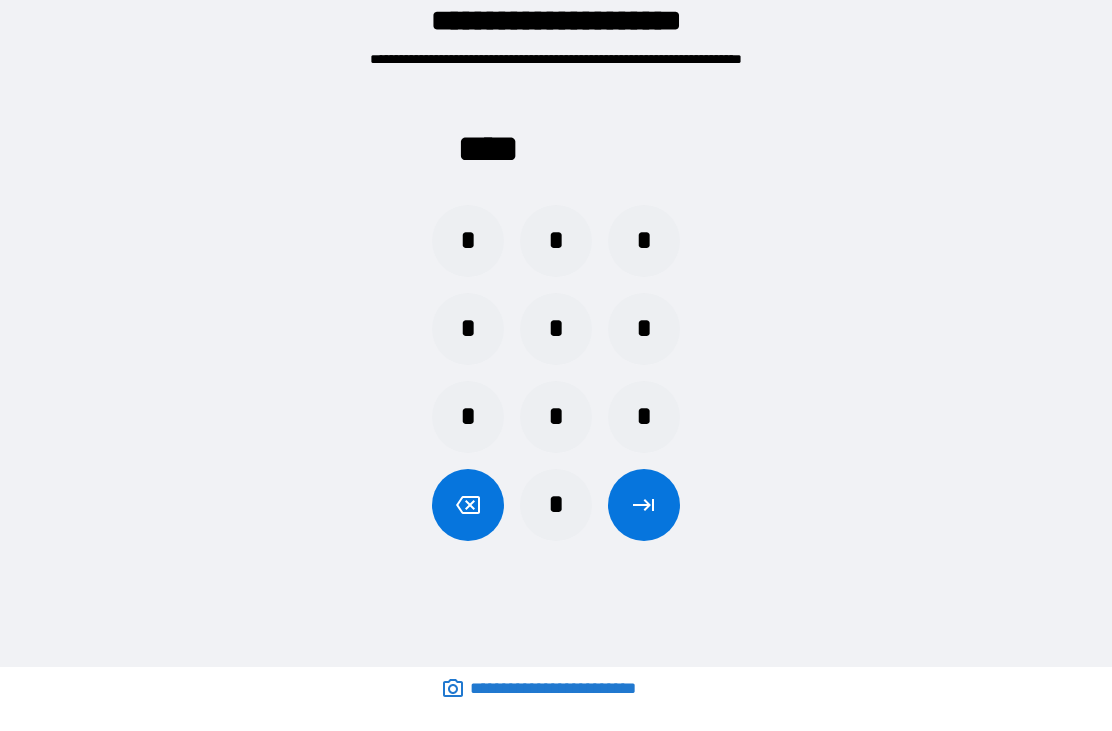 click at bounding box center (644, 505) 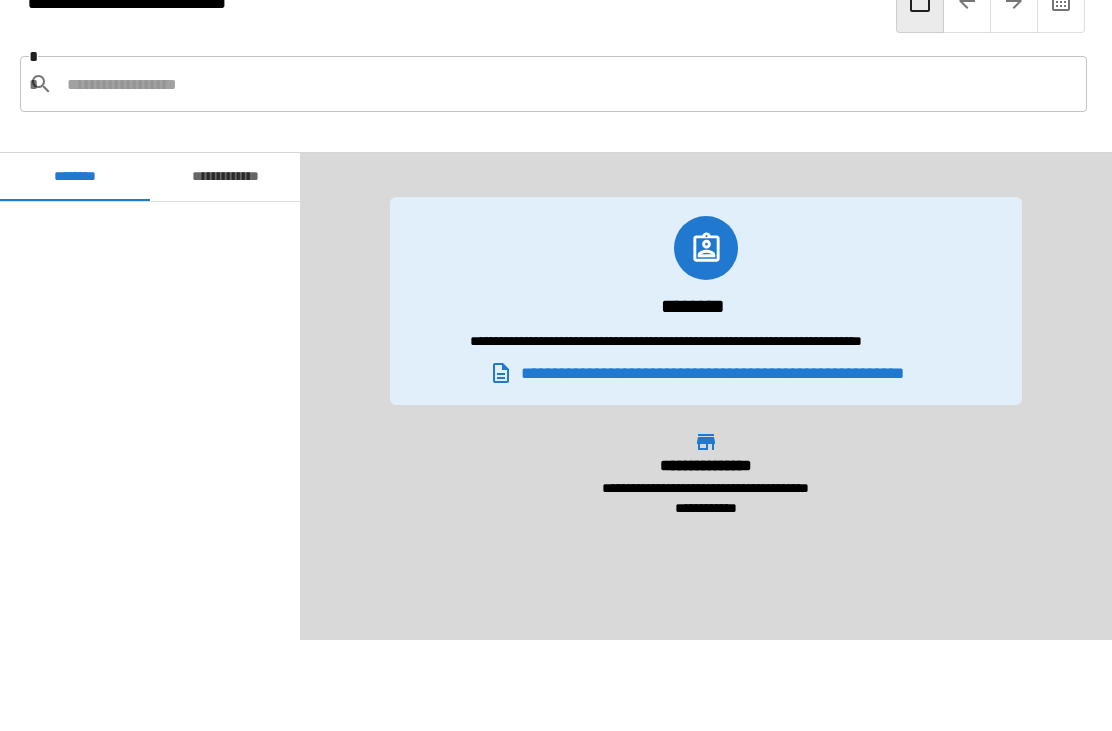 scroll, scrollTop: 1080, scrollLeft: 0, axis: vertical 